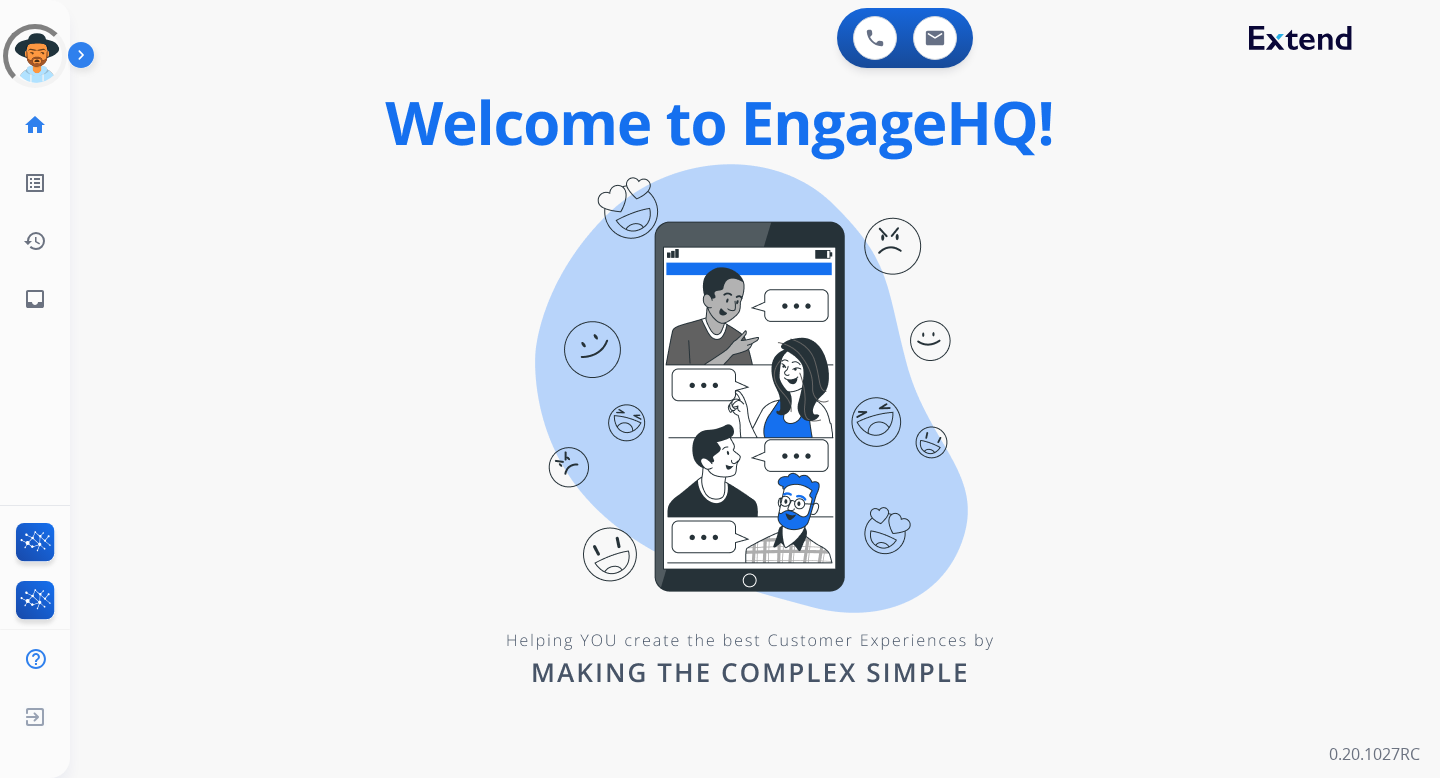 scroll, scrollTop: 0, scrollLeft: 0, axis: both 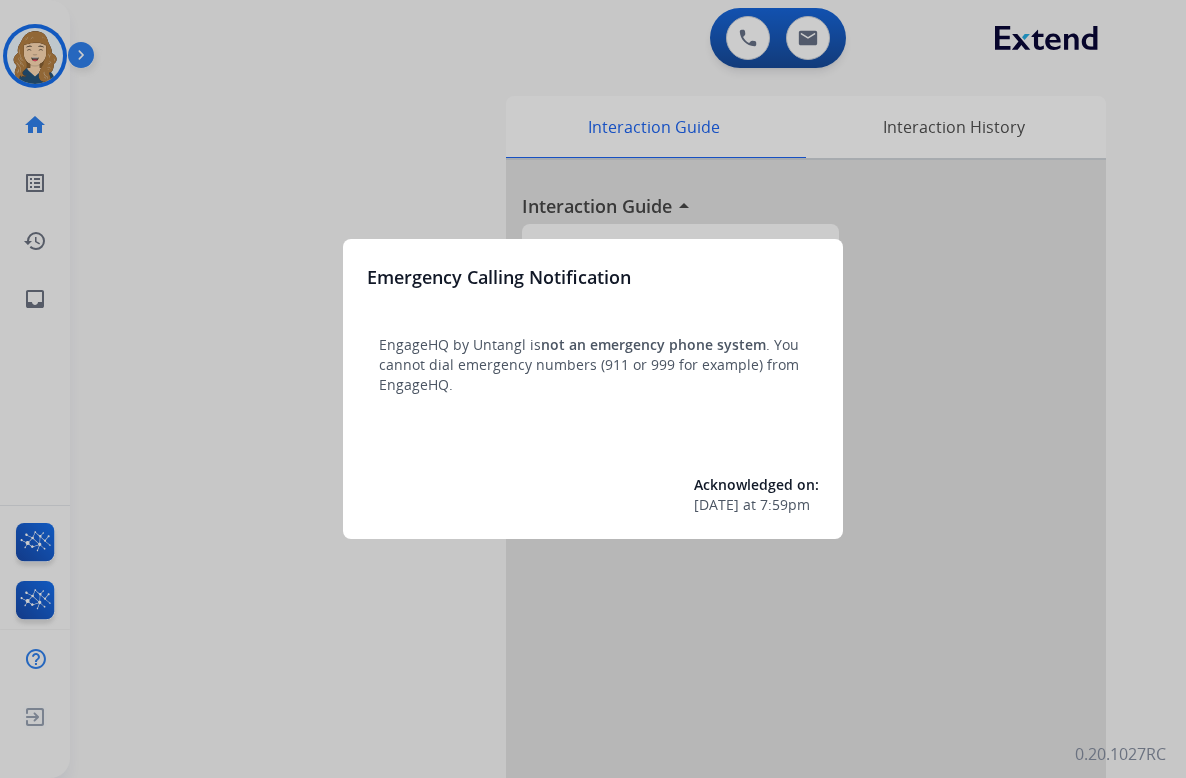 click at bounding box center (593, 389) 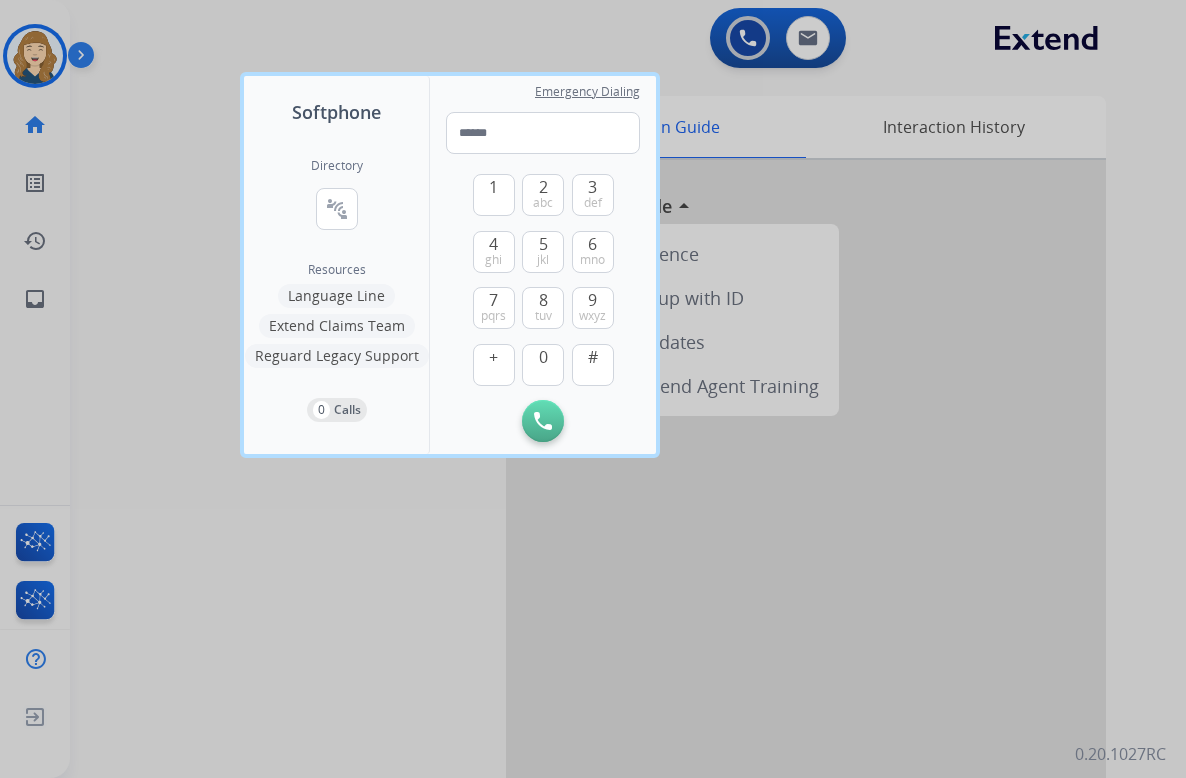 click at bounding box center [593, 389] 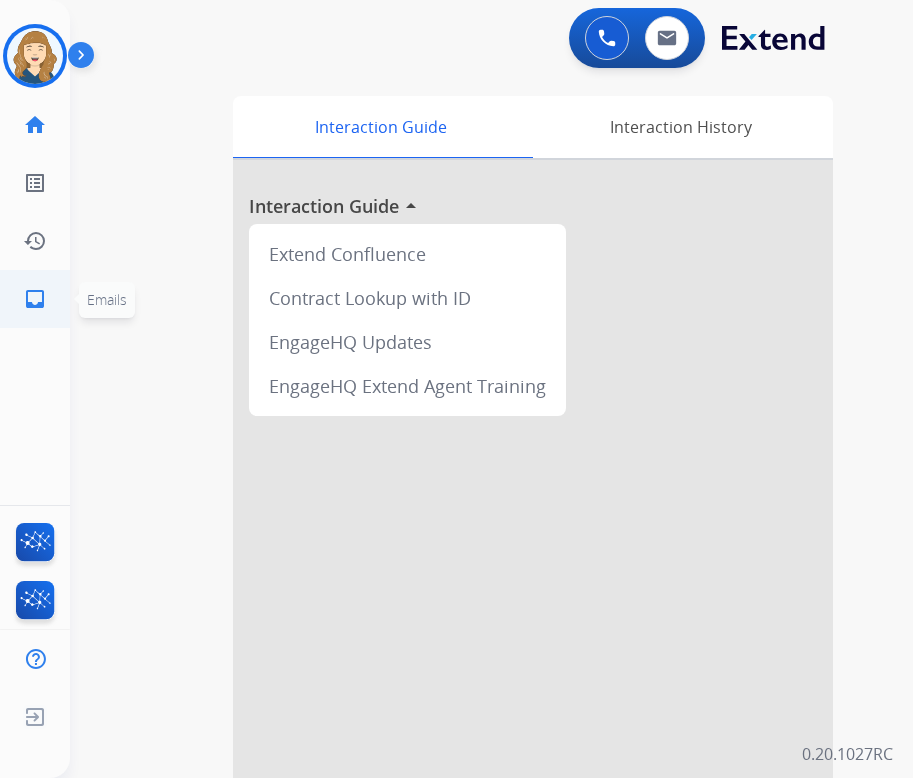 click on "inbox" 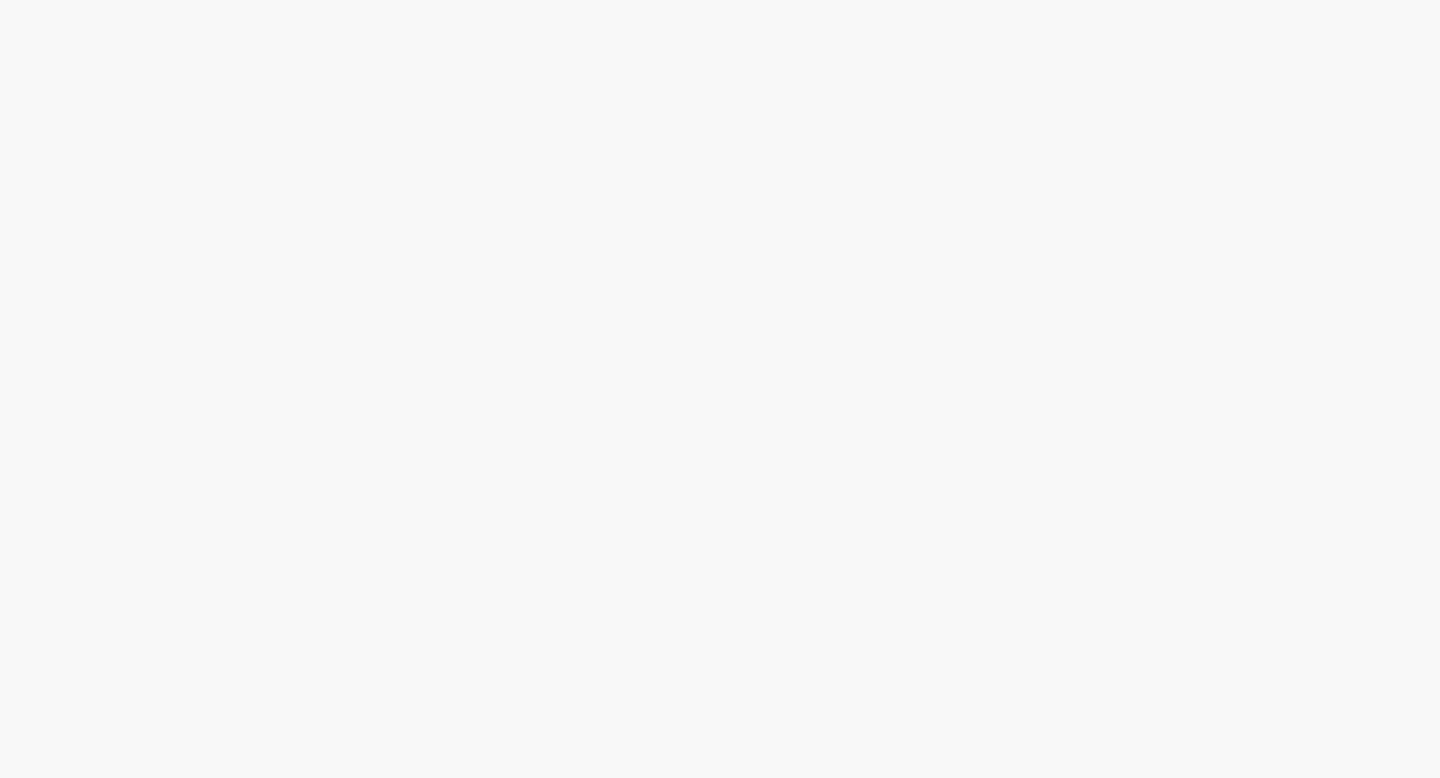 scroll, scrollTop: 0, scrollLeft: 0, axis: both 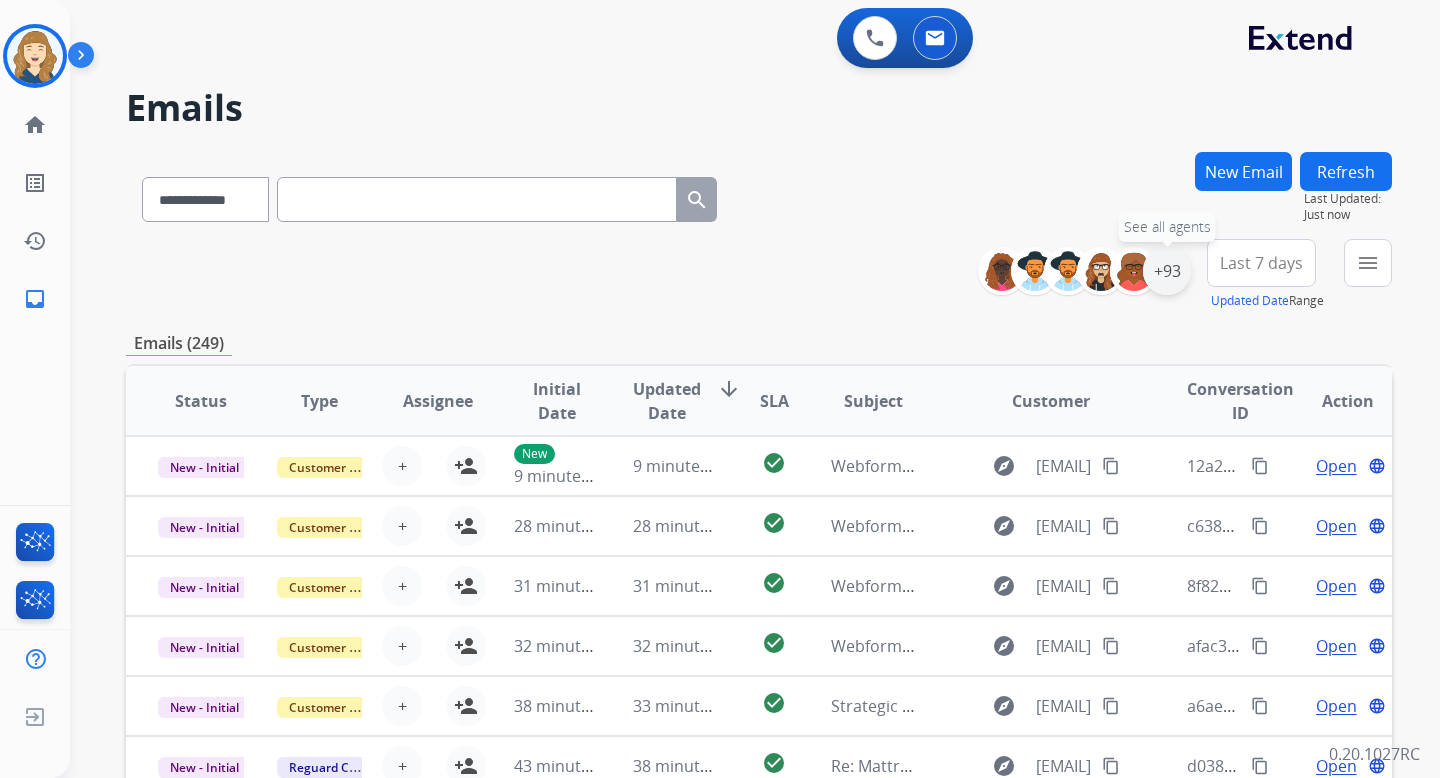 click on "+93" at bounding box center [1167, 271] 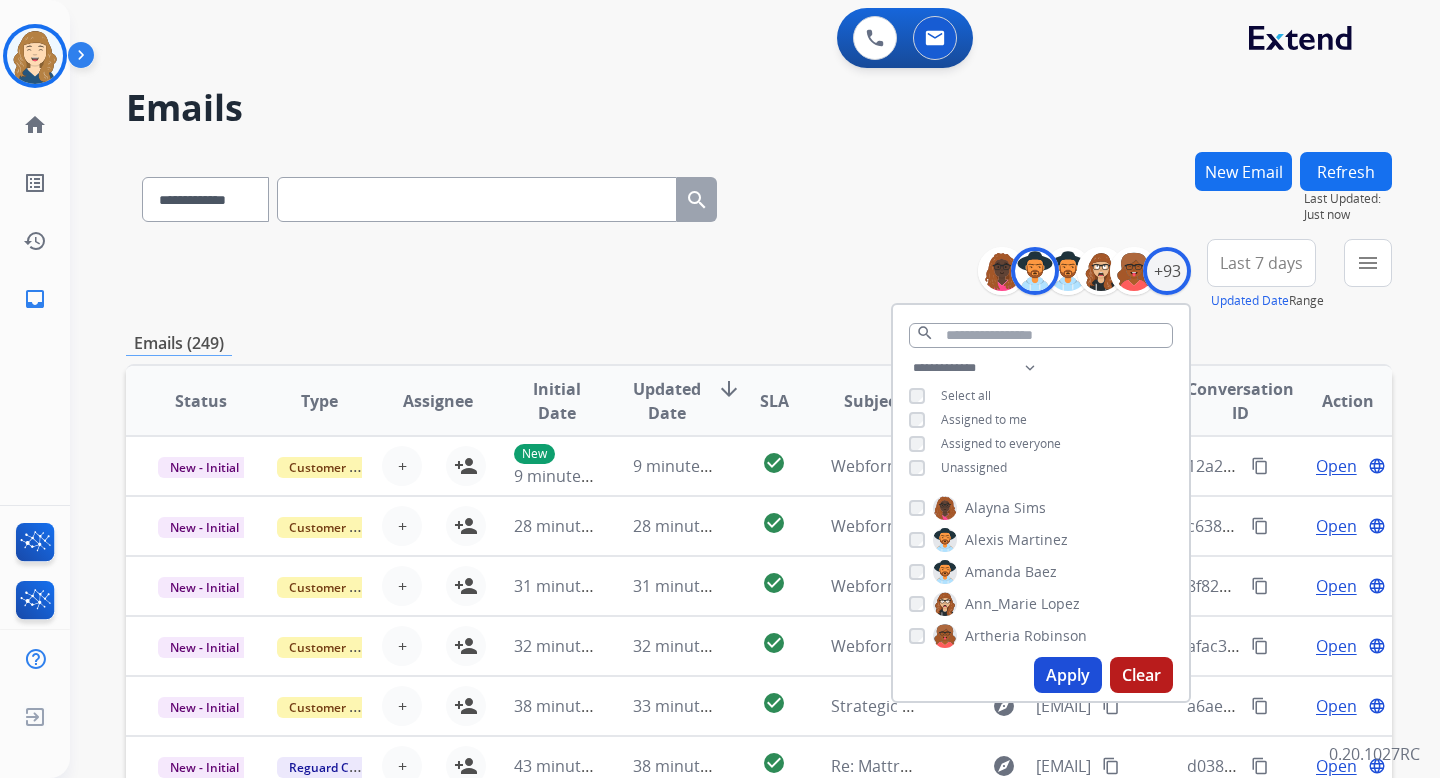 click on "Apply" at bounding box center (1068, 675) 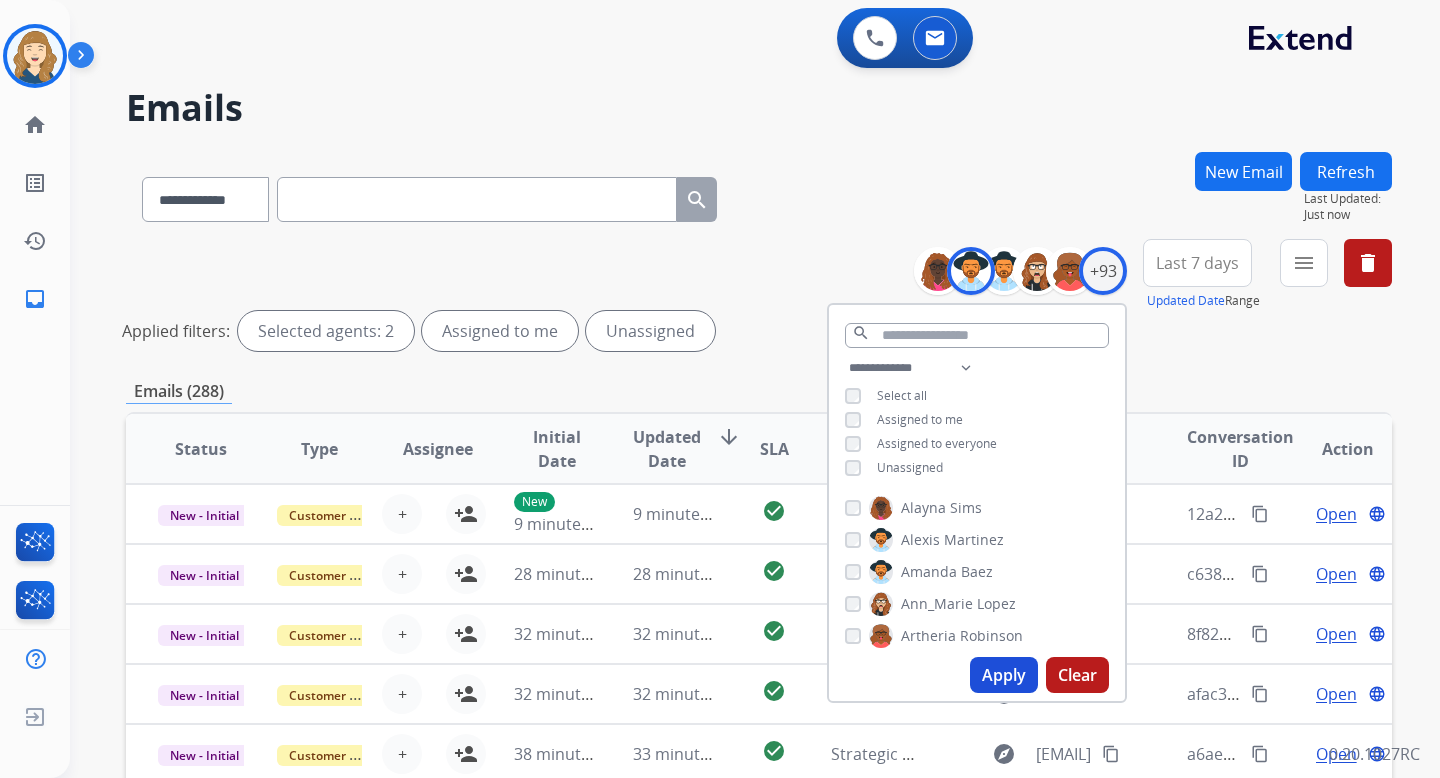 click on "**********" at bounding box center [759, 669] 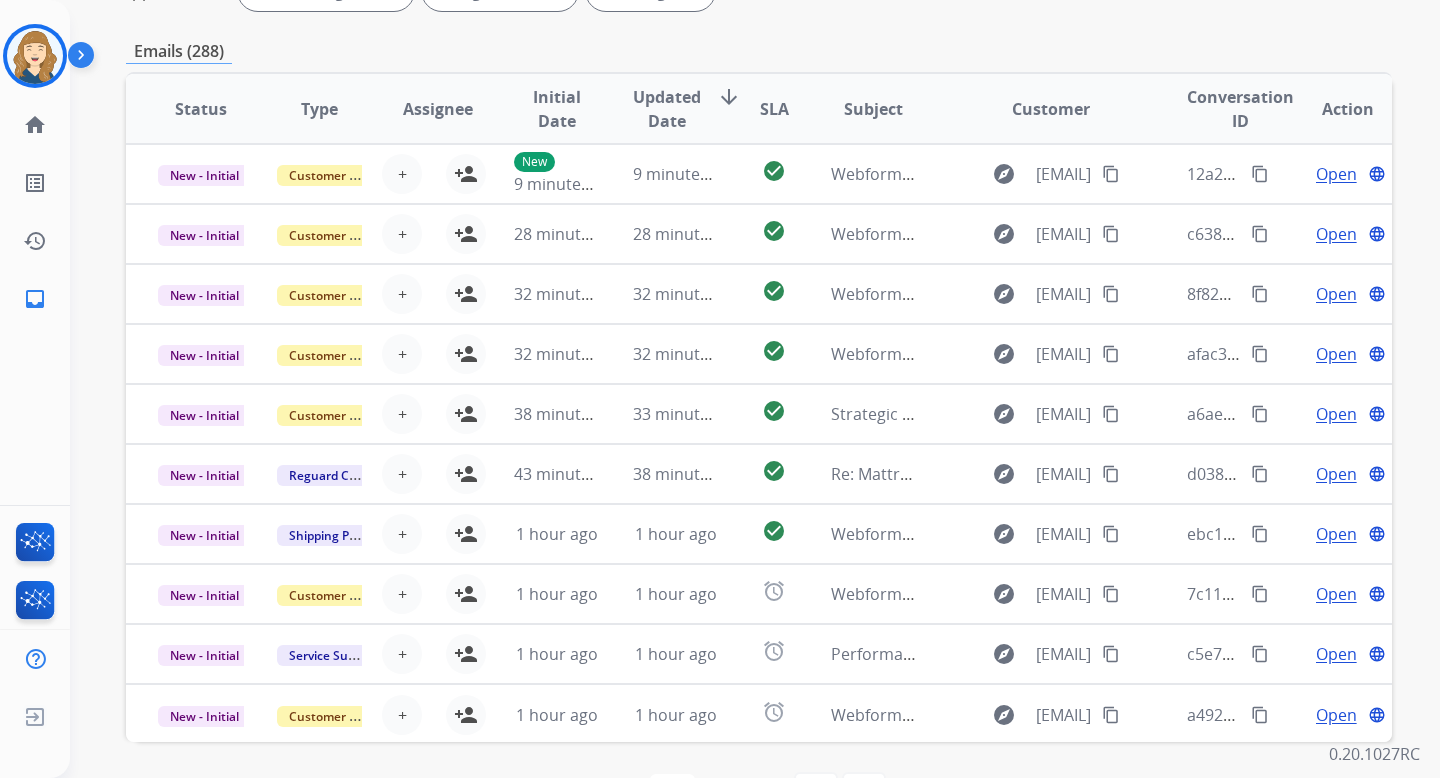 scroll, scrollTop: 345, scrollLeft: 0, axis: vertical 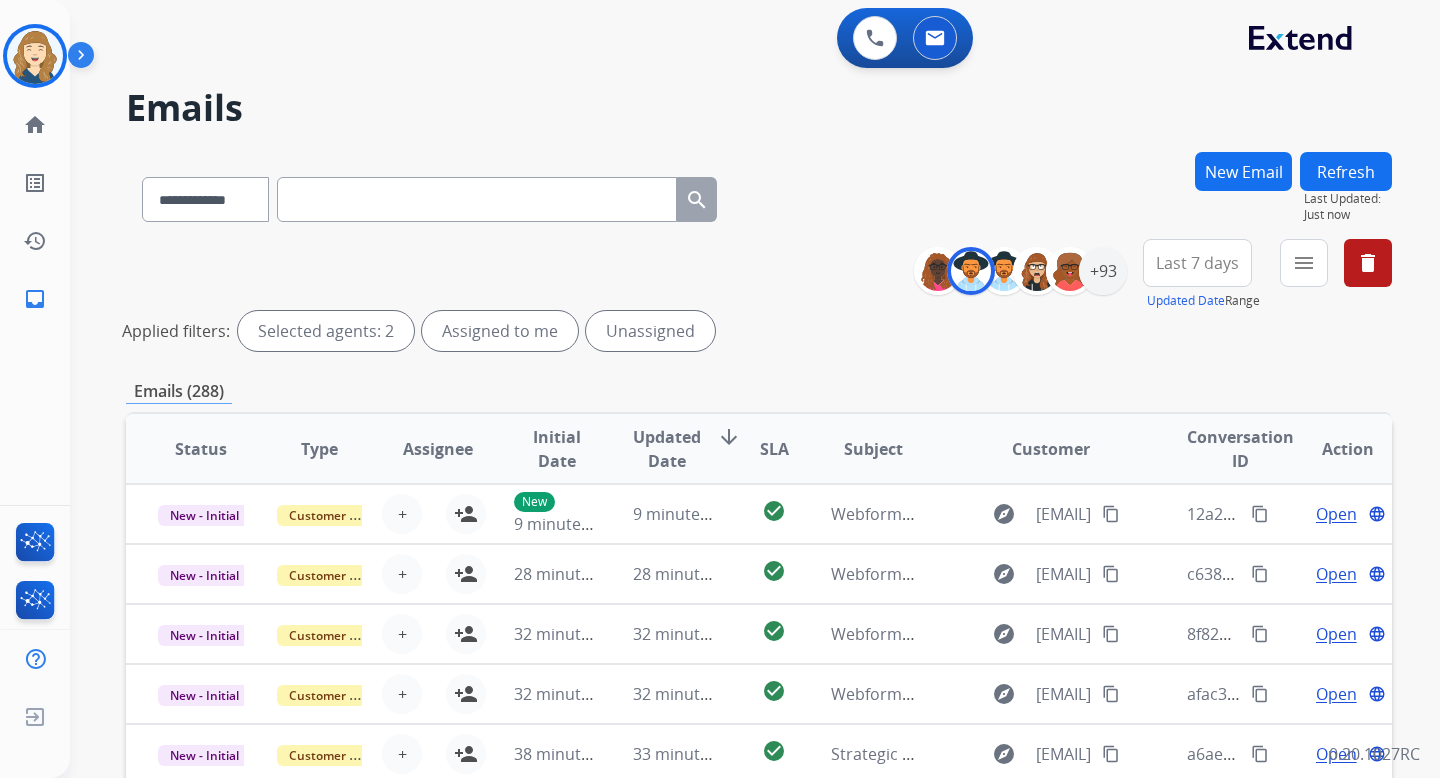 click on "Last 7 days" at bounding box center (1197, 263) 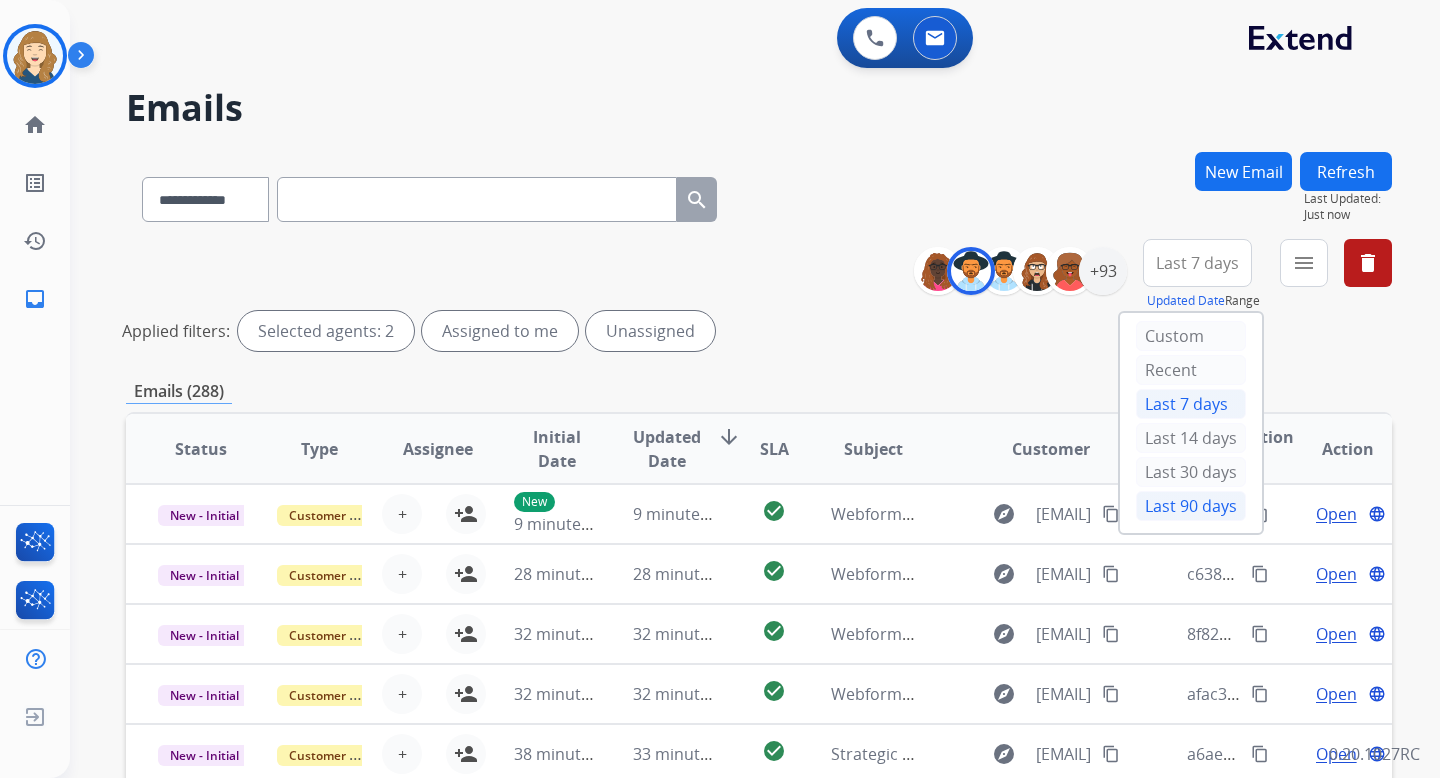 click on "Last 90 days" at bounding box center (1191, 506) 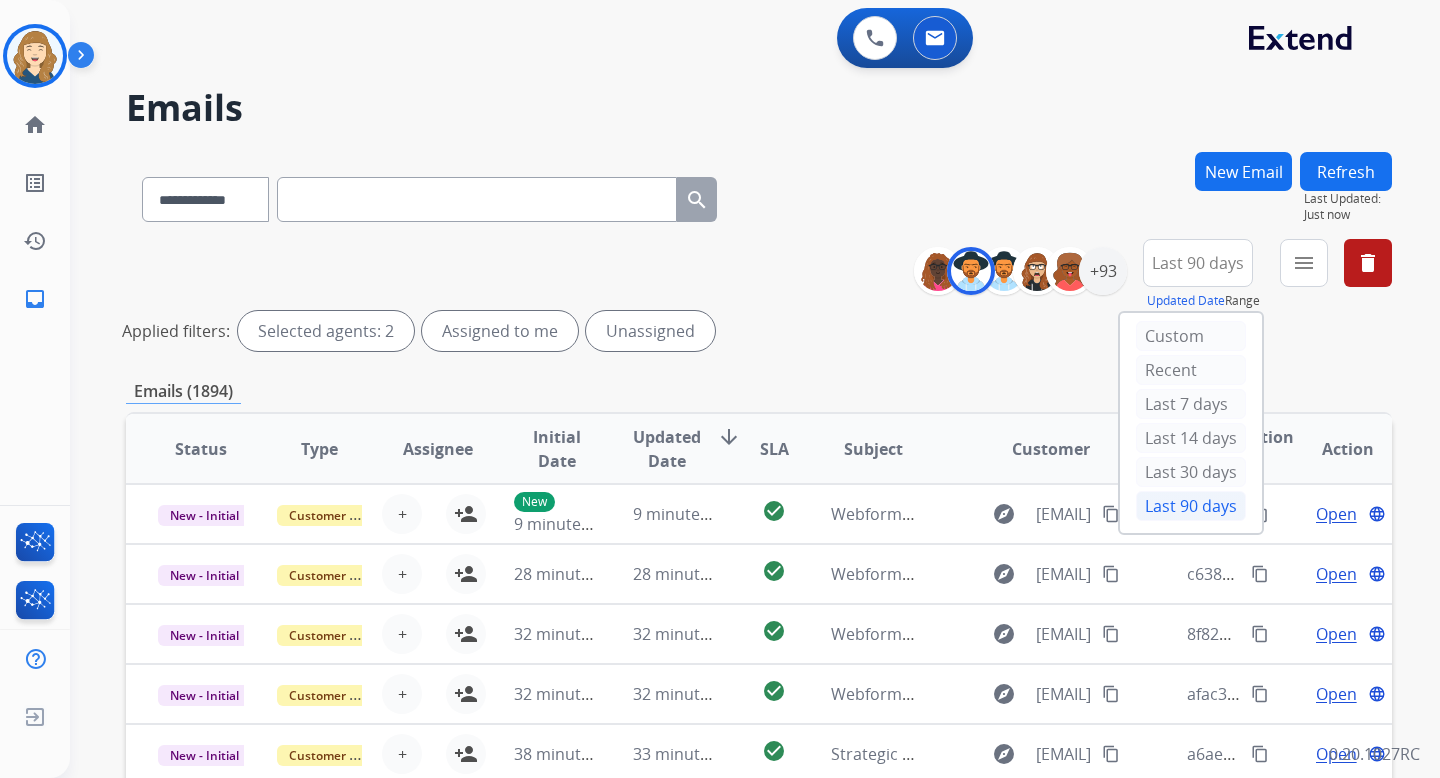 click on "**********" at bounding box center (759, 669) 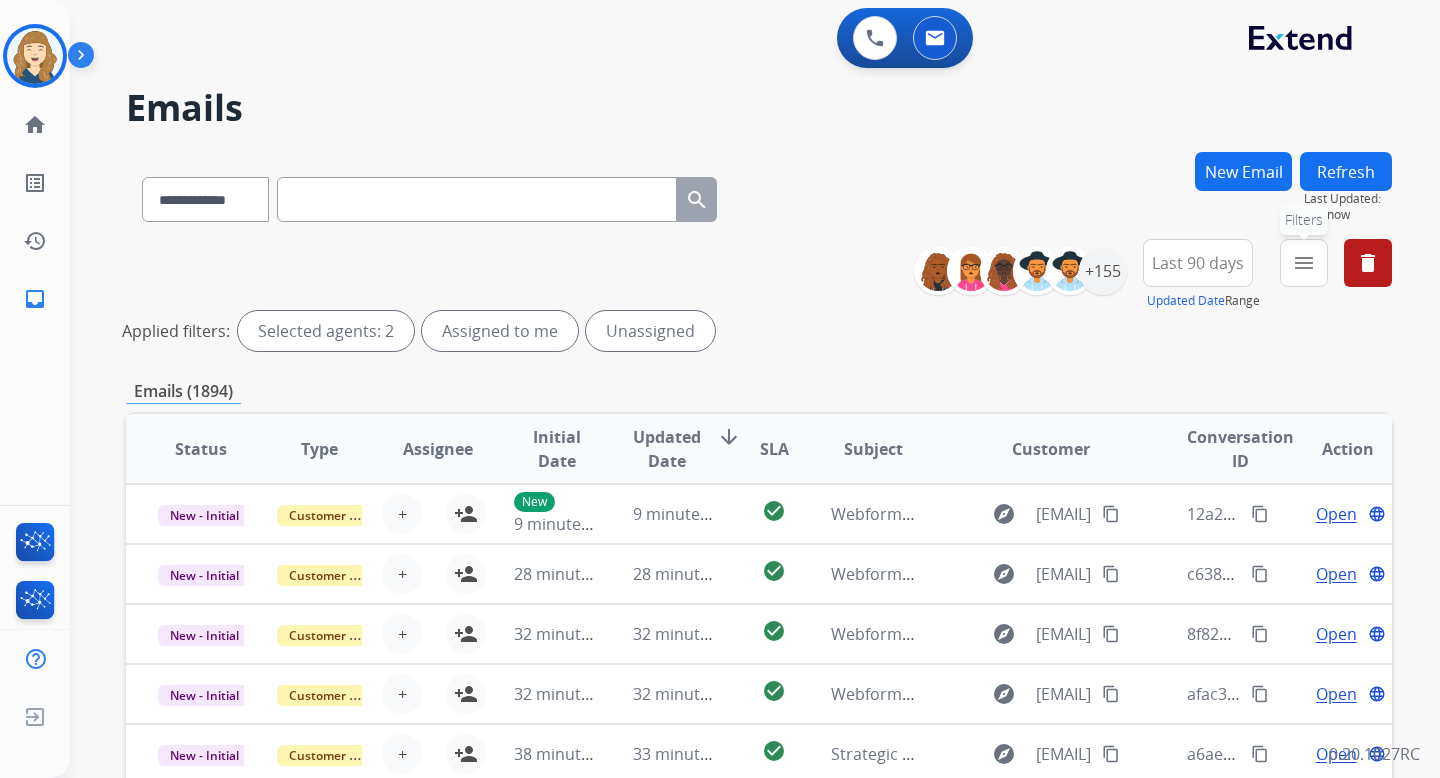 click on "menu" at bounding box center [1304, 263] 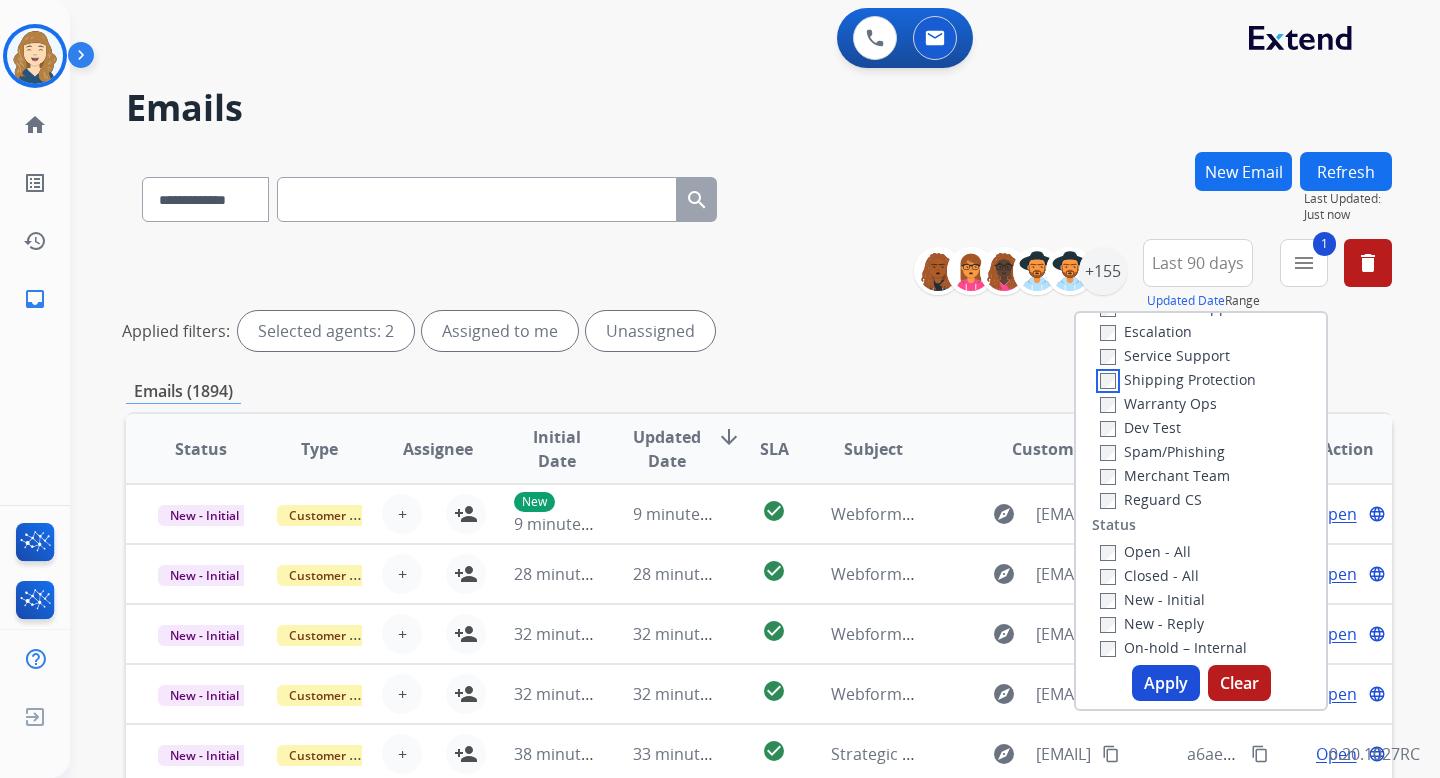 scroll, scrollTop: 82, scrollLeft: 0, axis: vertical 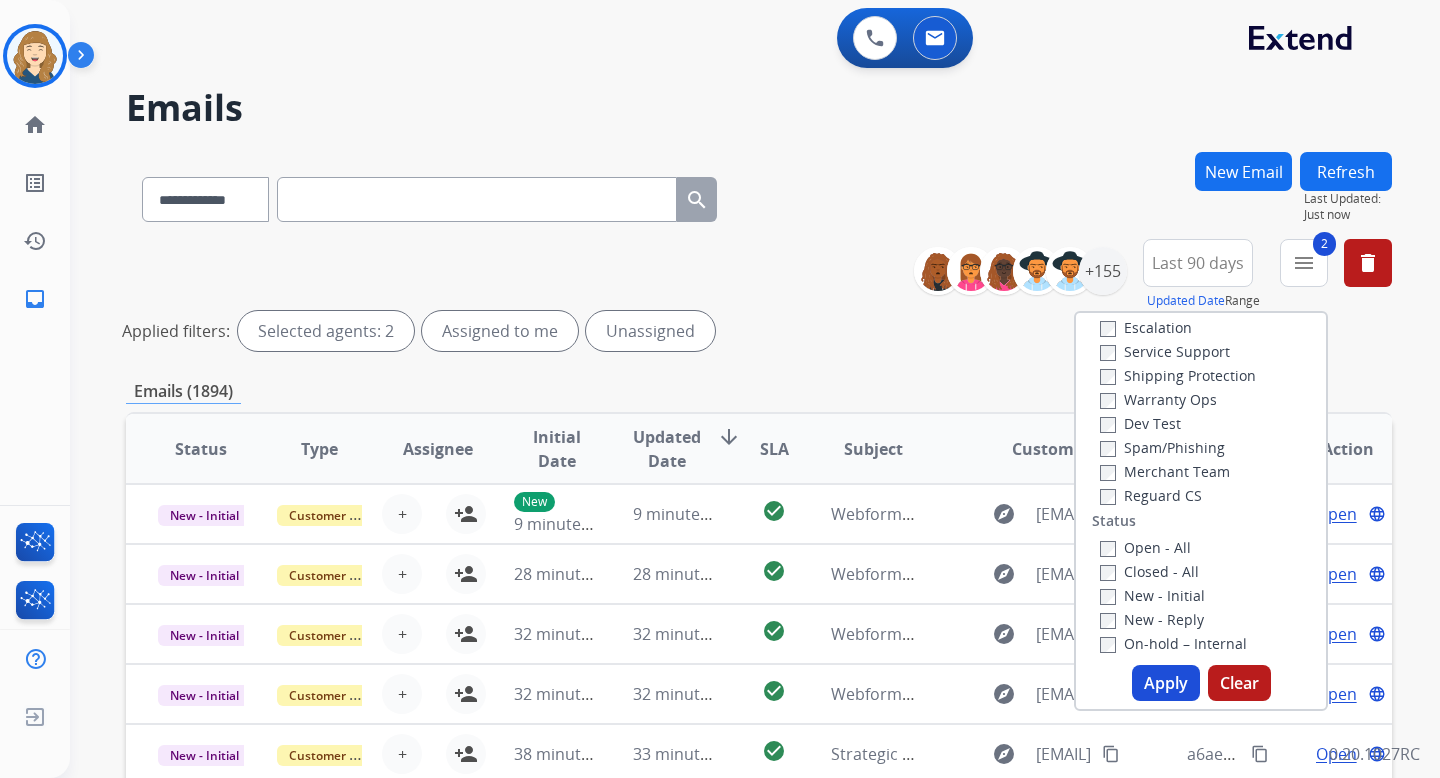 click on "Apply" at bounding box center (1166, 683) 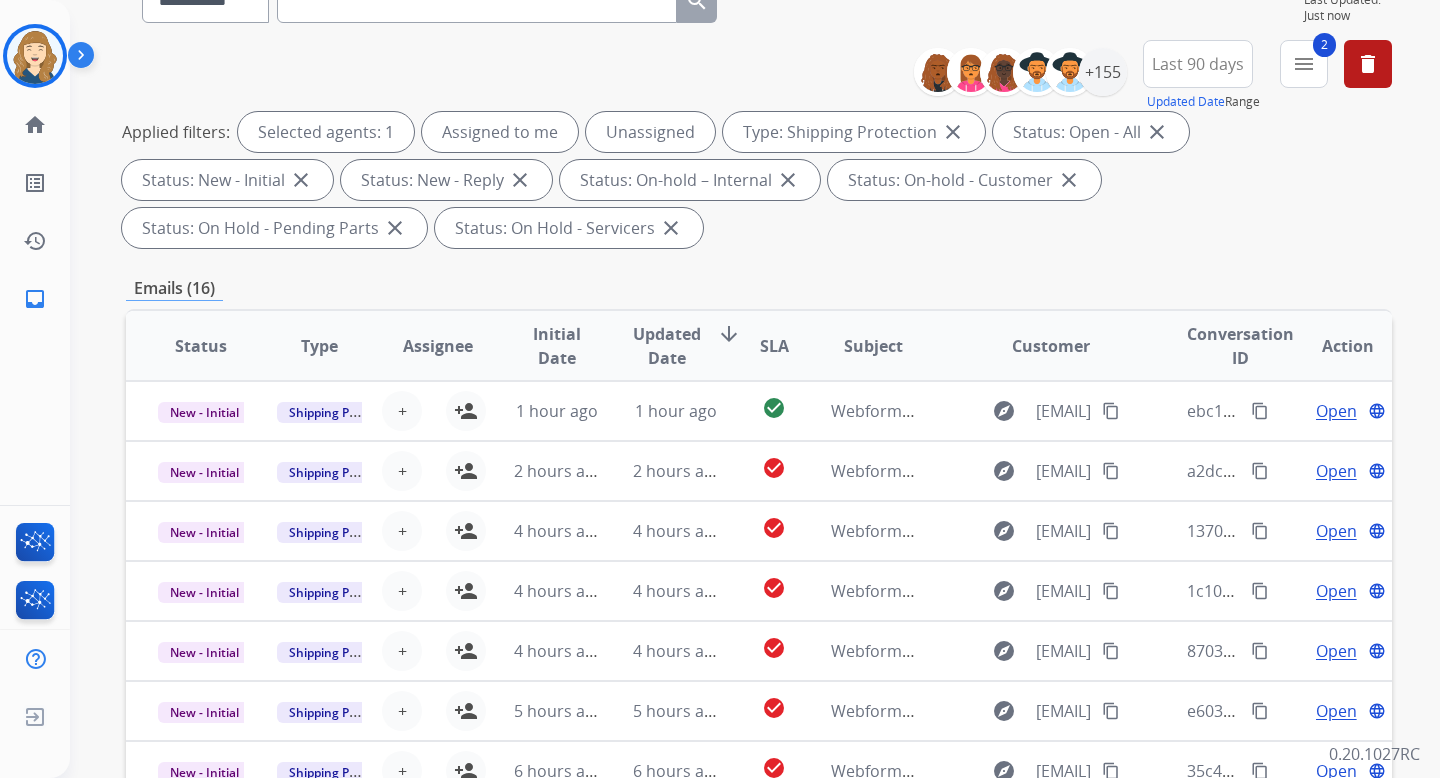 scroll, scrollTop: 504, scrollLeft: 0, axis: vertical 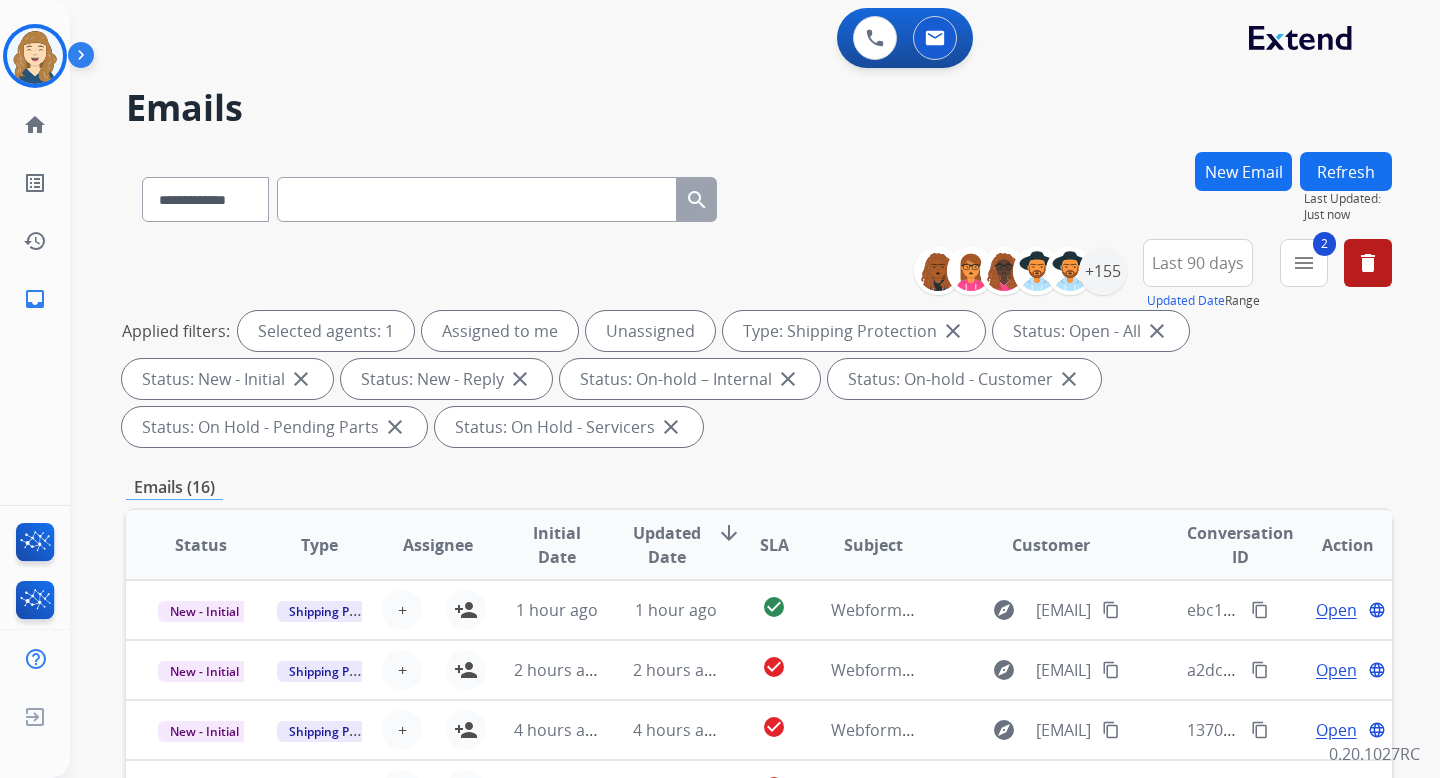 click on "close" at bounding box center [1069, 379] 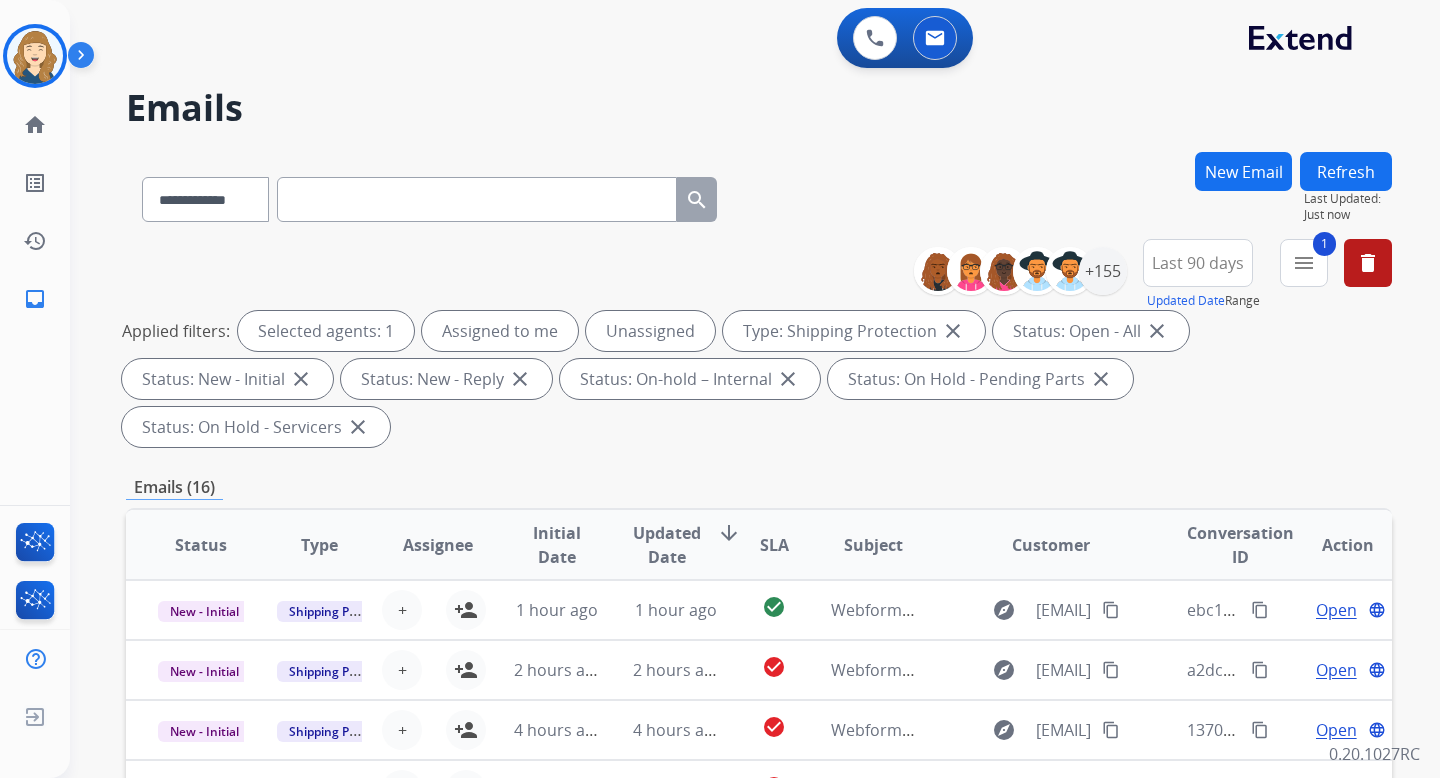 click on "close" at bounding box center [788, 379] 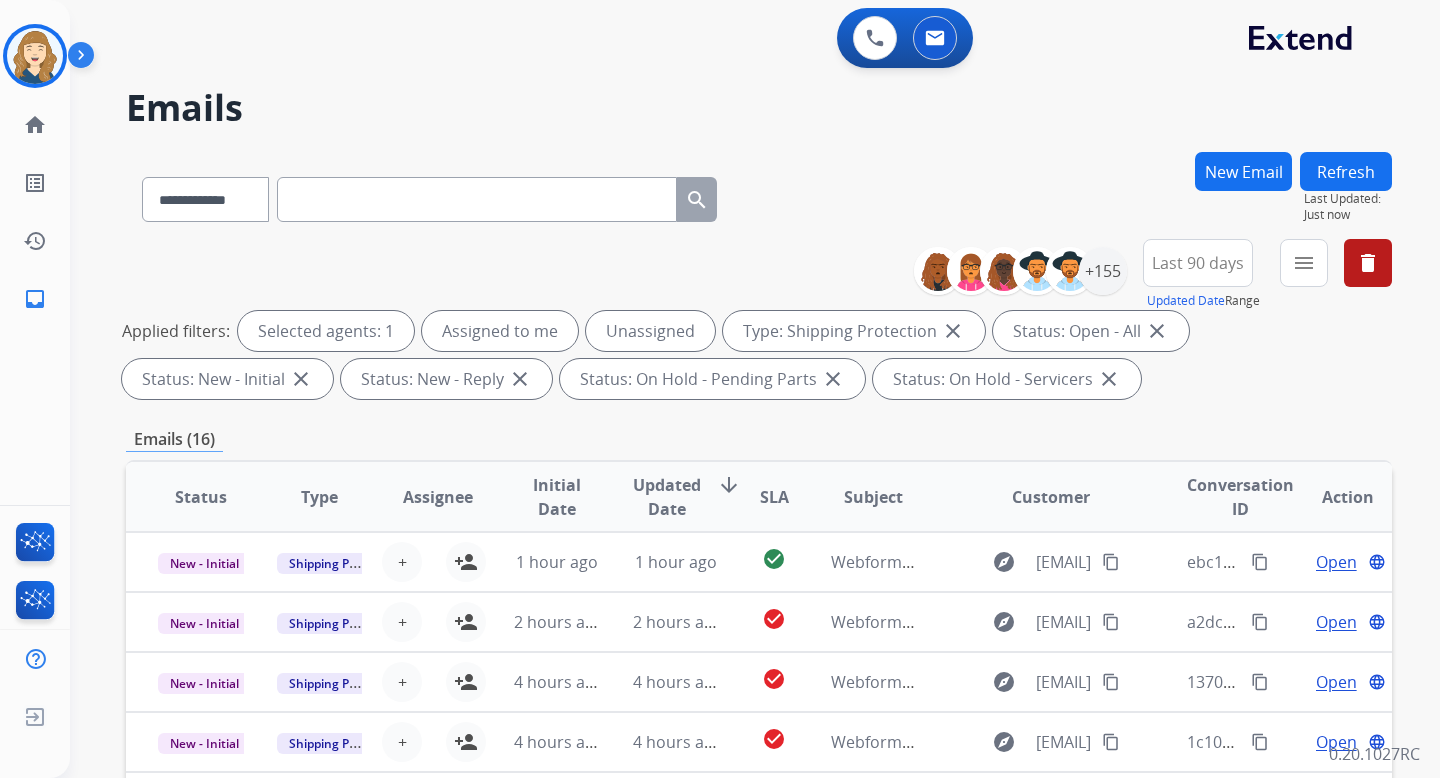 click on "close" at bounding box center [520, 379] 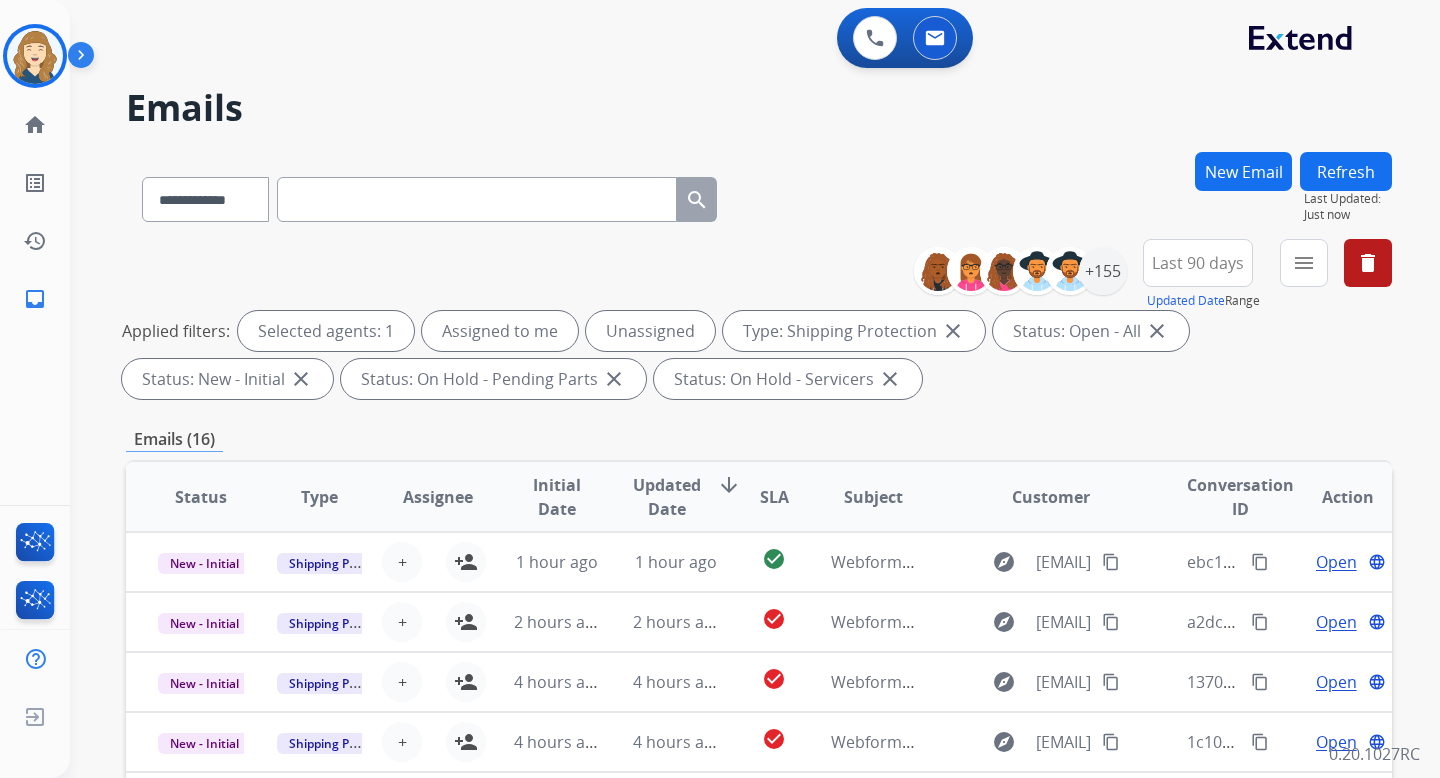 click on "close" at bounding box center (301, 379) 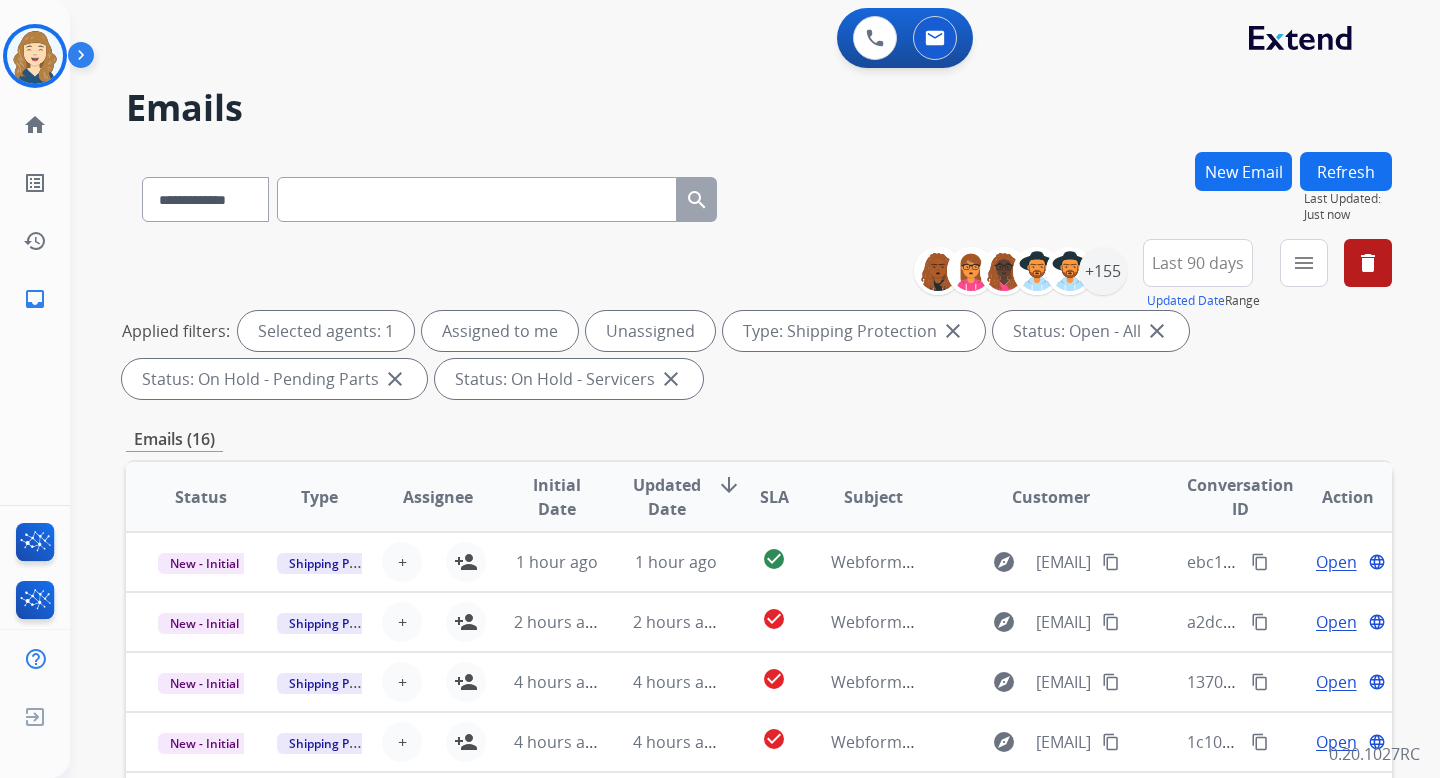 click on "close" at bounding box center (953, 331) 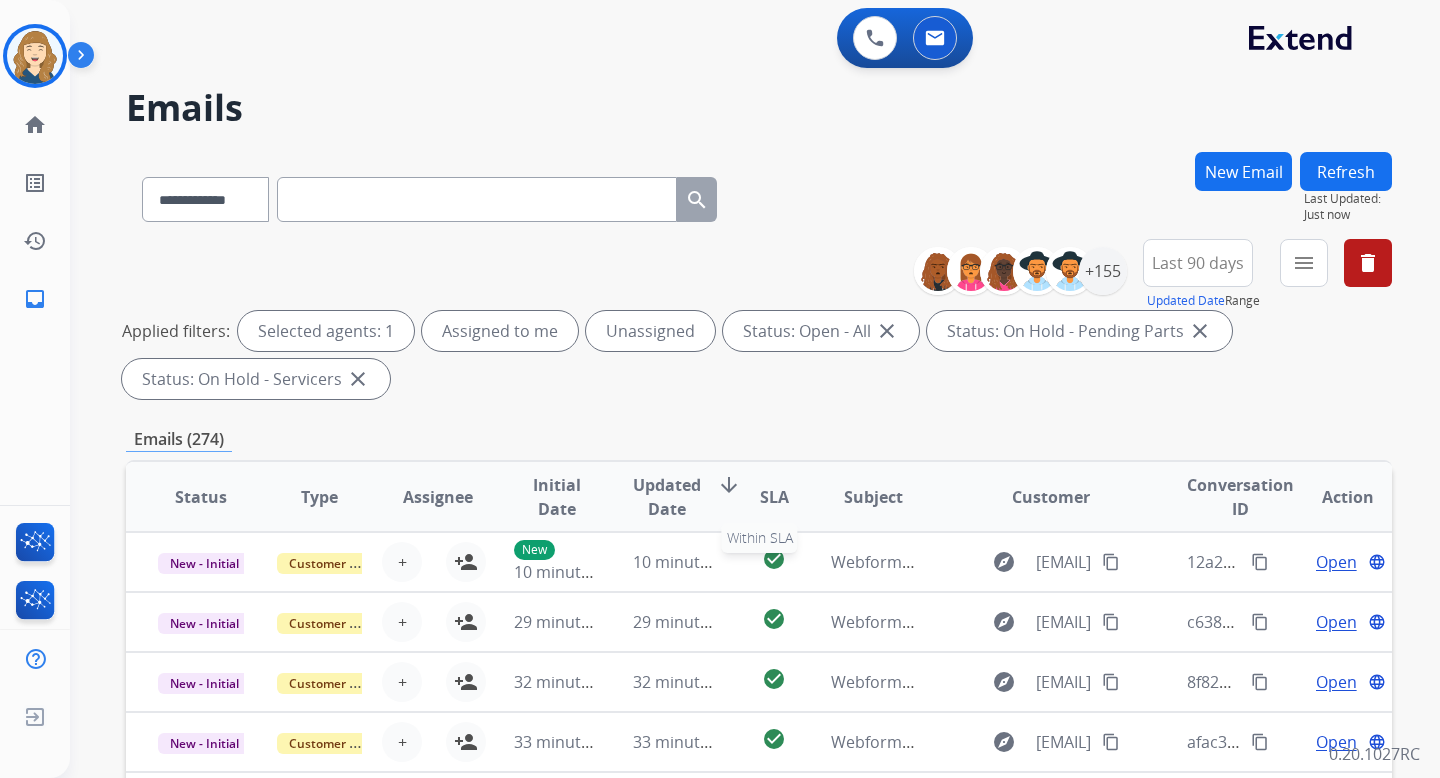 scroll, scrollTop: 2, scrollLeft: 0, axis: vertical 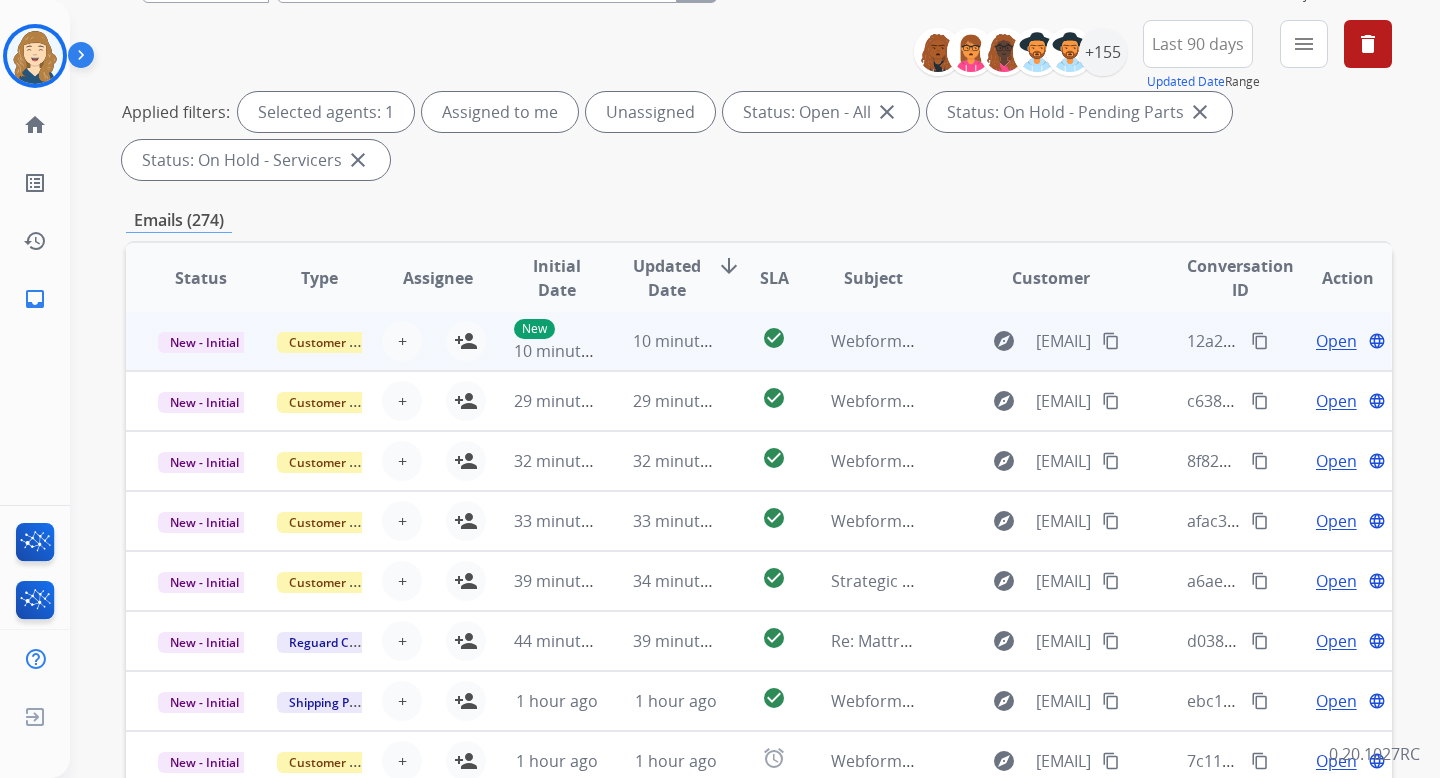 click on "Open" at bounding box center [1336, 341] 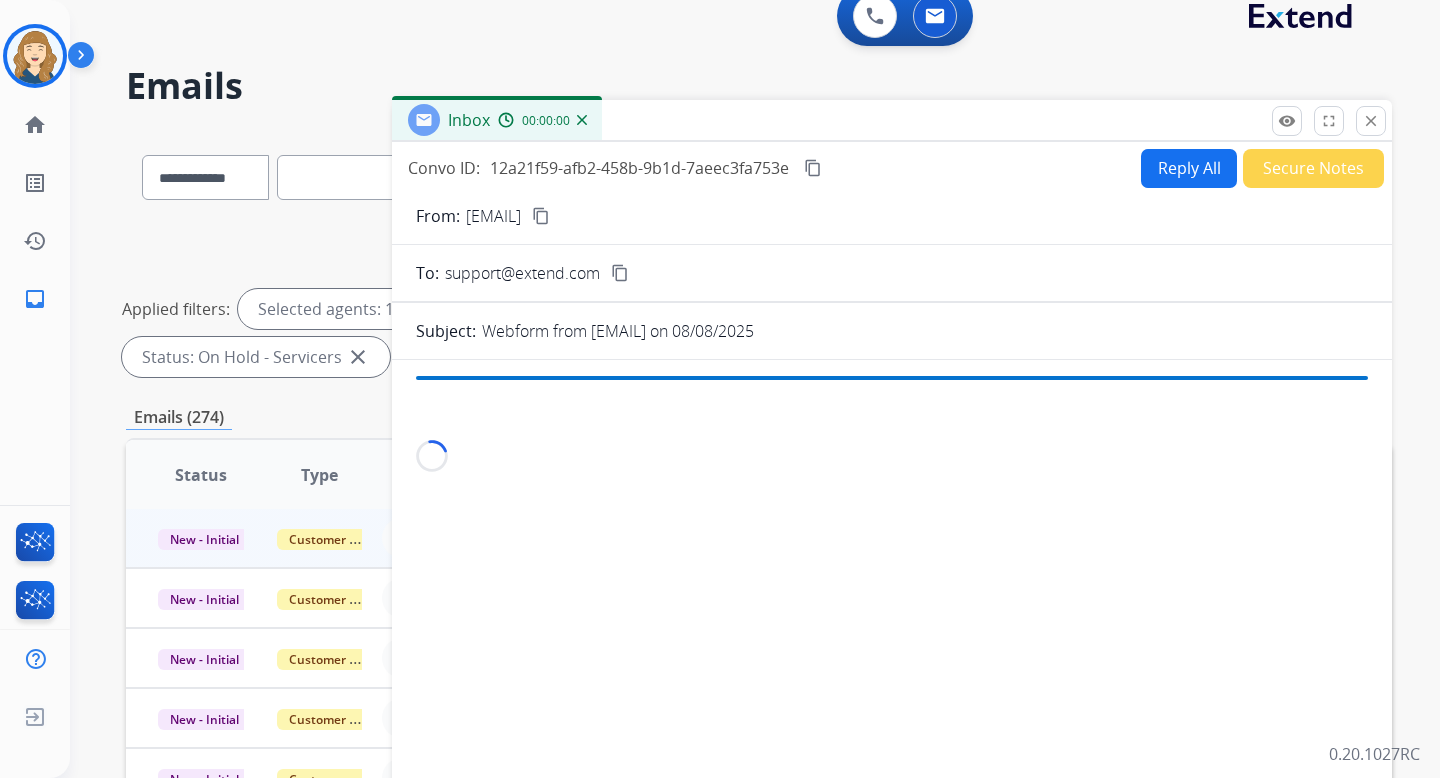 scroll, scrollTop: 0, scrollLeft: 0, axis: both 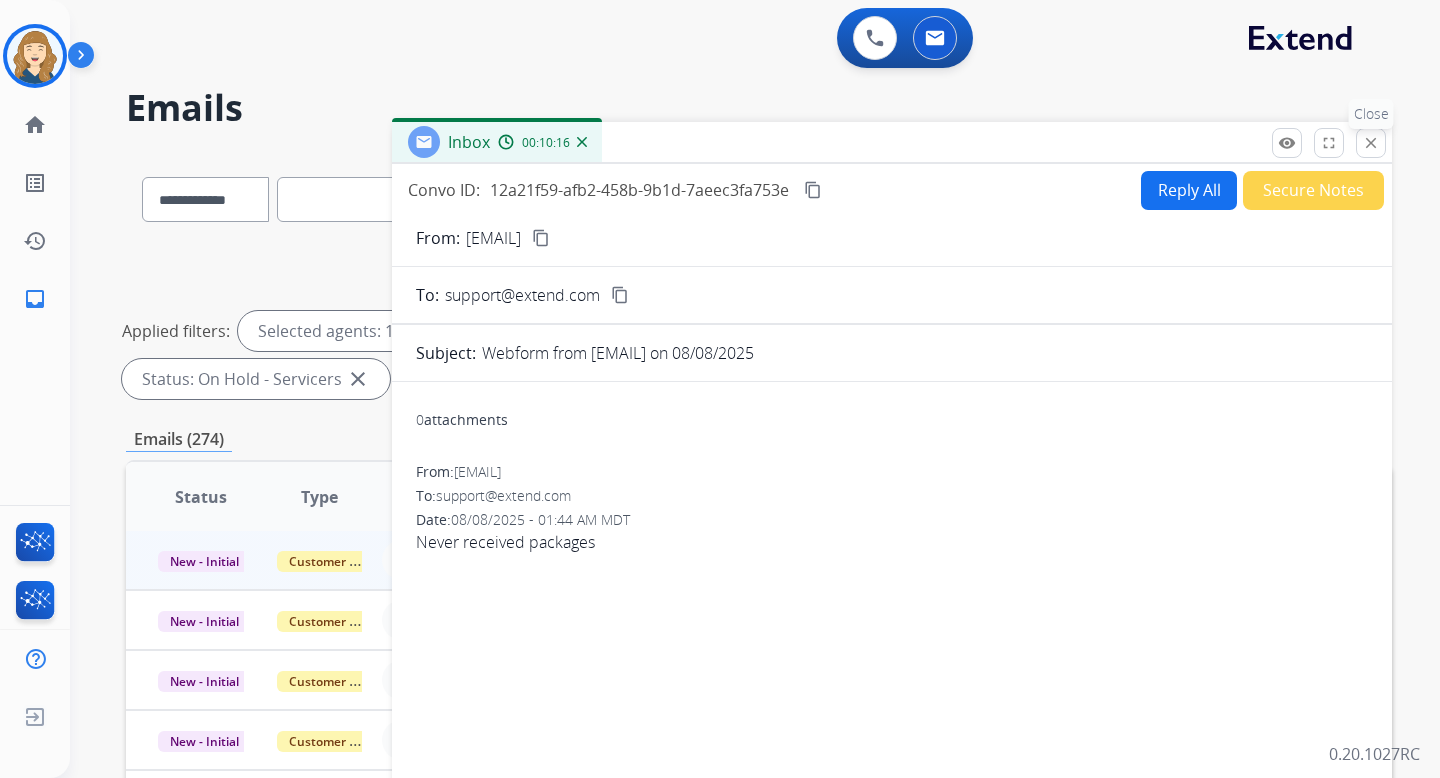 click on "close Close" at bounding box center [1371, 143] 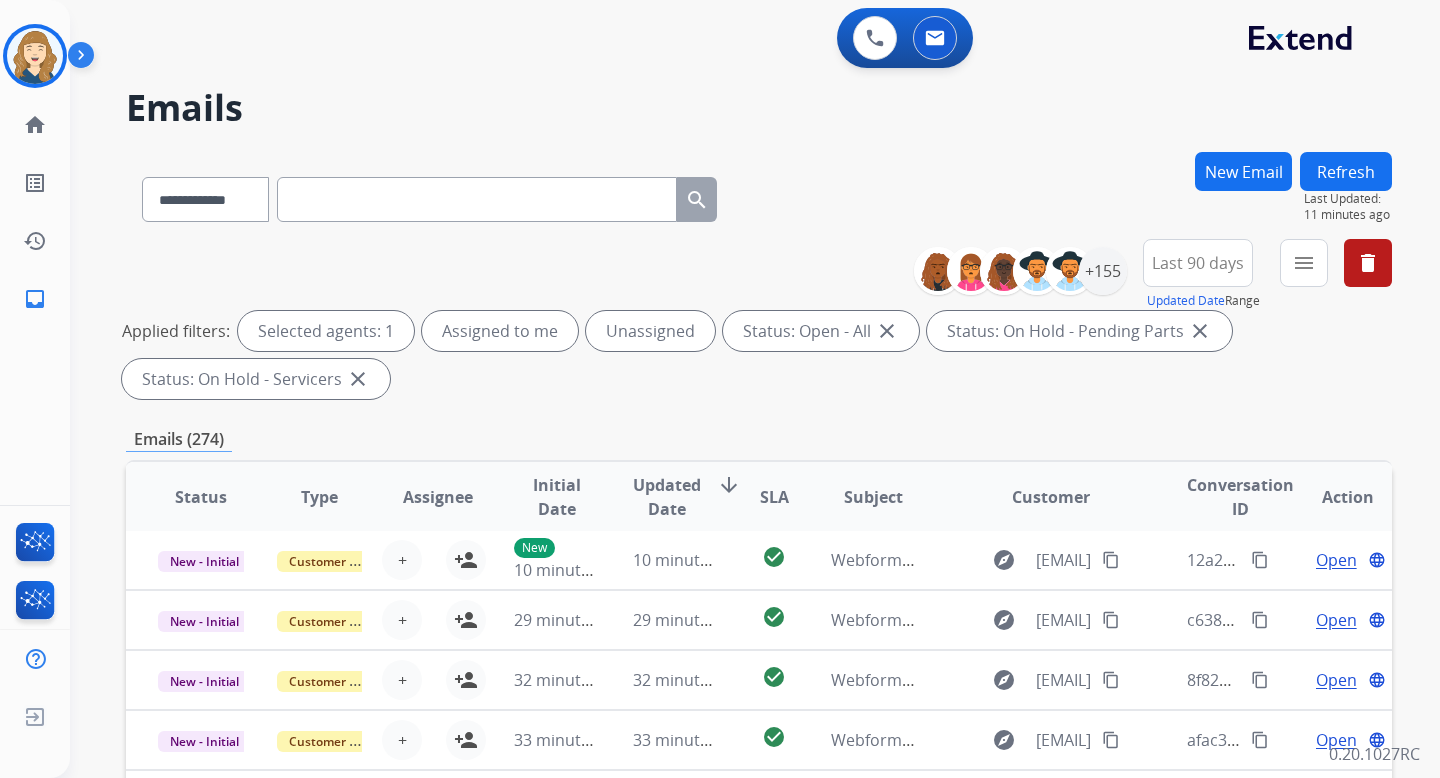 click on "close" at bounding box center (887, 331) 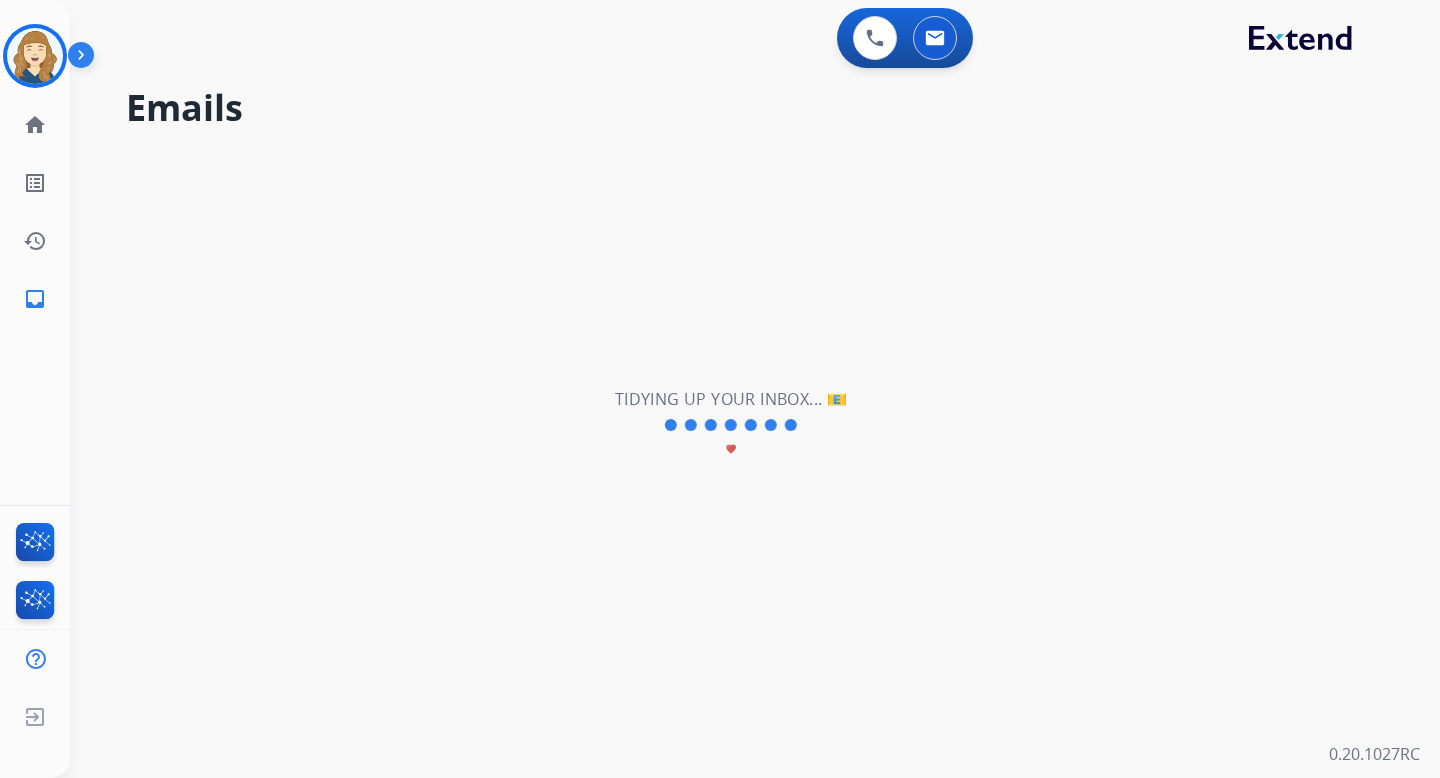 scroll, scrollTop: 0, scrollLeft: 0, axis: both 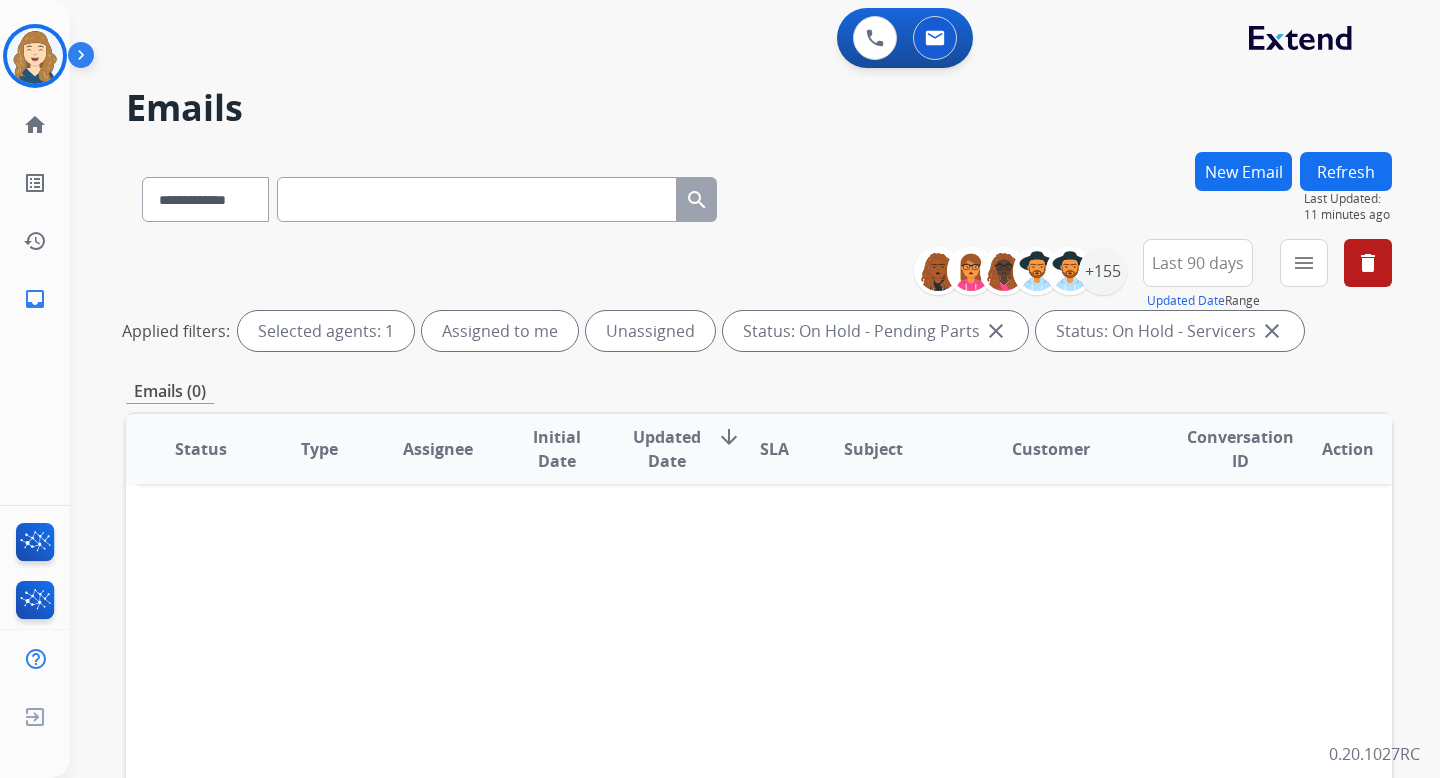 click on "close" at bounding box center (996, 331) 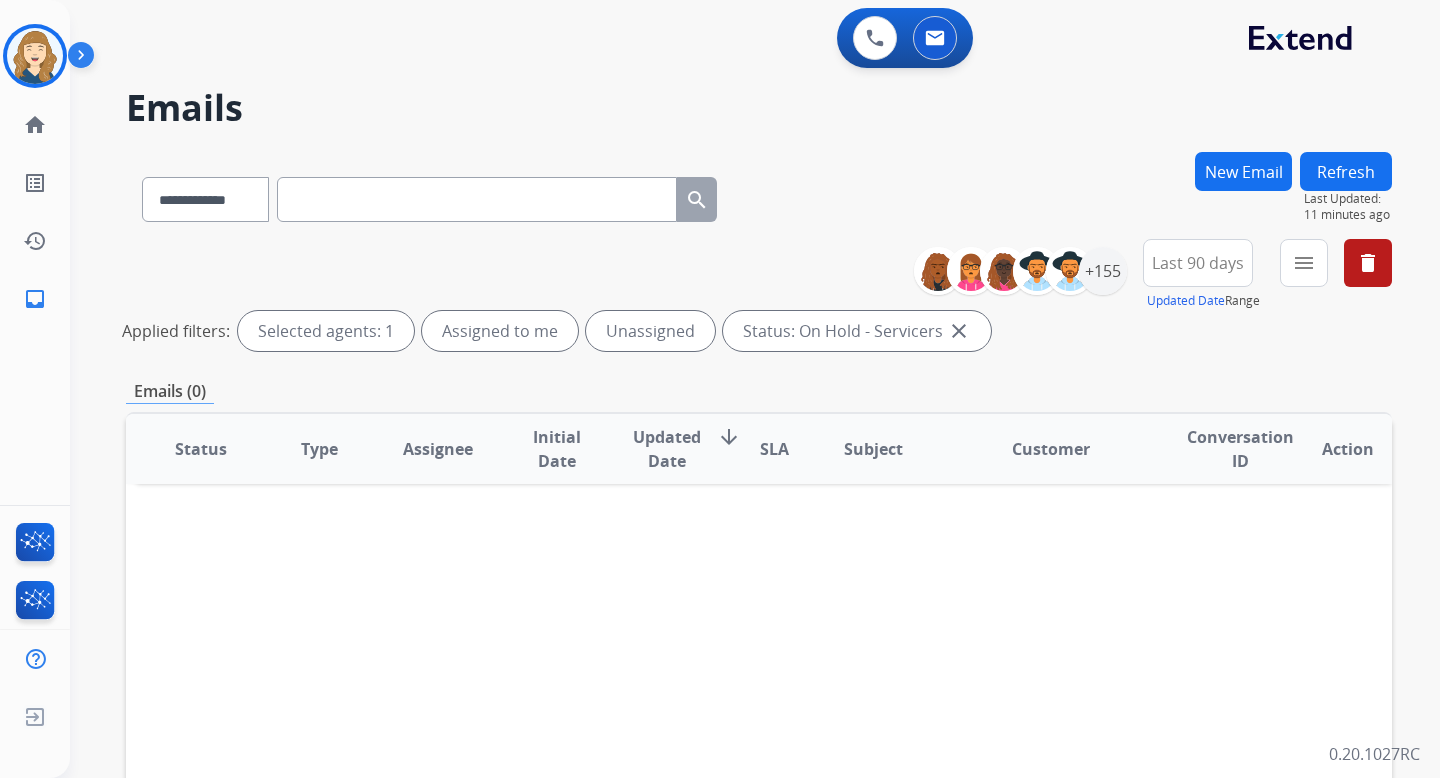 click on "close" at bounding box center [959, 331] 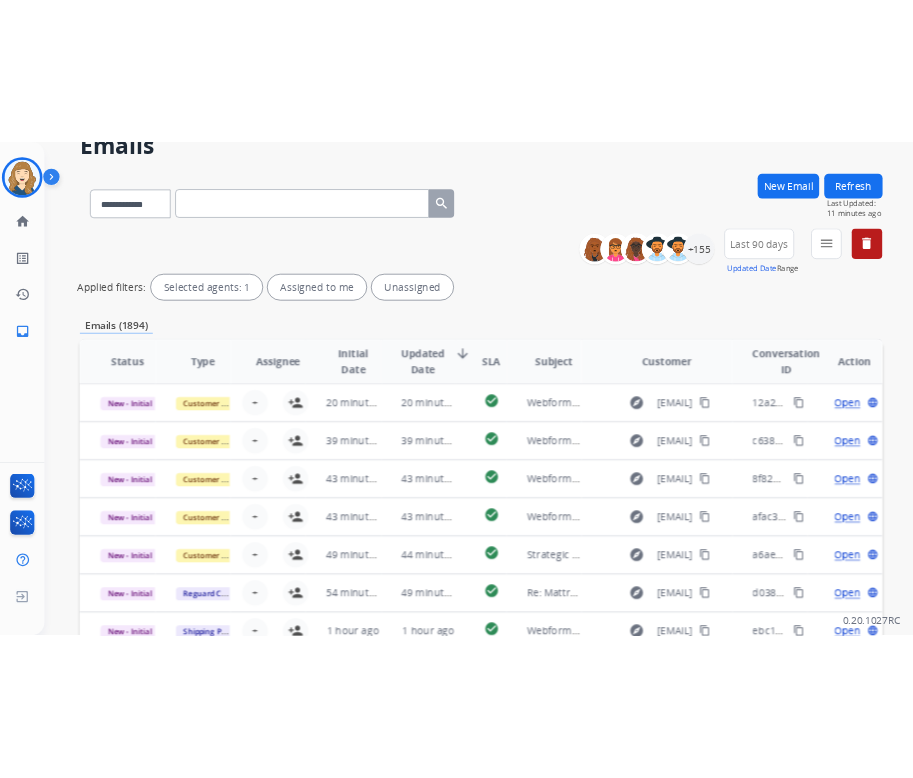 scroll, scrollTop: 0, scrollLeft: 0, axis: both 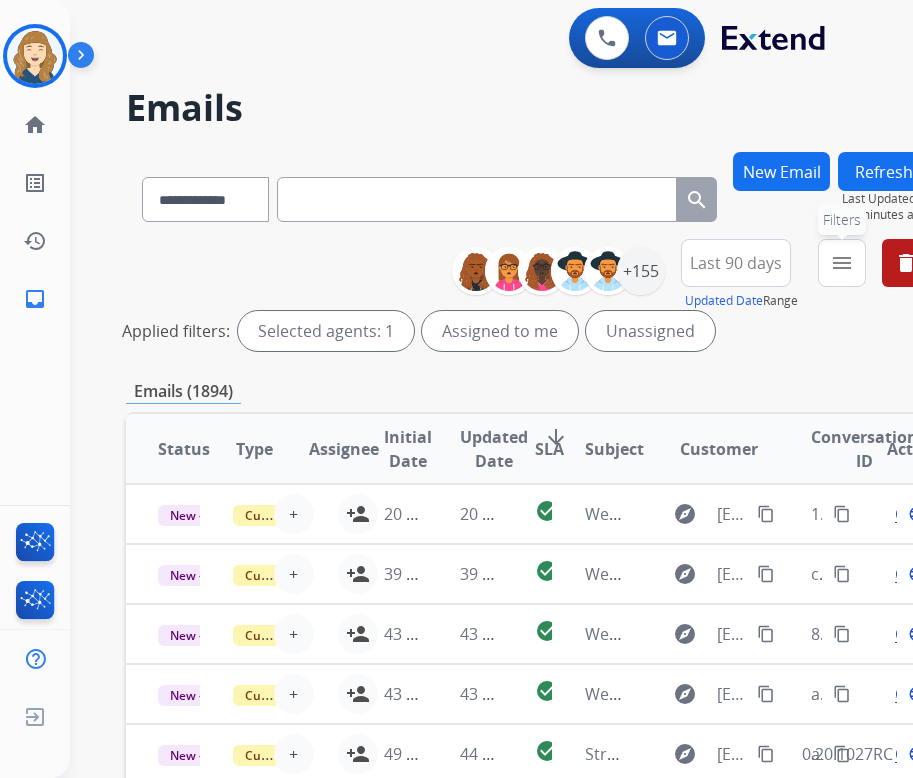 click on "menu  Filters" at bounding box center (842, 263) 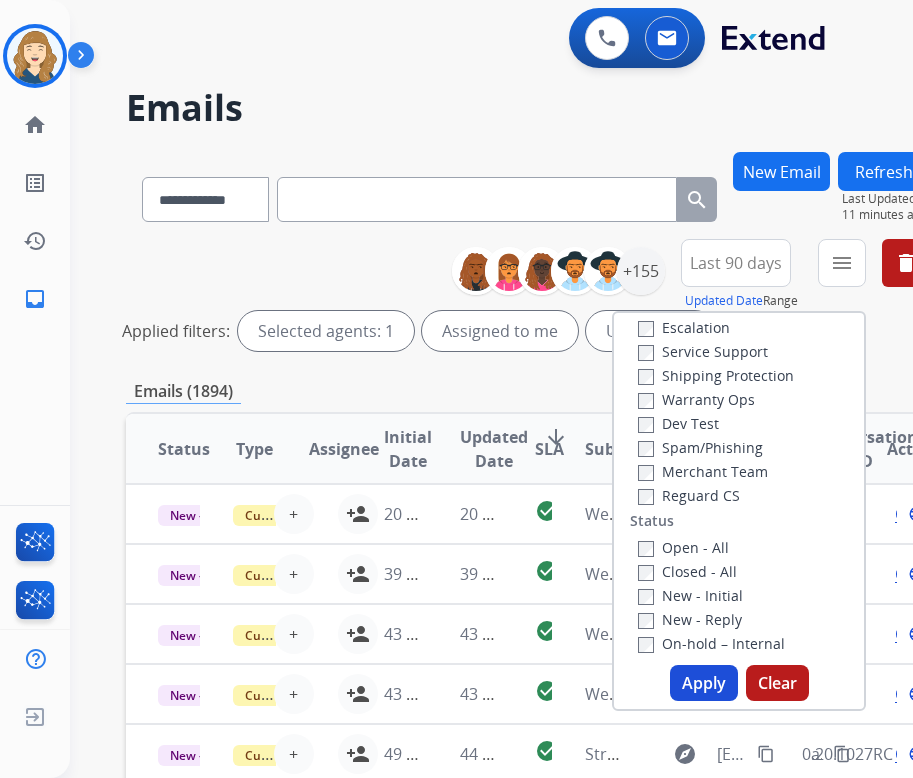 click on "Apply" at bounding box center (704, 683) 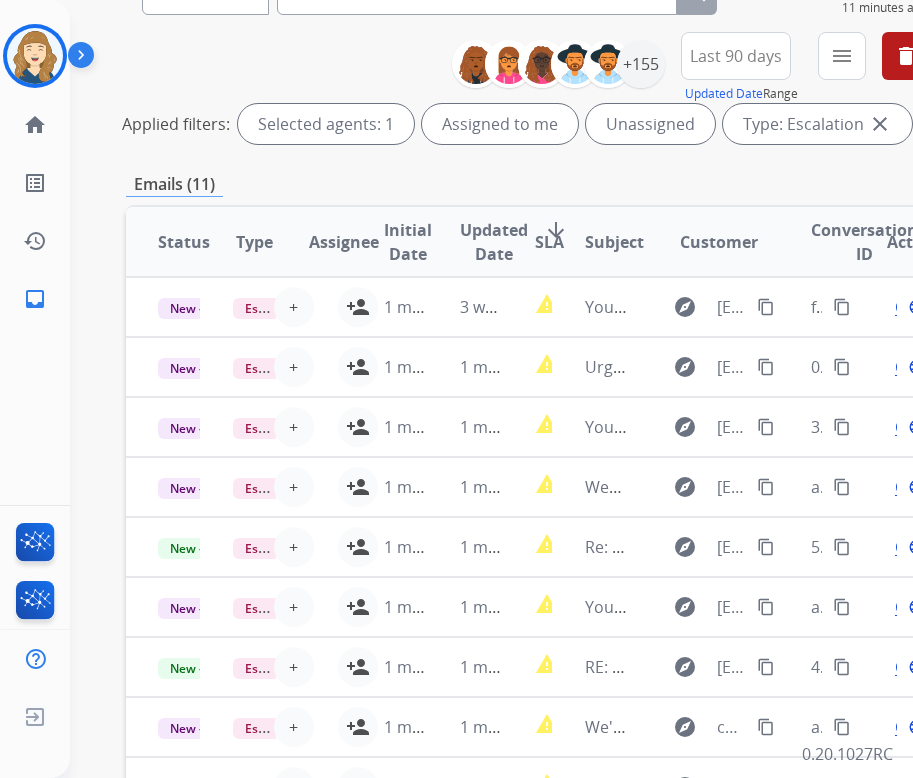 scroll, scrollTop: 408, scrollLeft: 0, axis: vertical 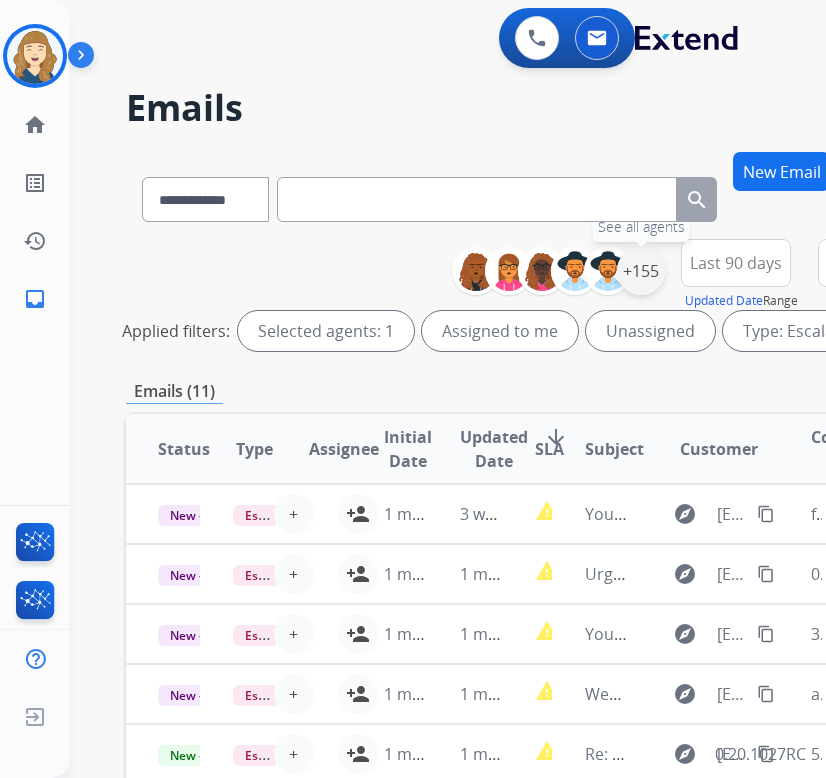 click on "+155" at bounding box center [641, 271] 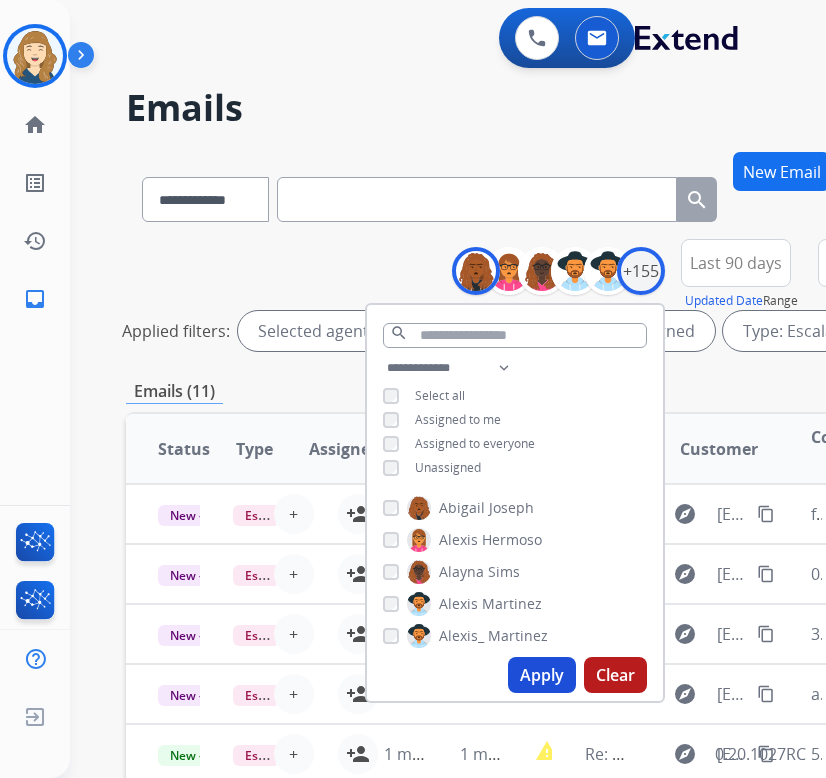 click on "Apply" at bounding box center (542, 675) 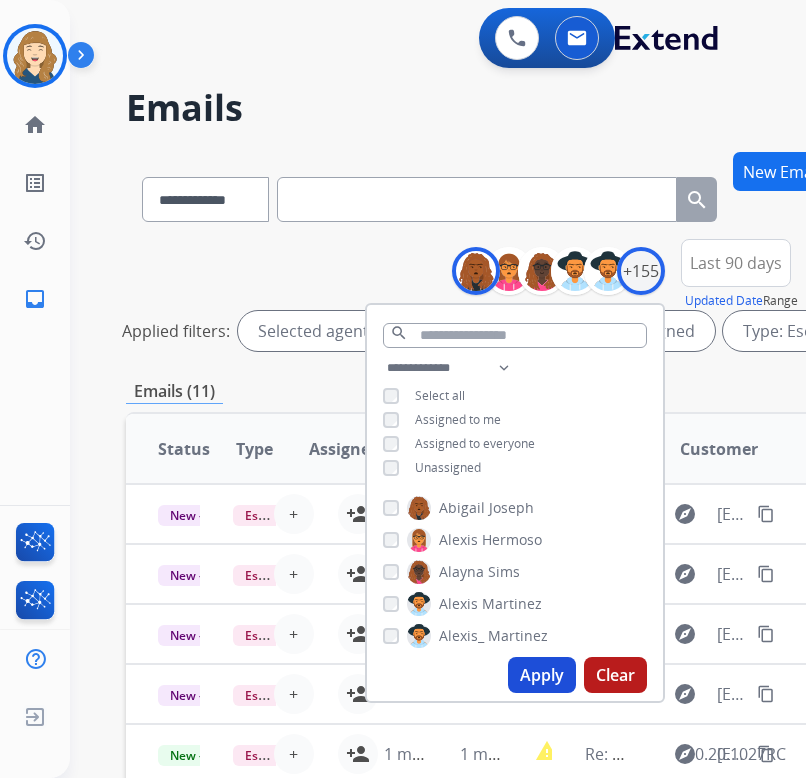 click on "**********" at bounding box center (528, 669) 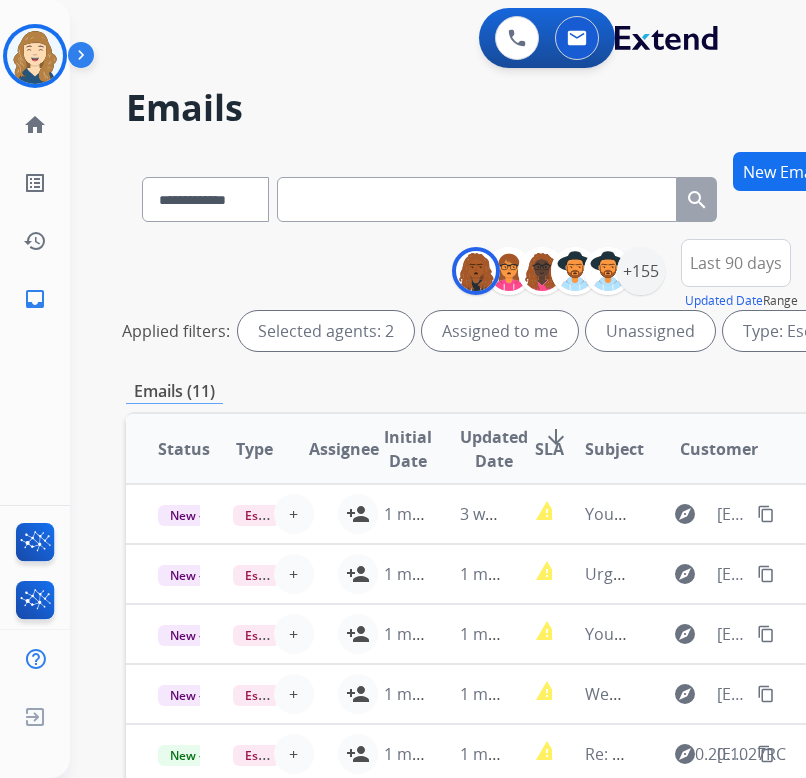 click on "Last 90 days" at bounding box center (736, 263) 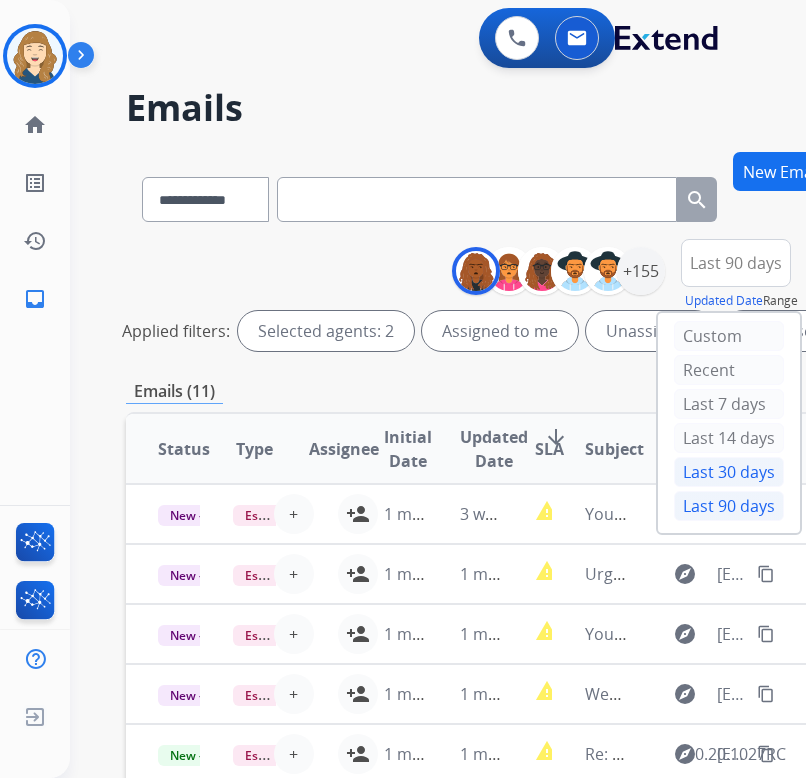 click on "Last 30 days" at bounding box center (729, 472) 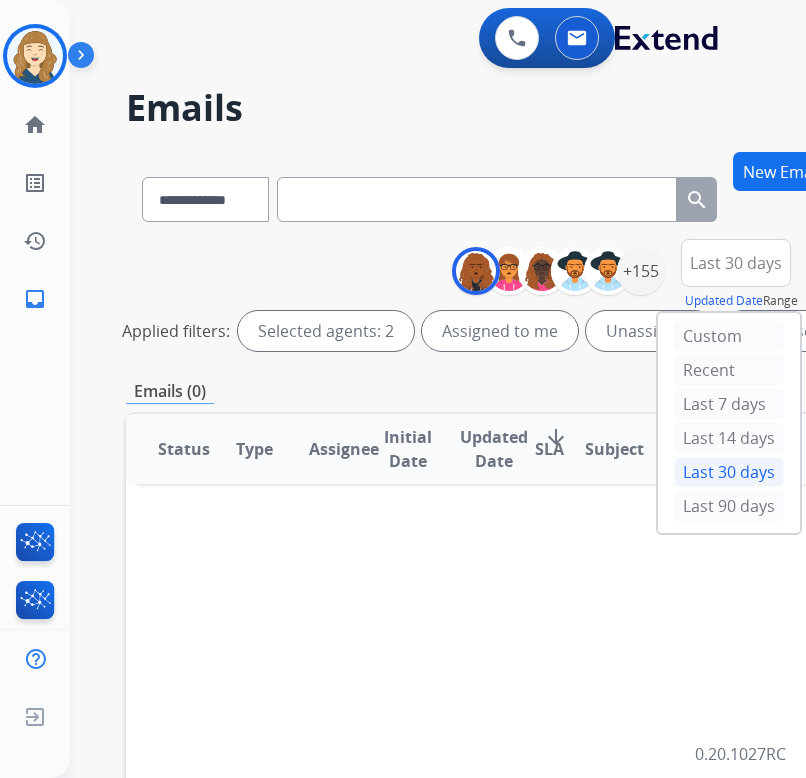 click on "Emails (0)" at bounding box center [528, 391] 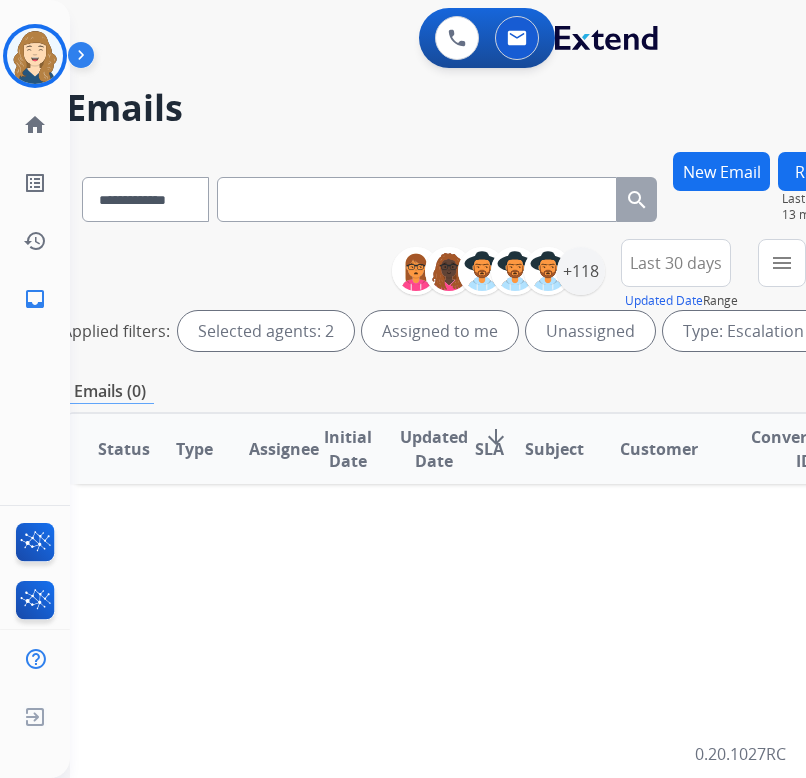 scroll, scrollTop: 0, scrollLeft: 150, axis: horizontal 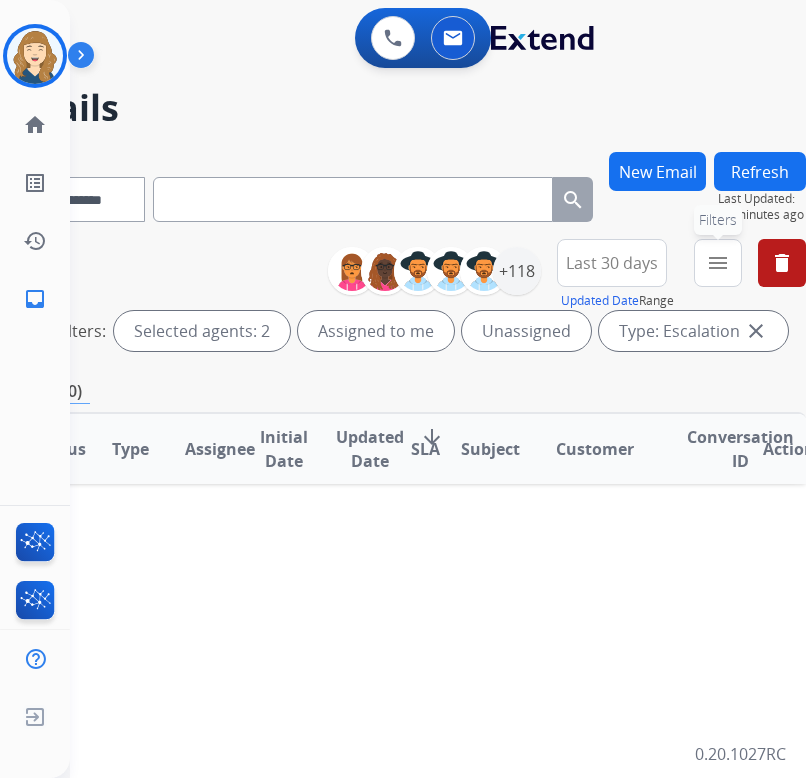 click on "menu" at bounding box center [718, 263] 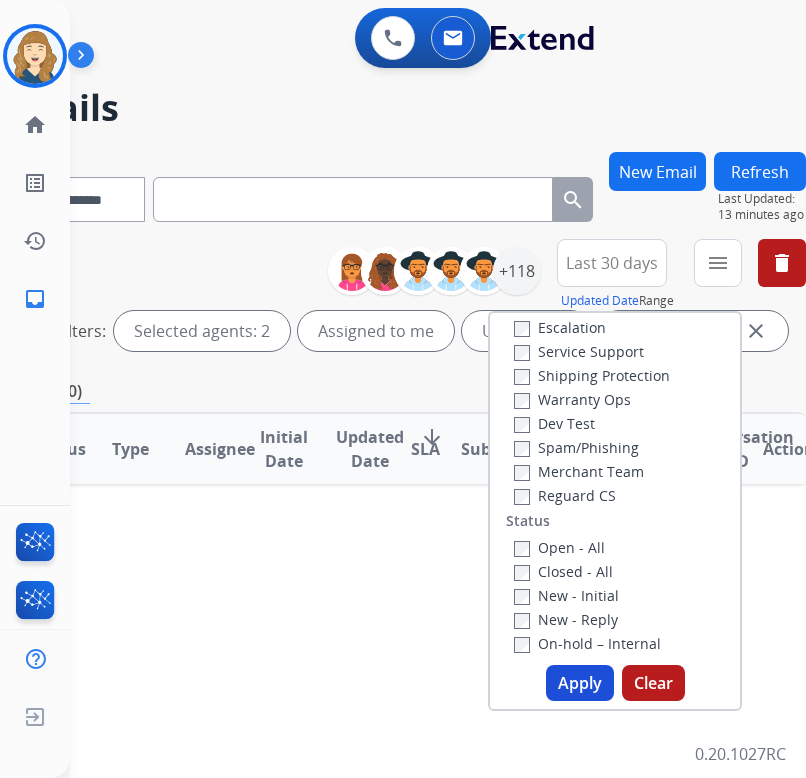 click on "Apply" at bounding box center [580, 683] 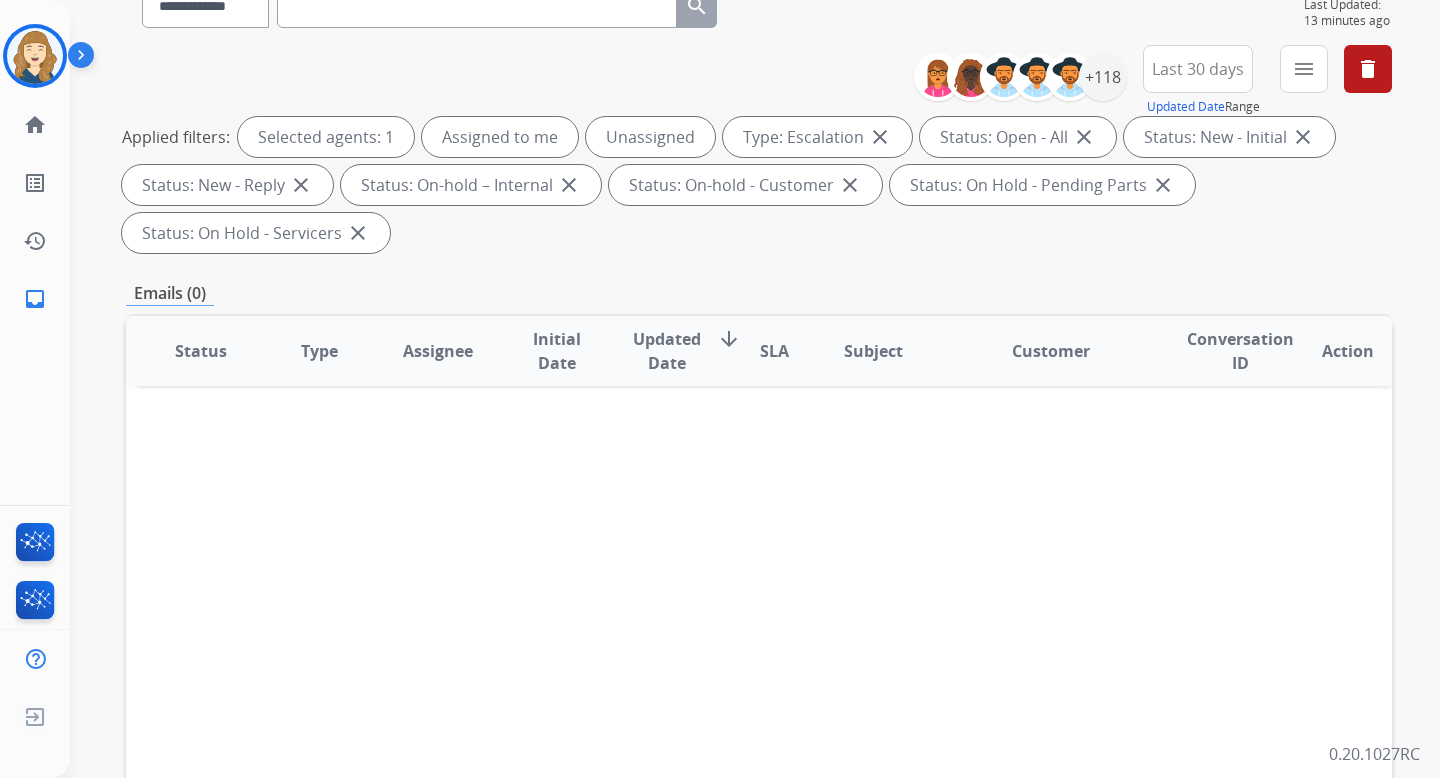 scroll, scrollTop: 0, scrollLeft: 0, axis: both 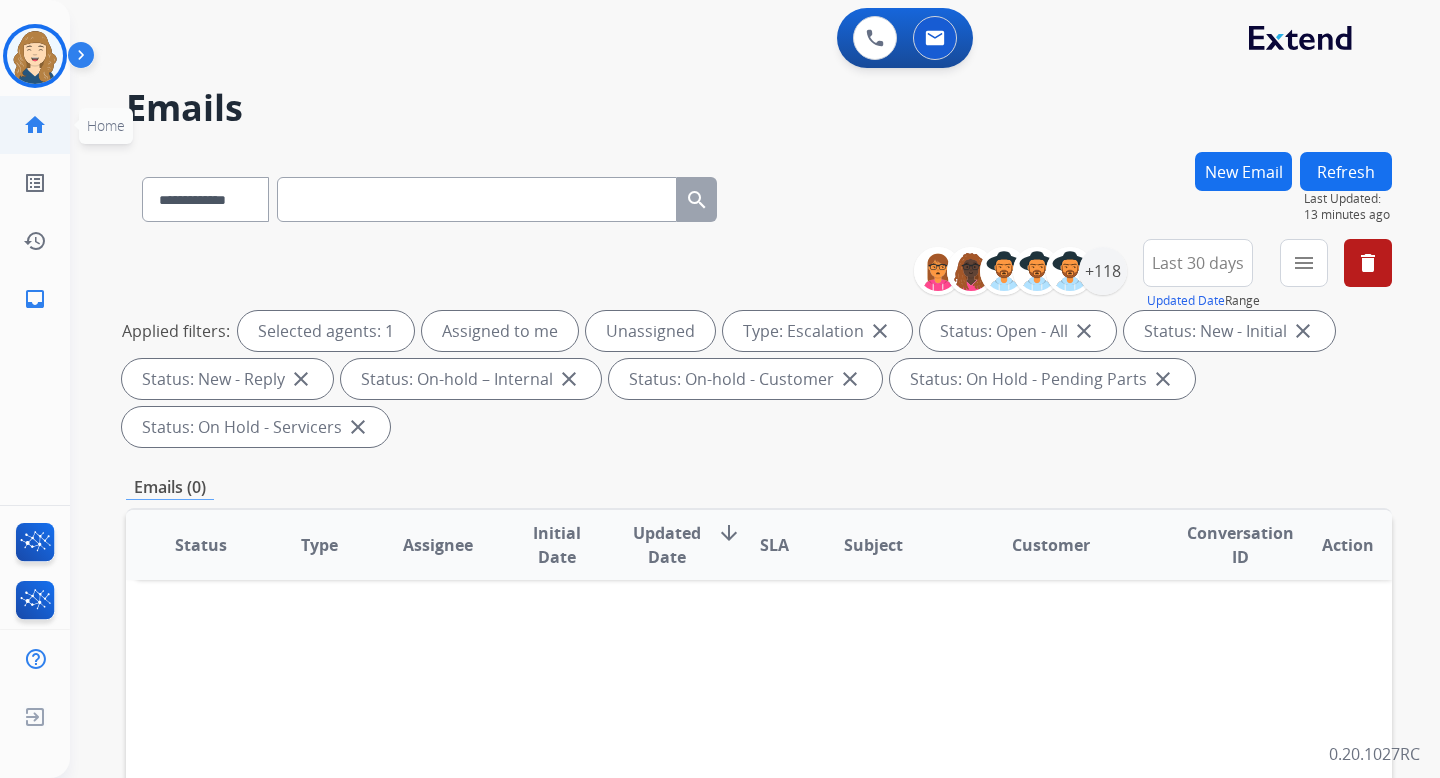 click on "home  Home" 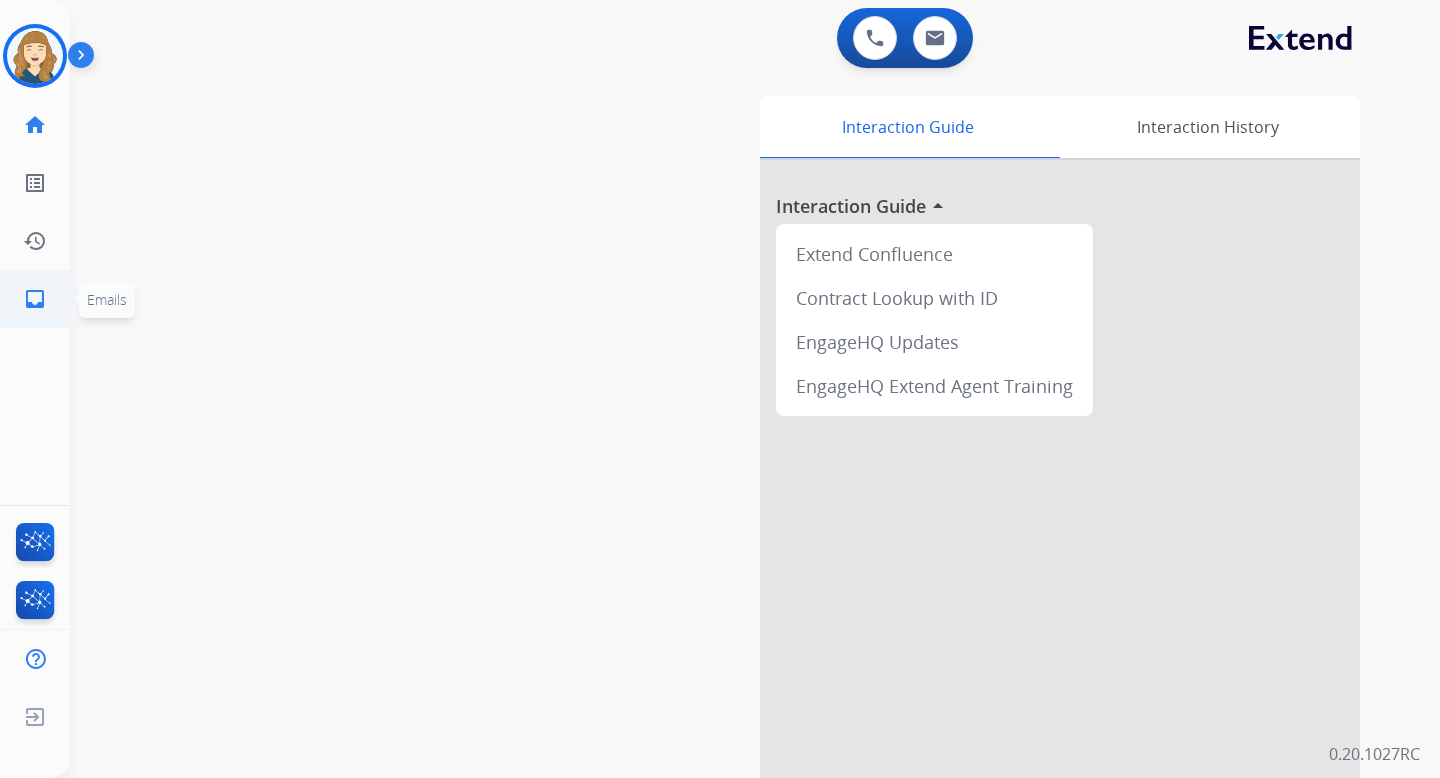 click on "inbox  Emails" 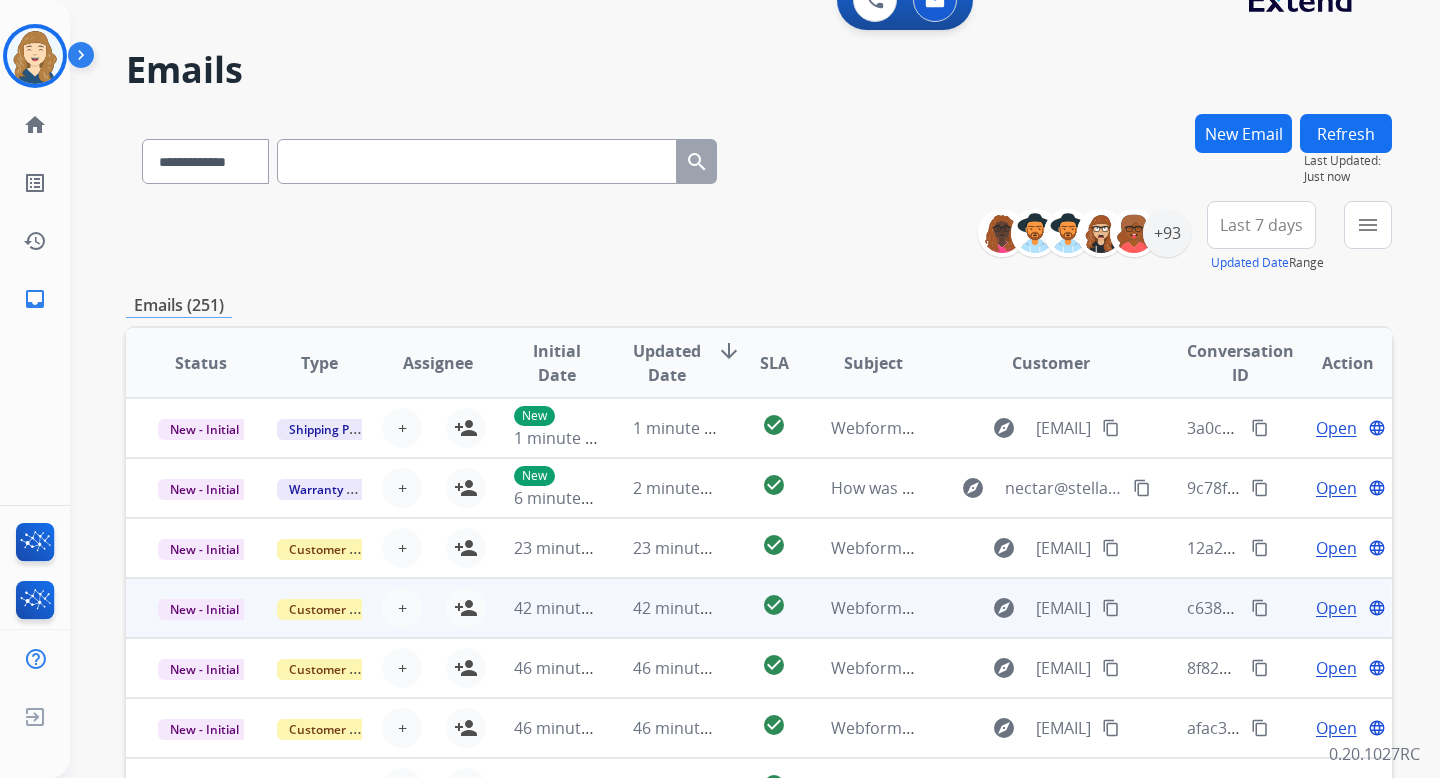 scroll, scrollTop: 0, scrollLeft: 0, axis: both 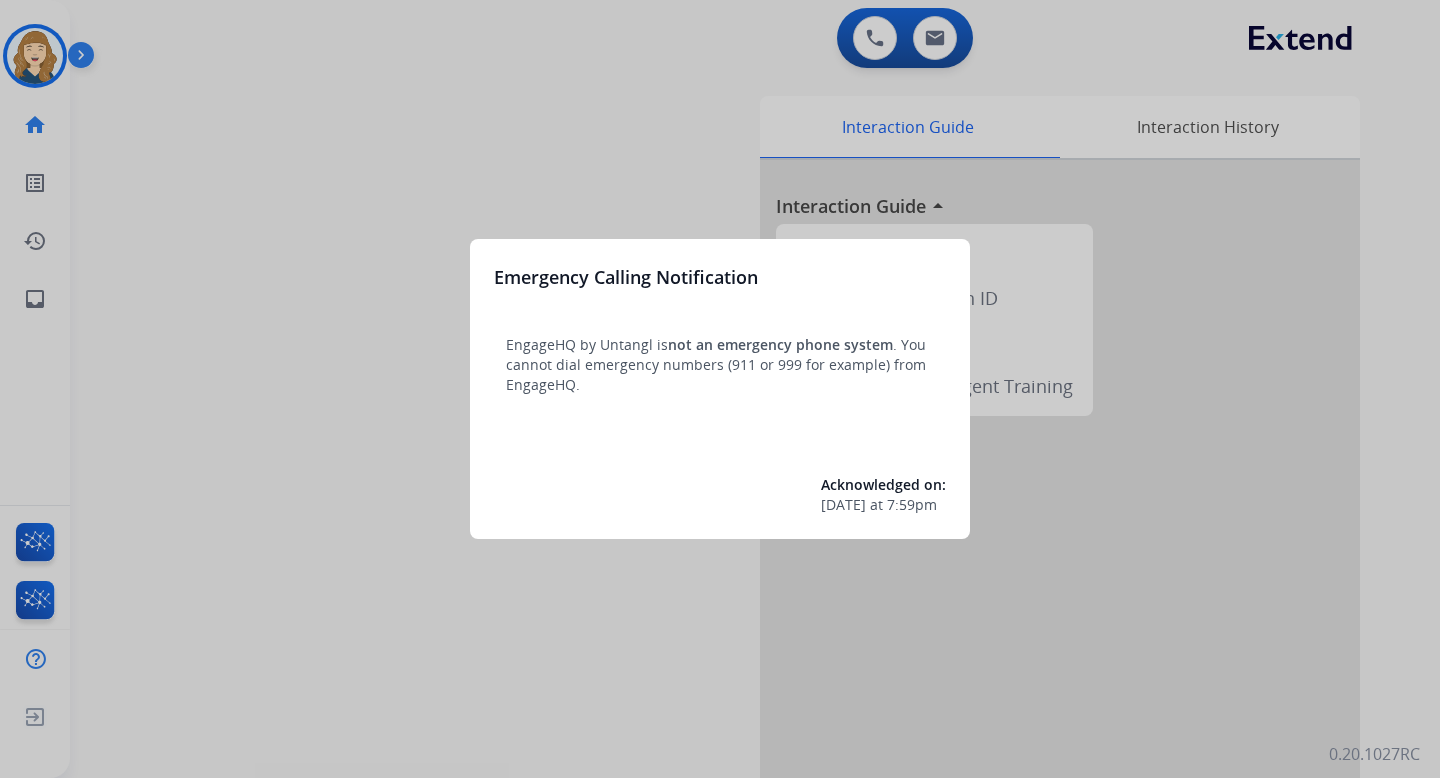 click at bounding box center [720, 389] 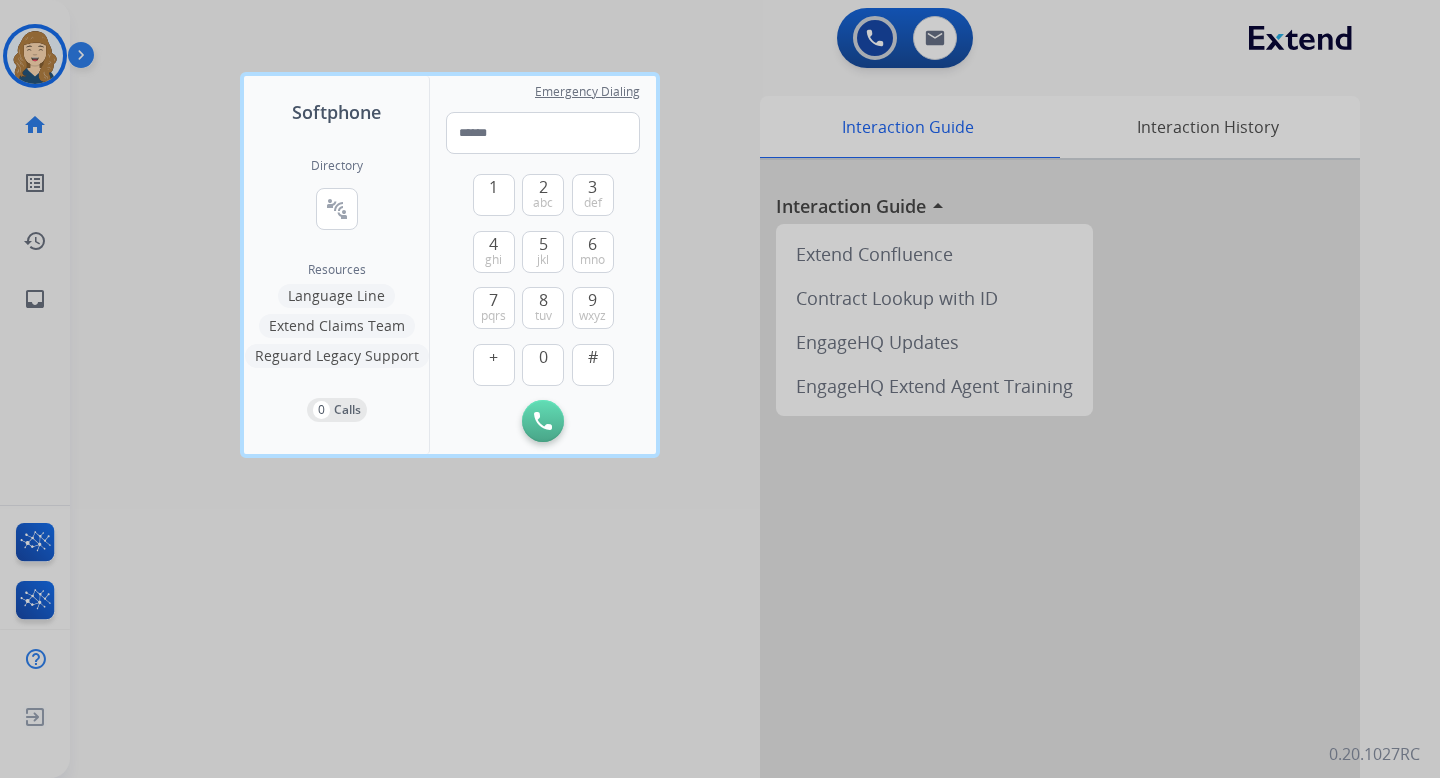 click at bounding box center [720, 389] 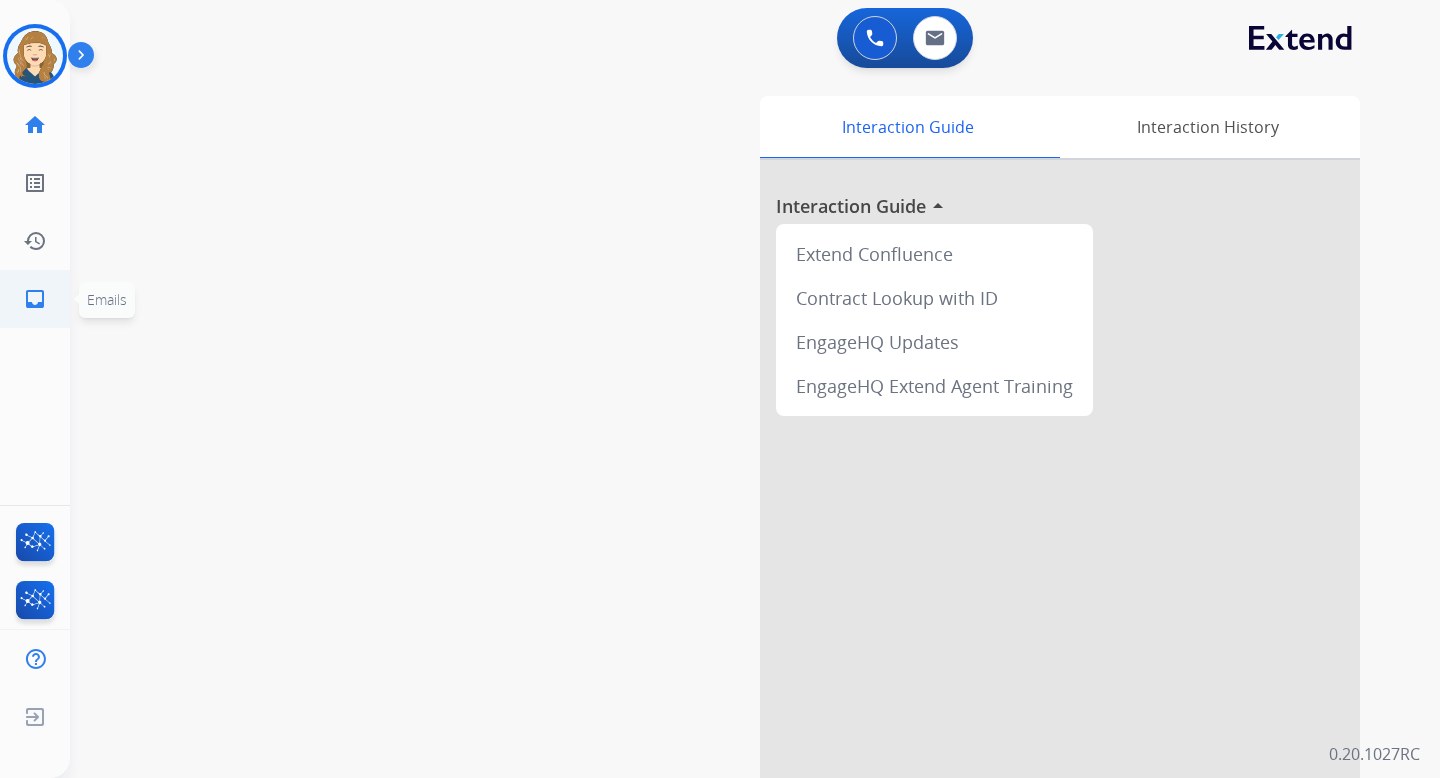 click on "inbox" 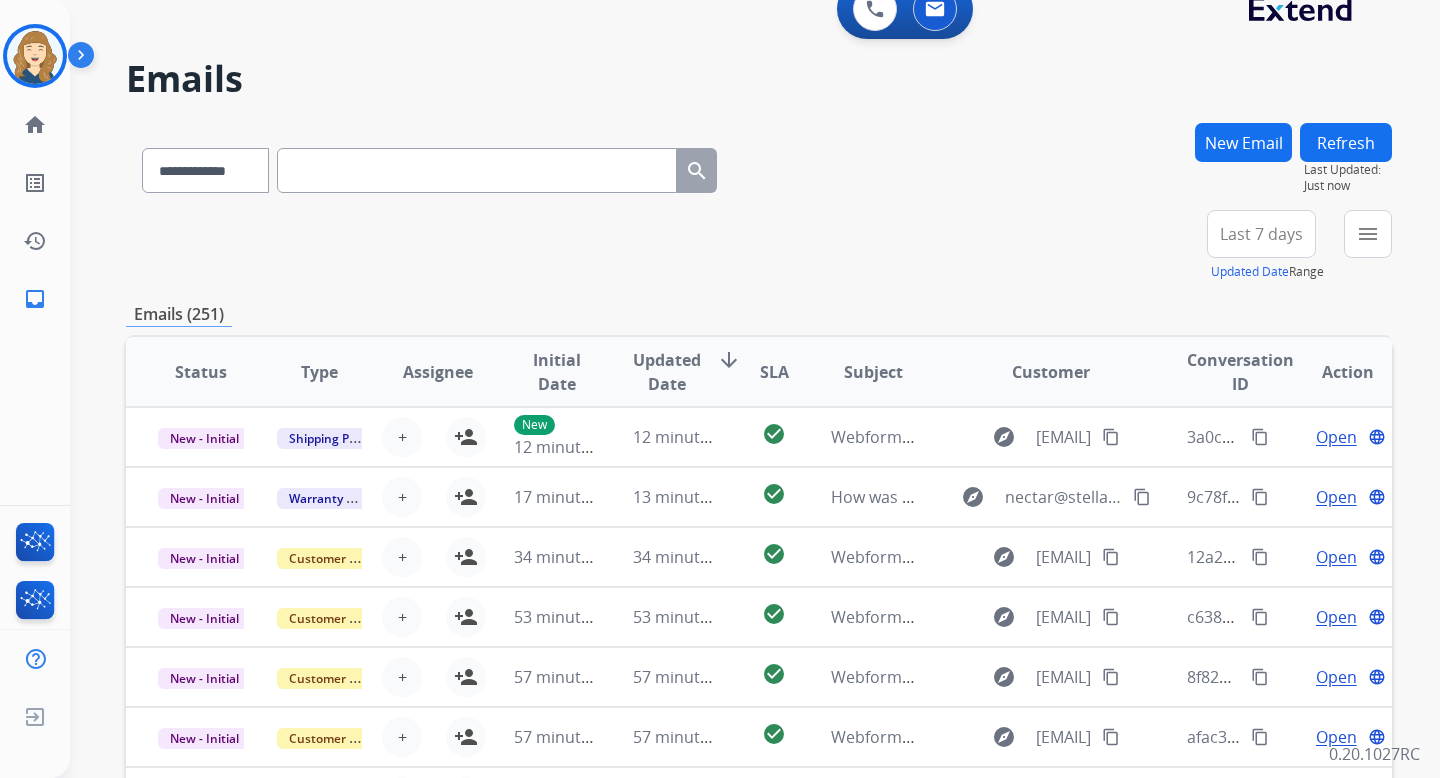 scroll, scrollTop: 0, scrollLeft: 0, axis: both 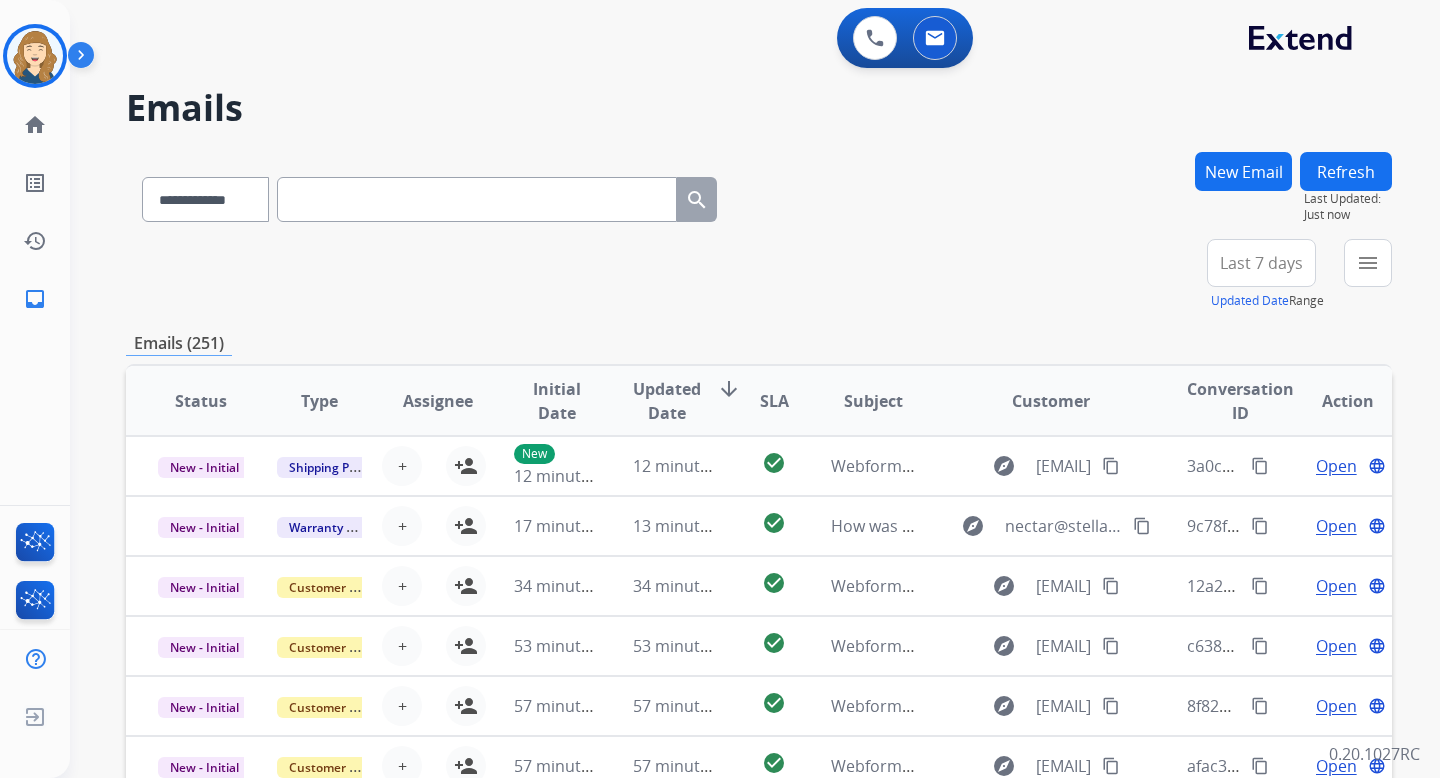 click on "Last 7 days" at bounding box center (1261, 263) 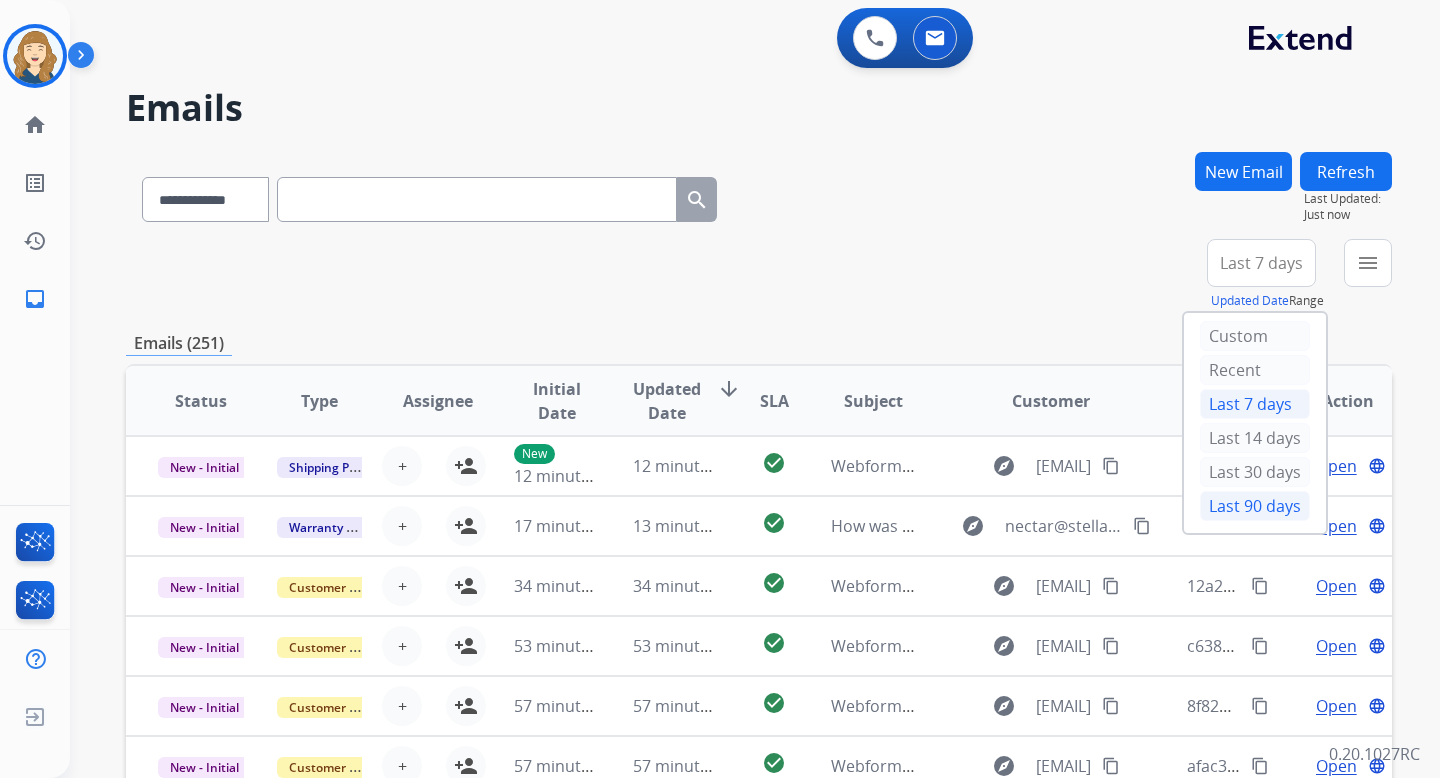 click on "Last 90 days" at bounding box center (1255, 506) 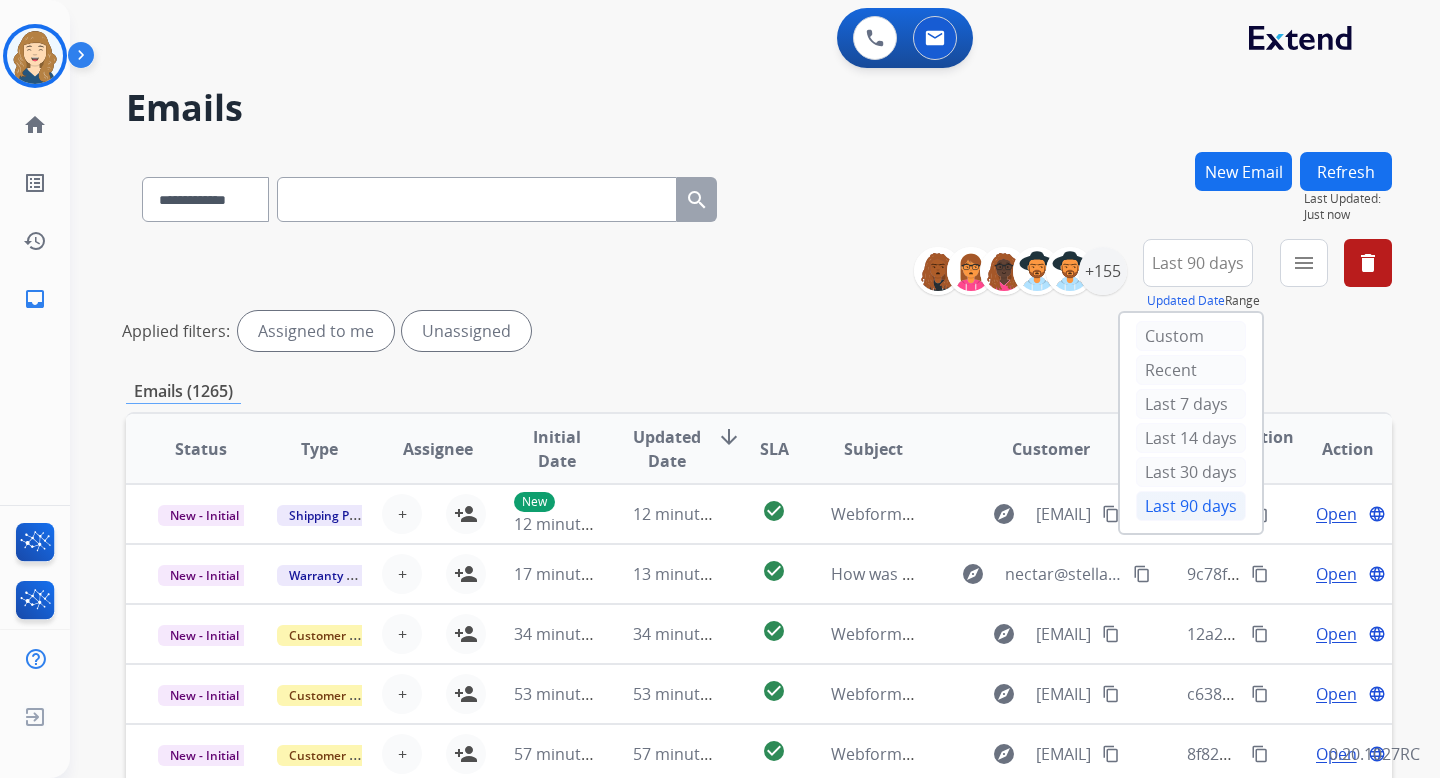 click on "Emails (1265)" at bounding box center (759, 391) 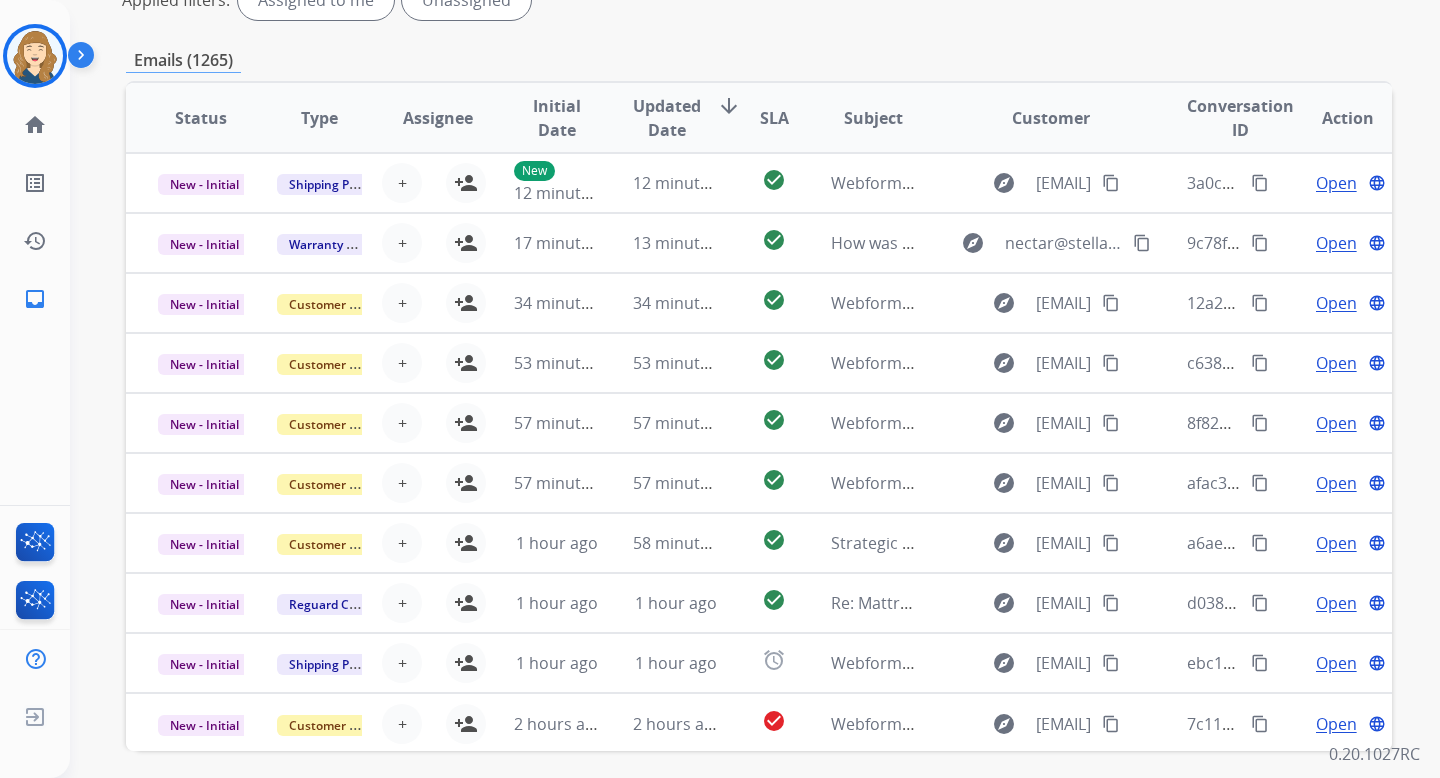 scroll, scrollTop: 408, scrollLeft: 0, axis: vertical 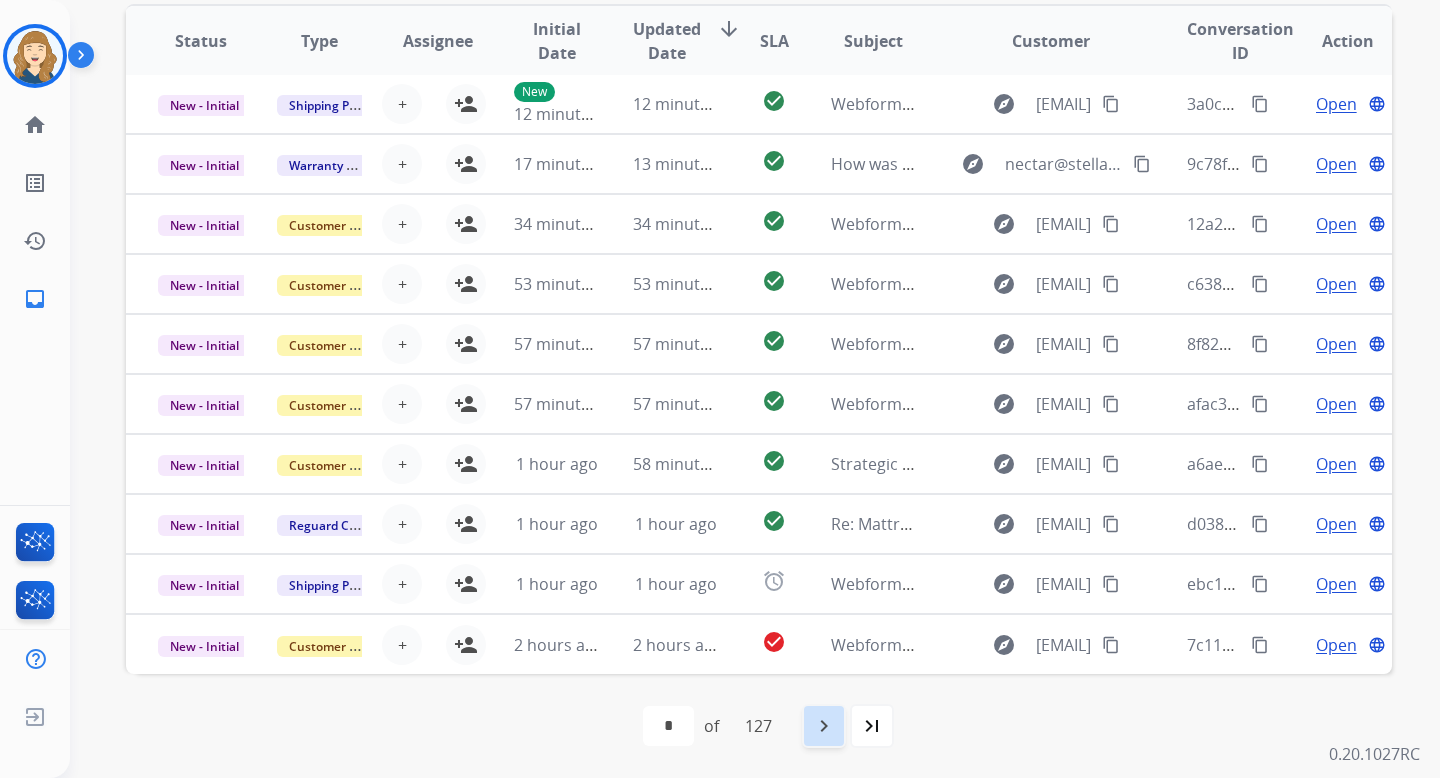 click on "navigate_next" at bounding box center (824, 726) 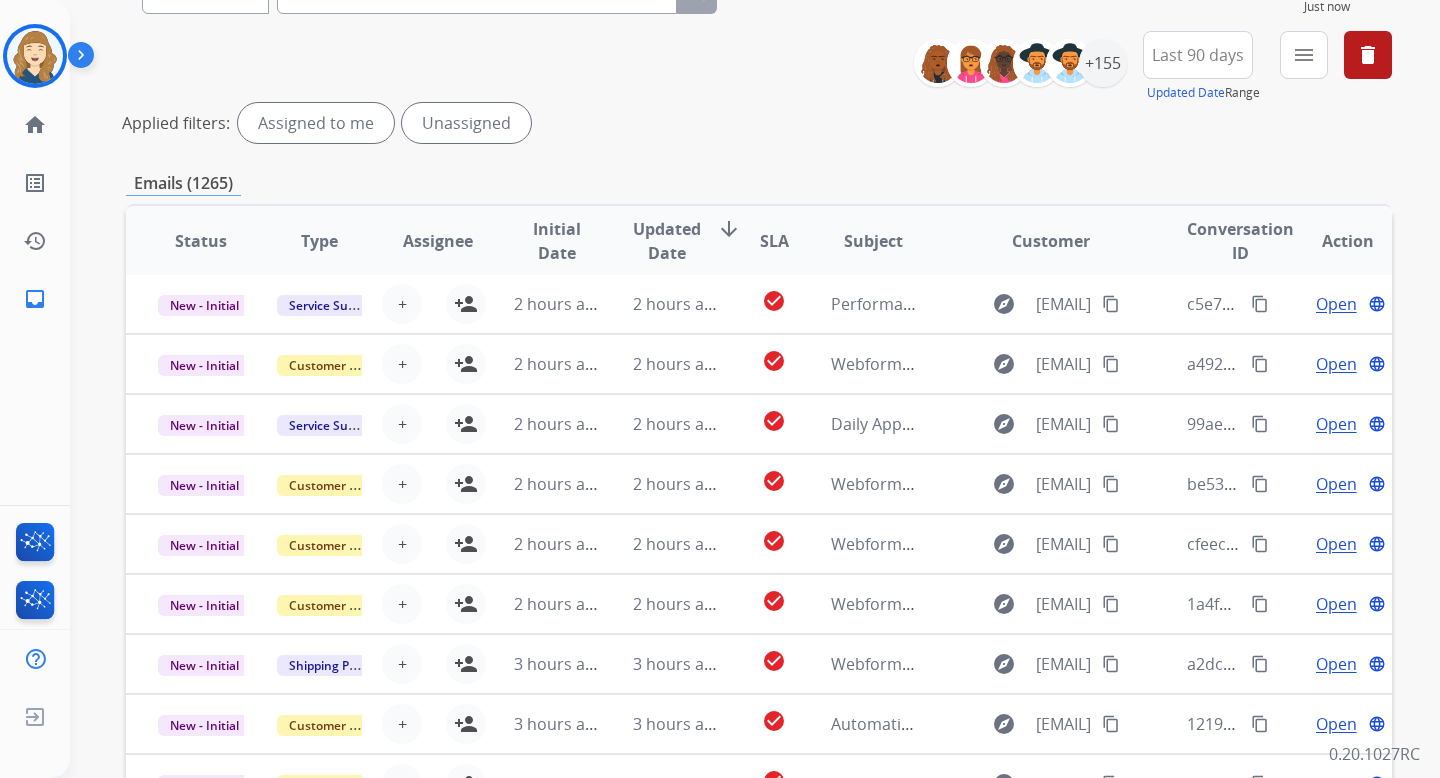 scroll, scrollTop: 408, scrollLeft: 0, axis: vertical 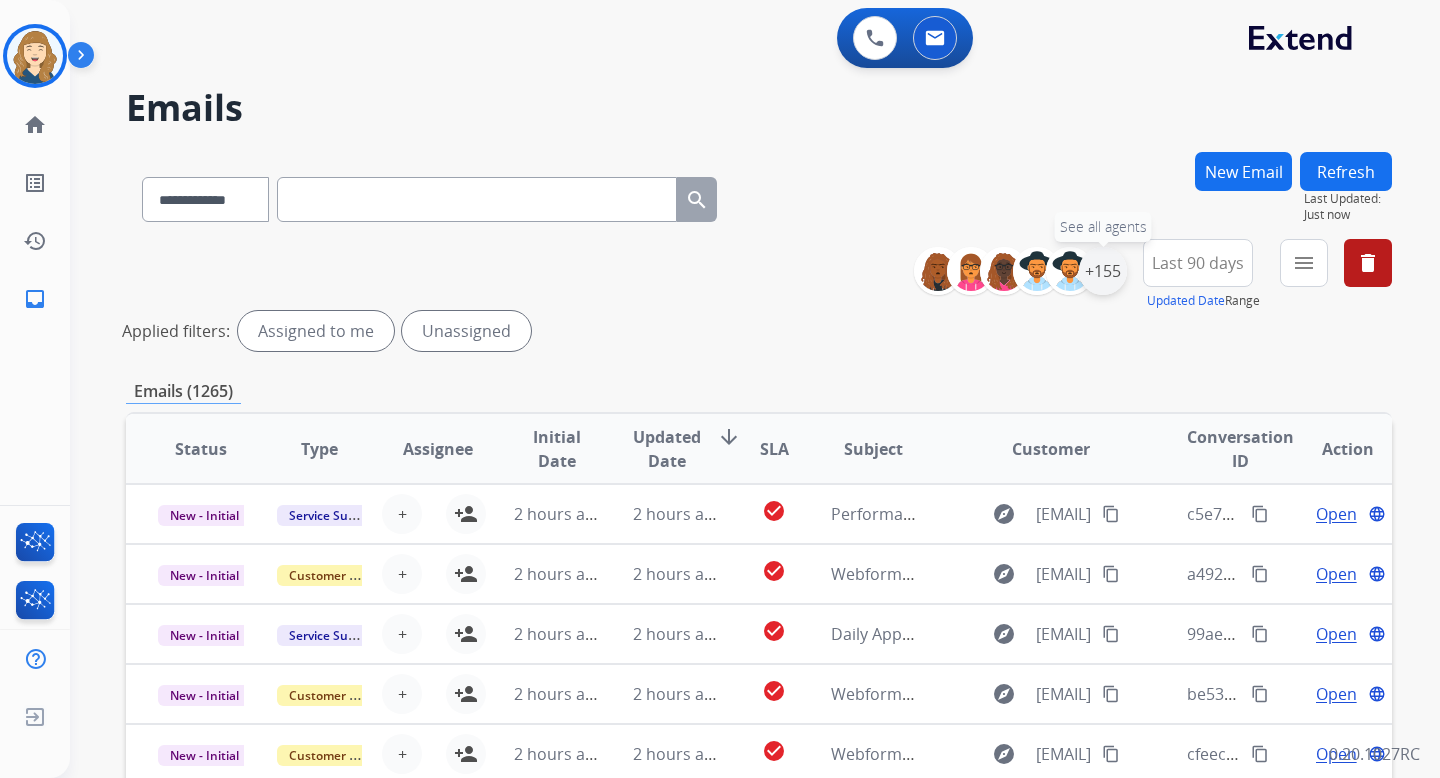 click on "+155" at bounding box center (1103, 271) 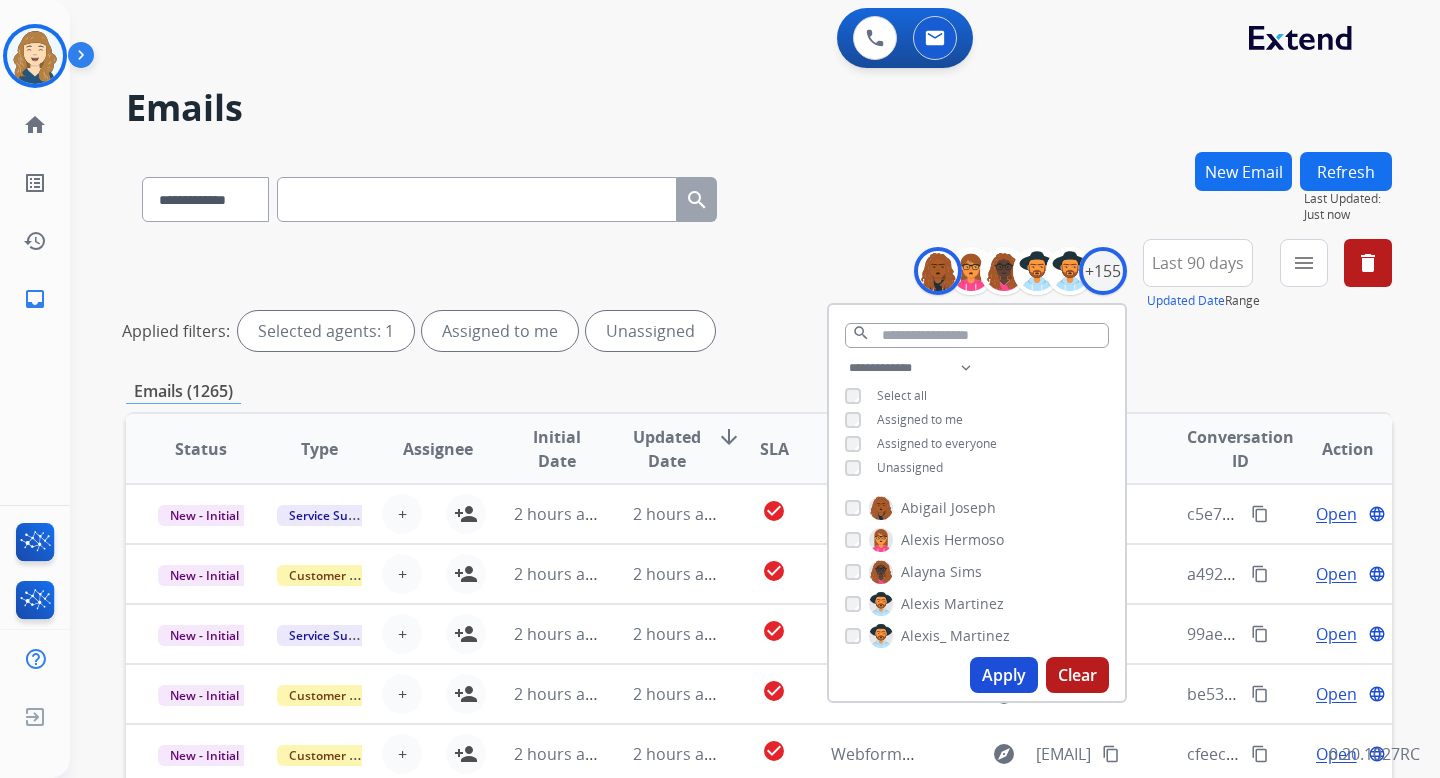 click on "Apply" at bounding box center [1004, 675] 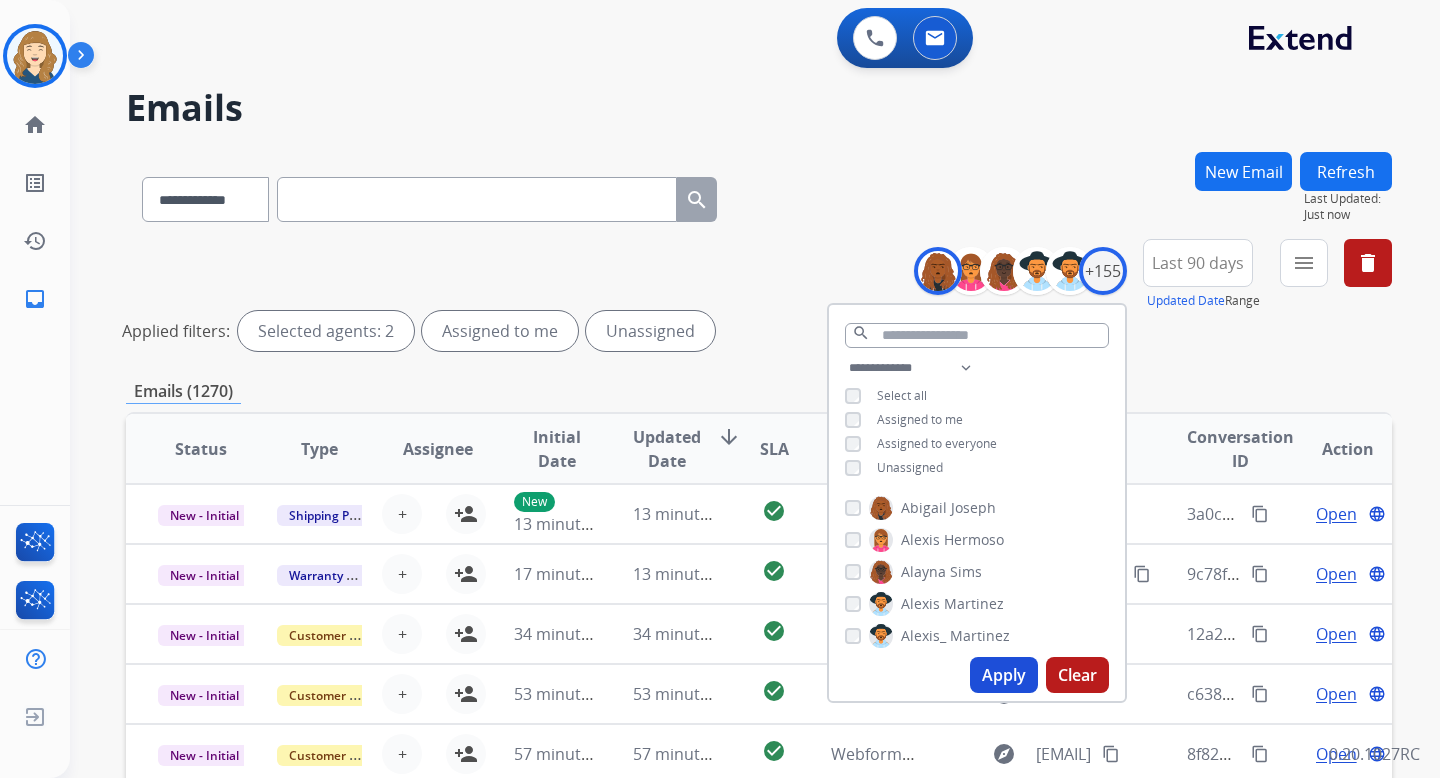 click on "Applied filters:  Selected agents: 2  Assigned to me Unassigned" at bounding box center (755, 331) 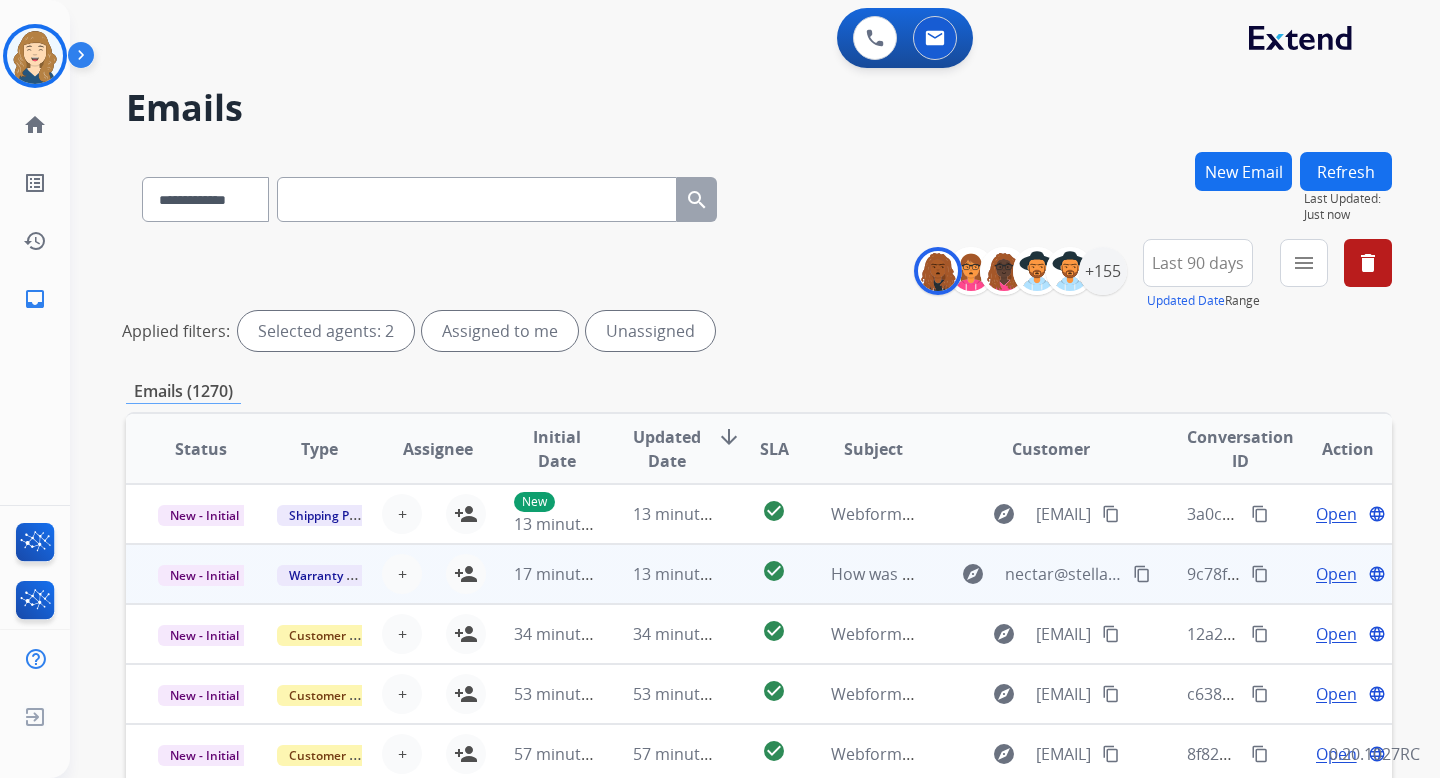 scroll, scrollTop: 2, scrollLeft: 0, axis: vertical 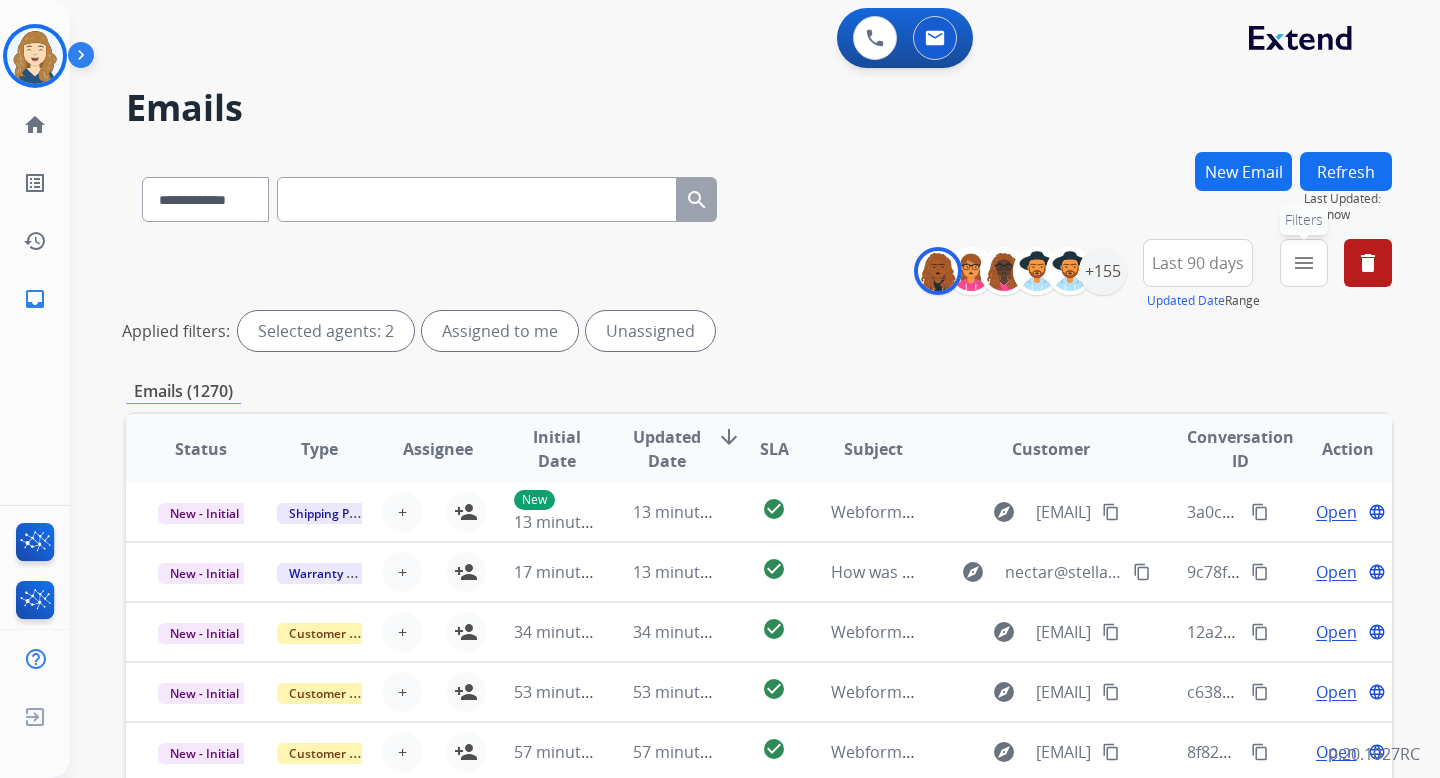 click on "menu  Filters" at bounding box center [1304, 263] 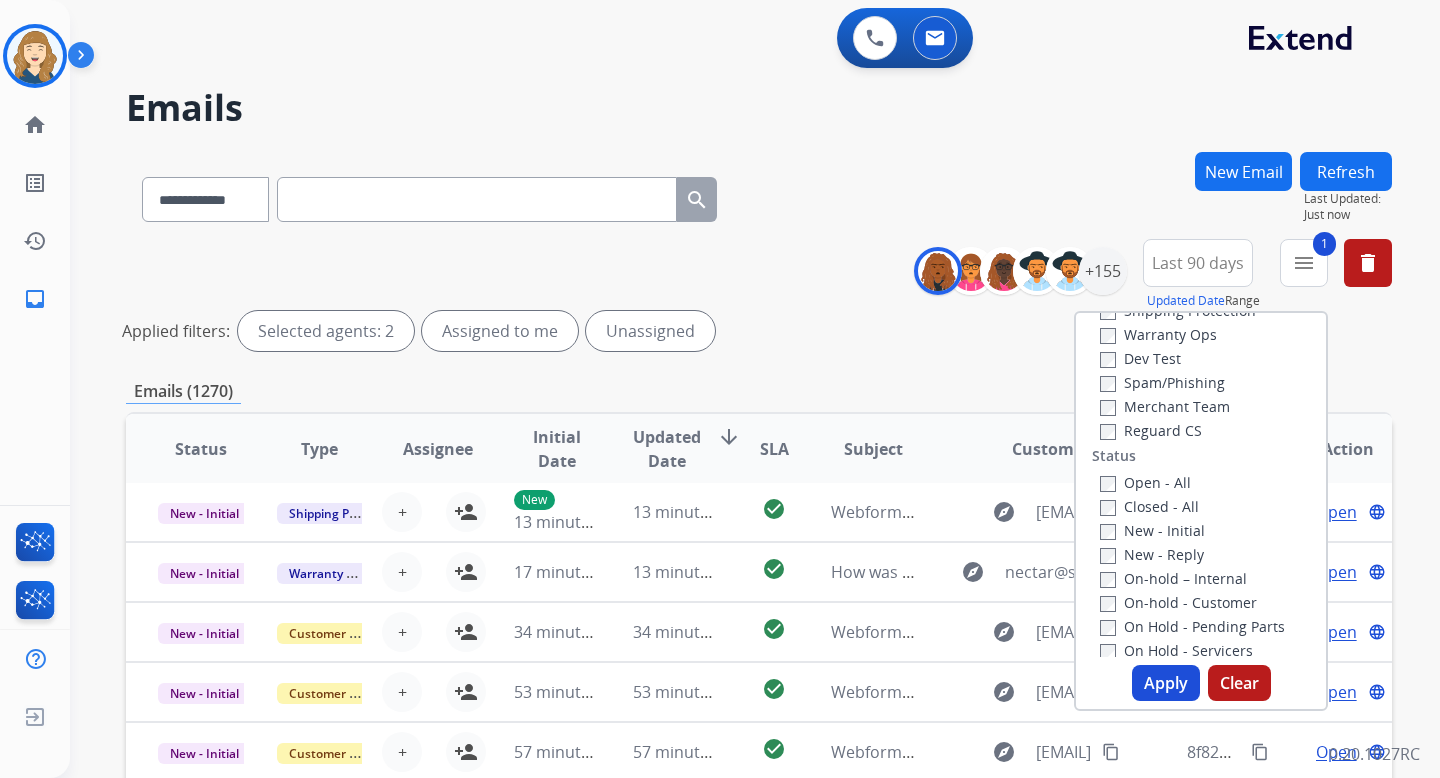 scroll, scrollTop: 151, scrollLeft: 0, axis: vertical 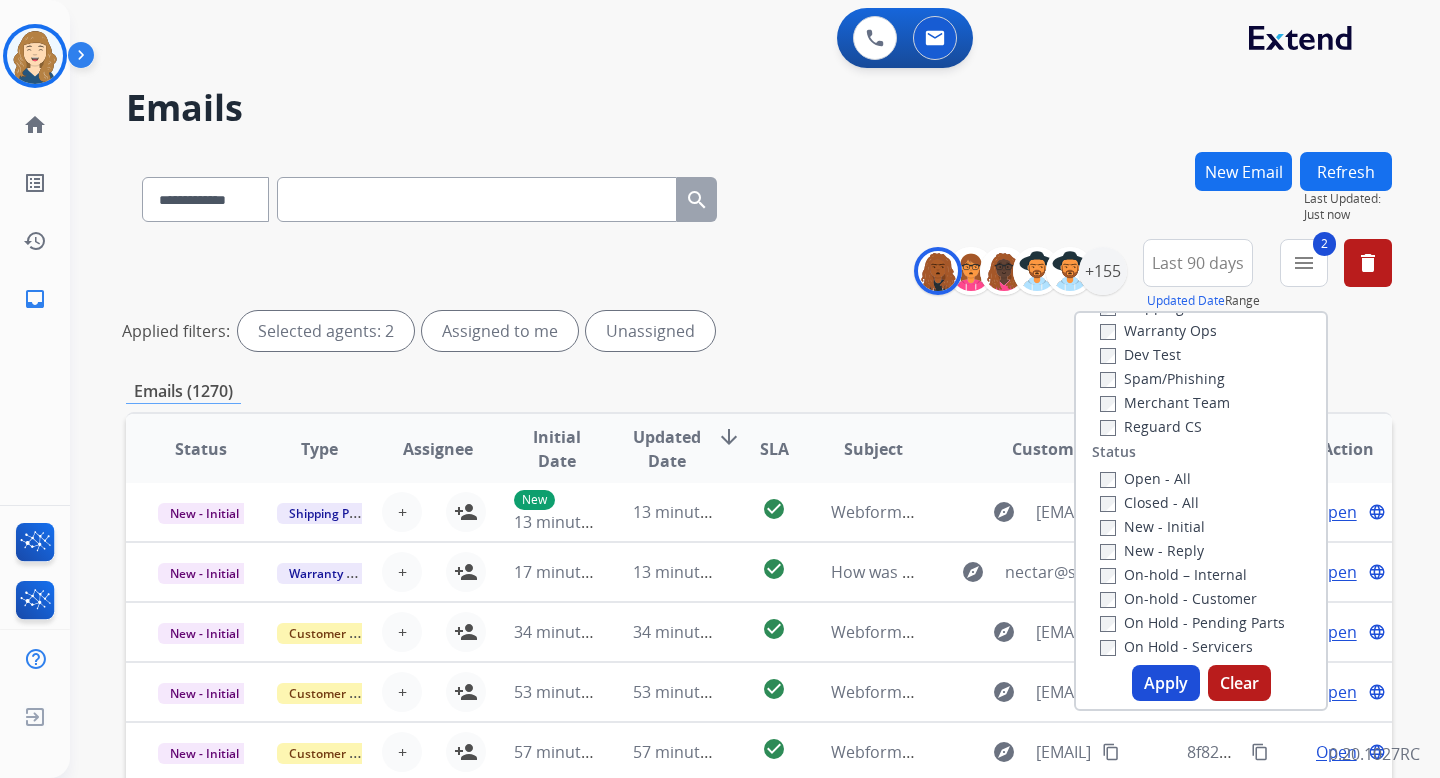 click on "Apply" at bounding box center [1166, 683] 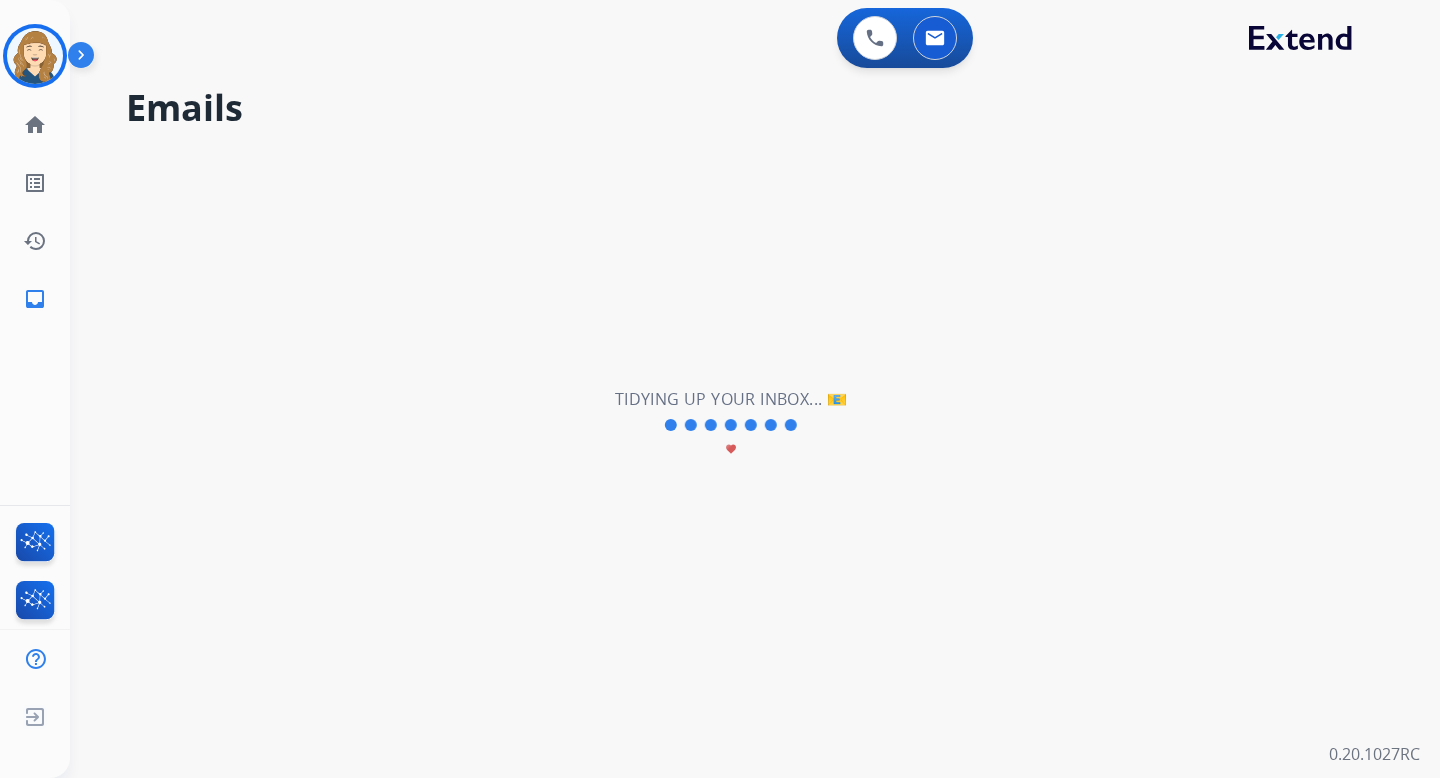 scroll, scrollTop: 0, scrollLeft: 0, axis: both 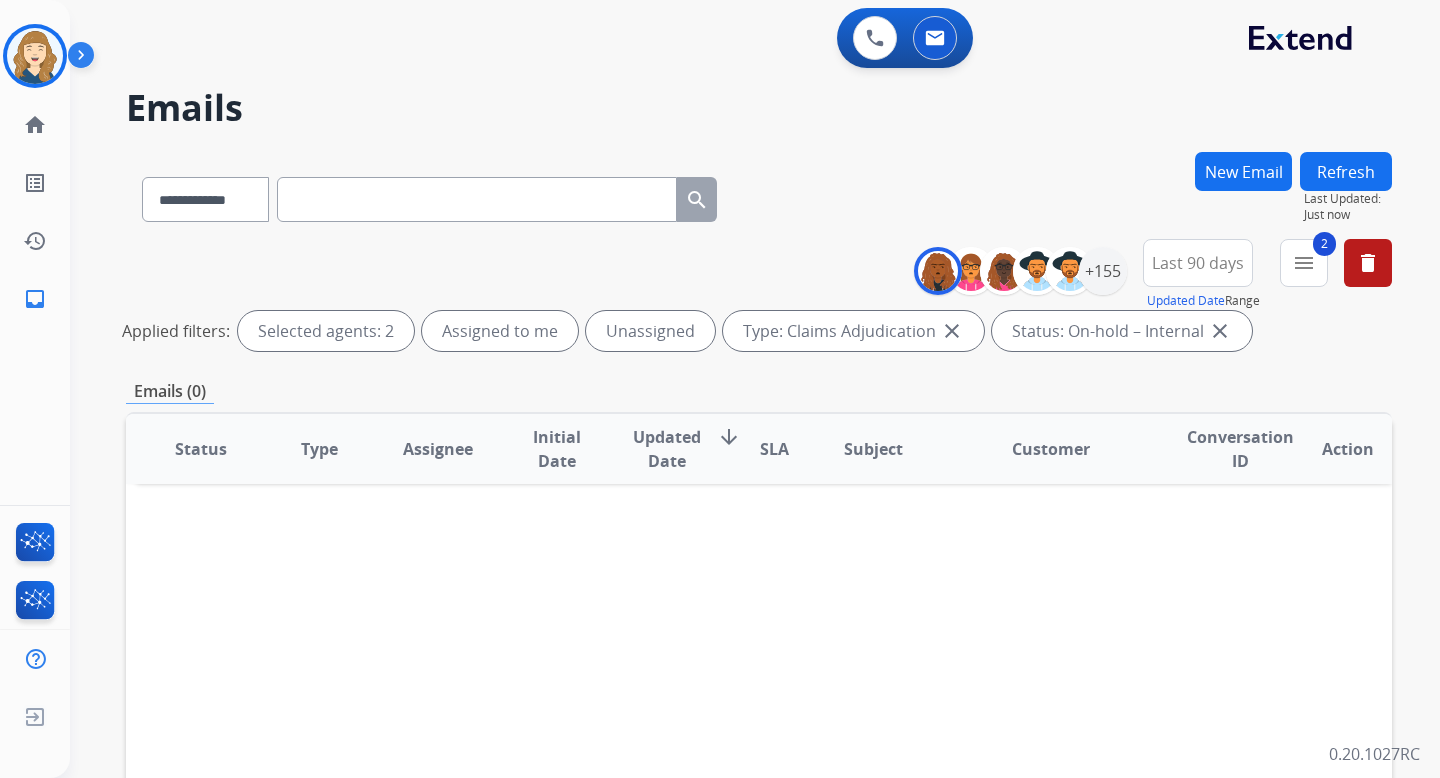 click on "close" at bounding box center [952, 331] 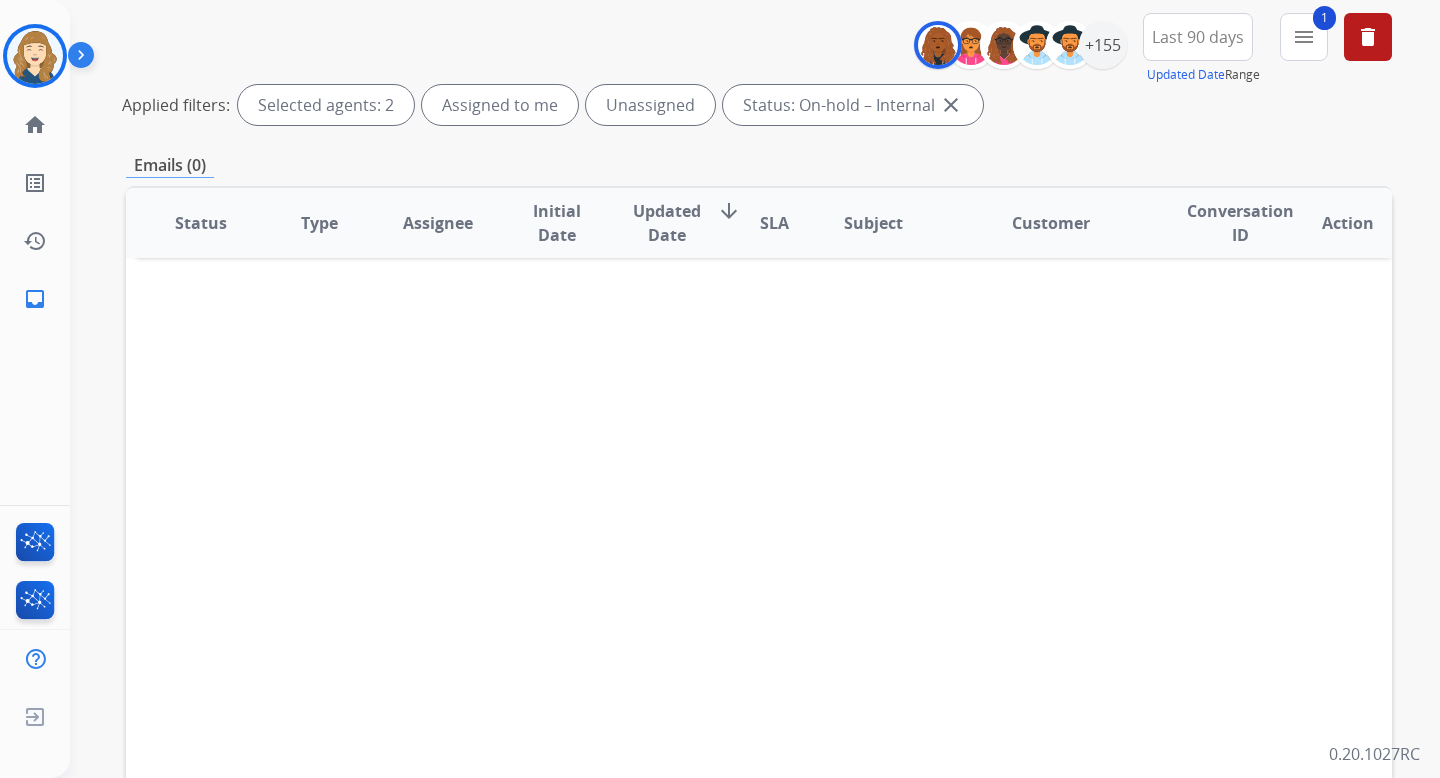 scroll, scrollTop: 0, scrollLeft: 0, axis: both 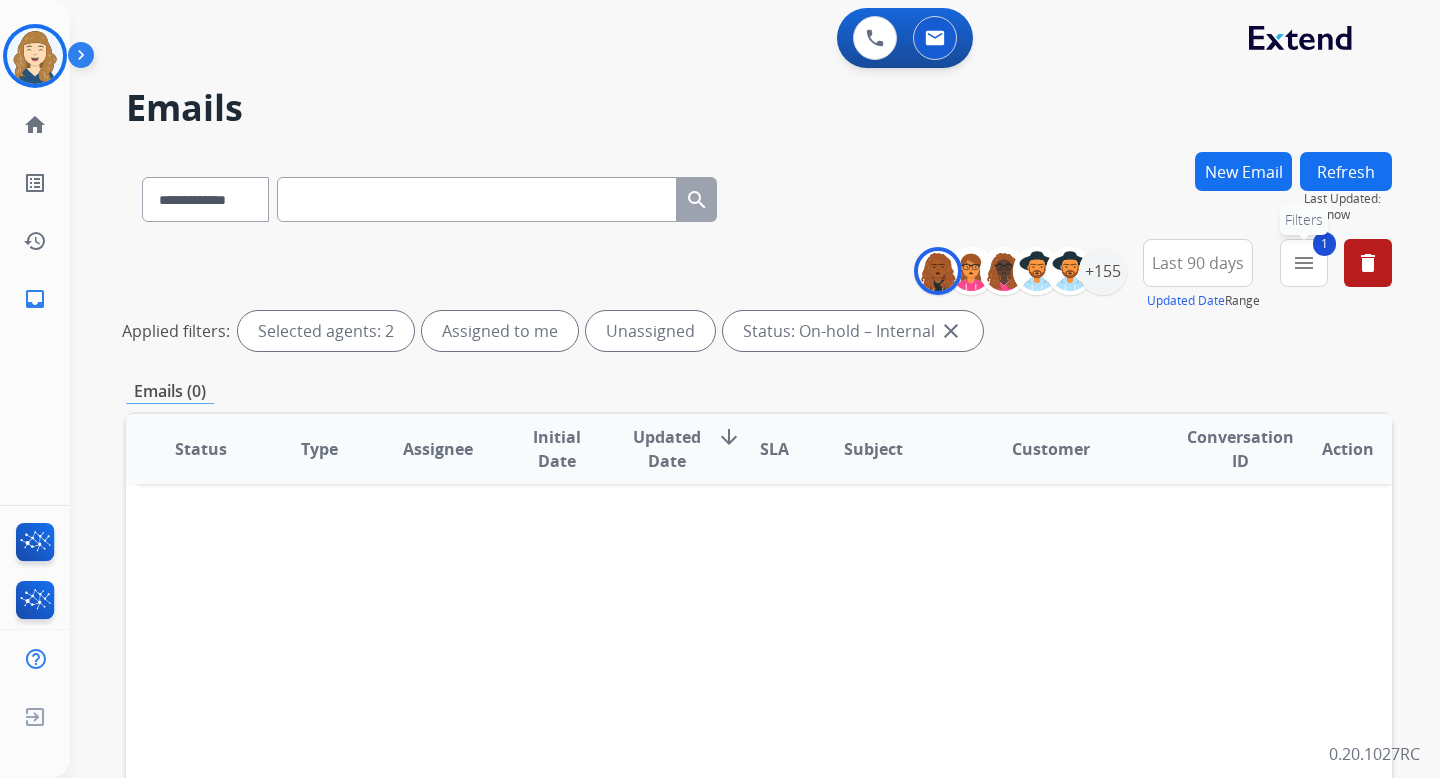 click on "menu" at bounding box center (1304, 263) 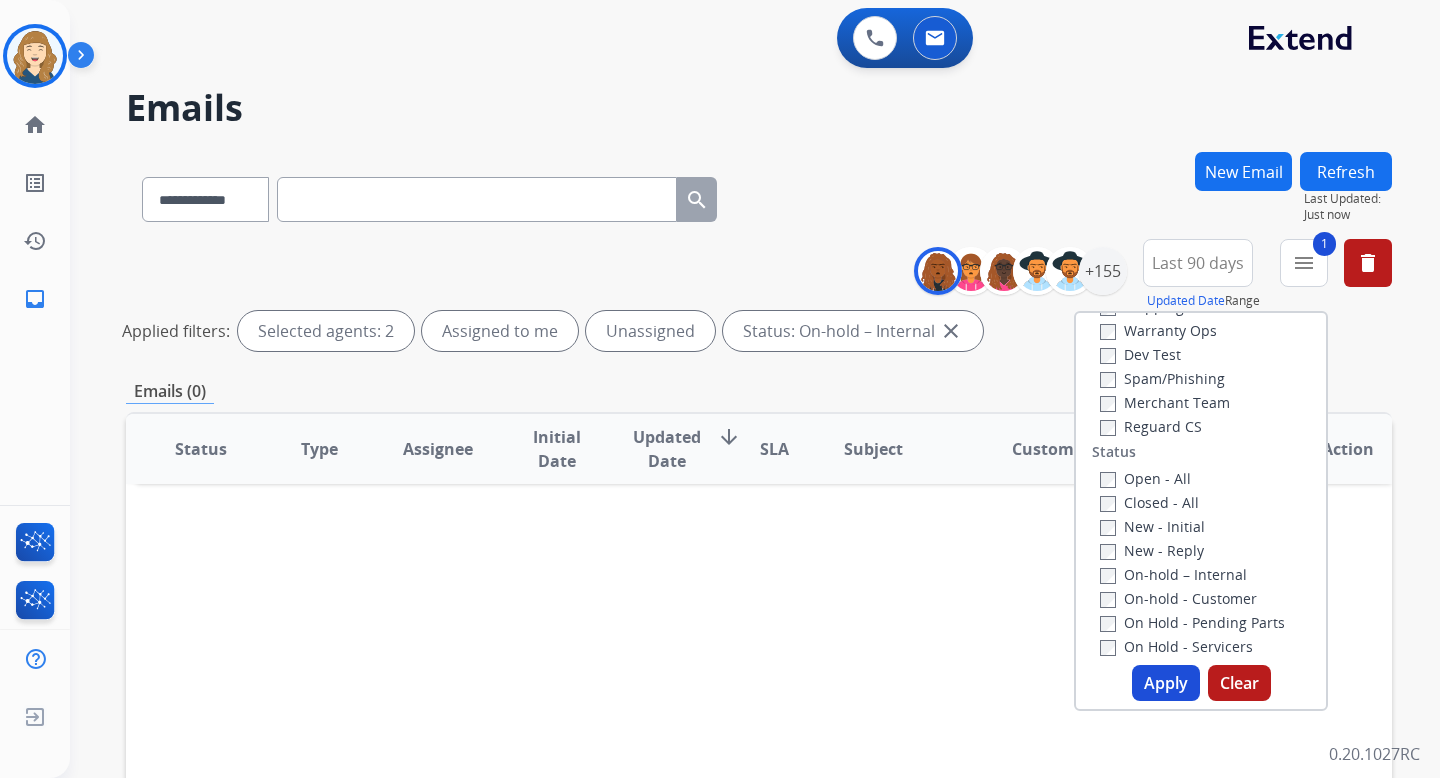 scroll, scrollTop: 0, scrollLeft: 0, axis: both 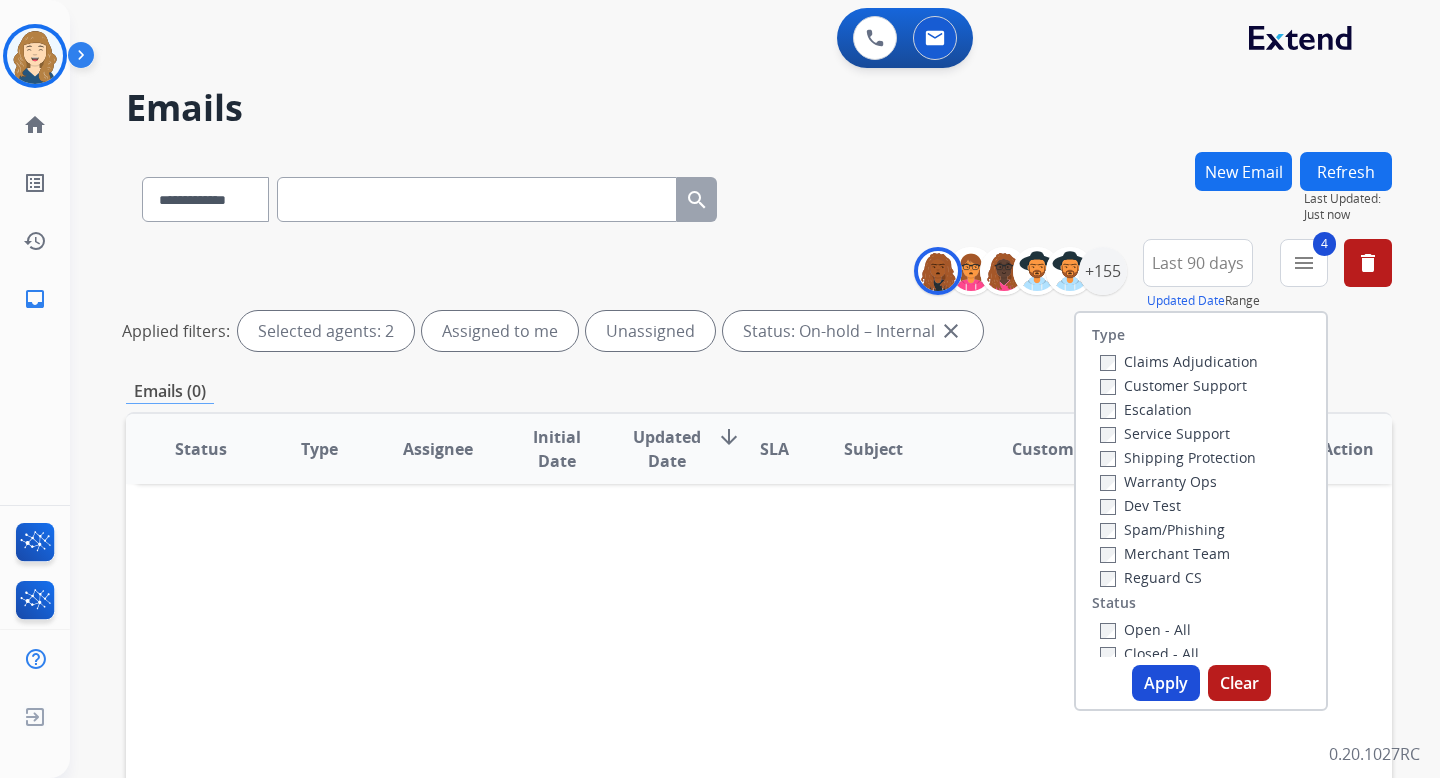 click on "Apply" at bounding box center (1166, 683) 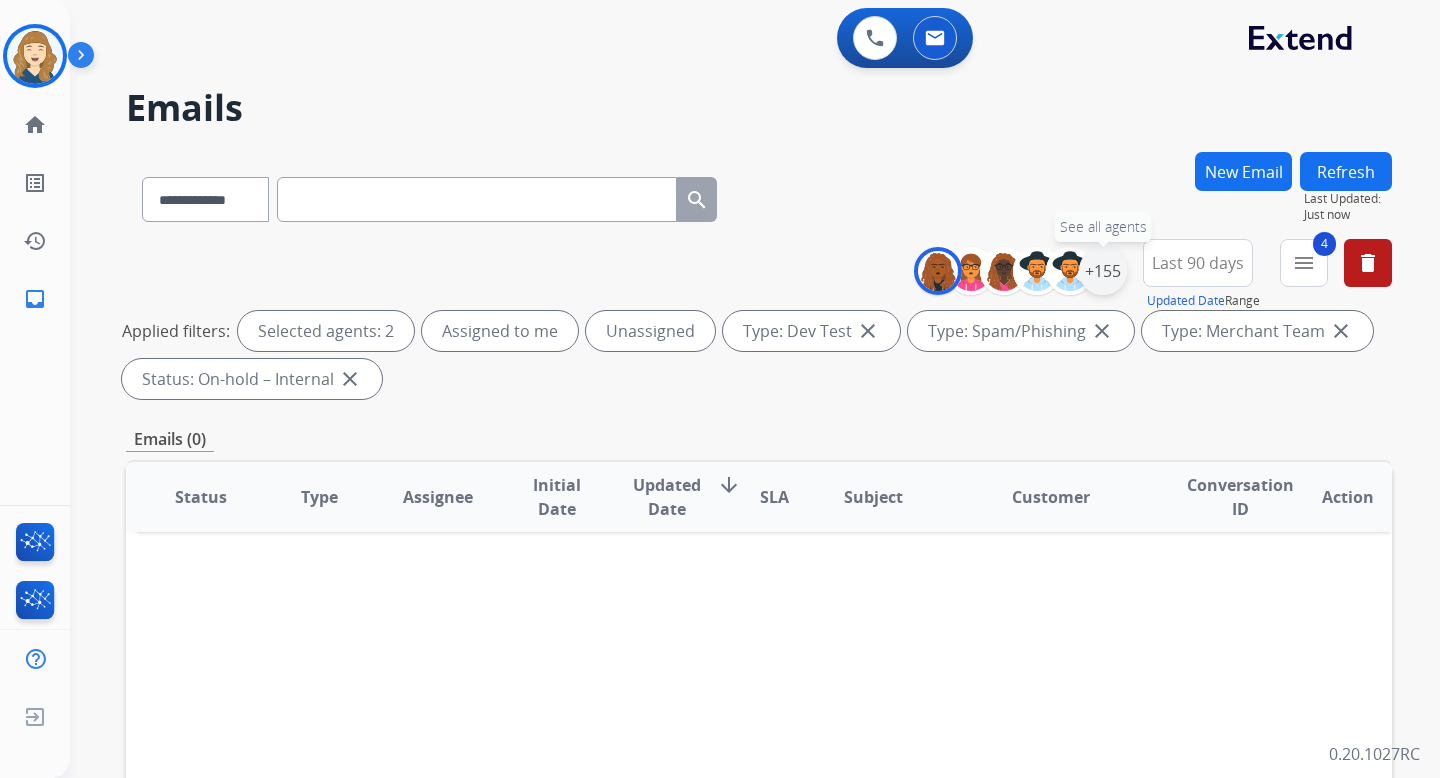 click on "+155" at bounding box center [1103, 271] 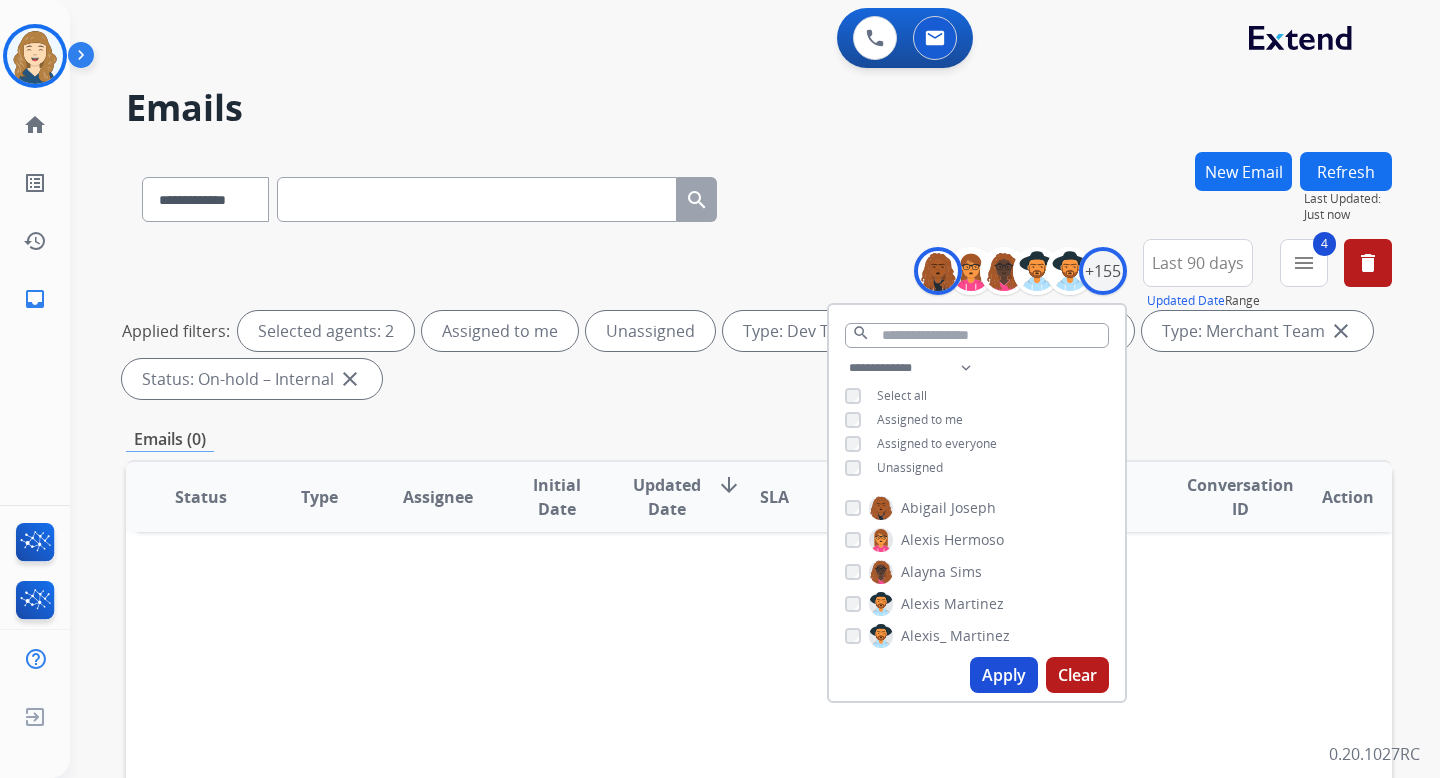 click on "Select all" at bounding box center (886, 396) 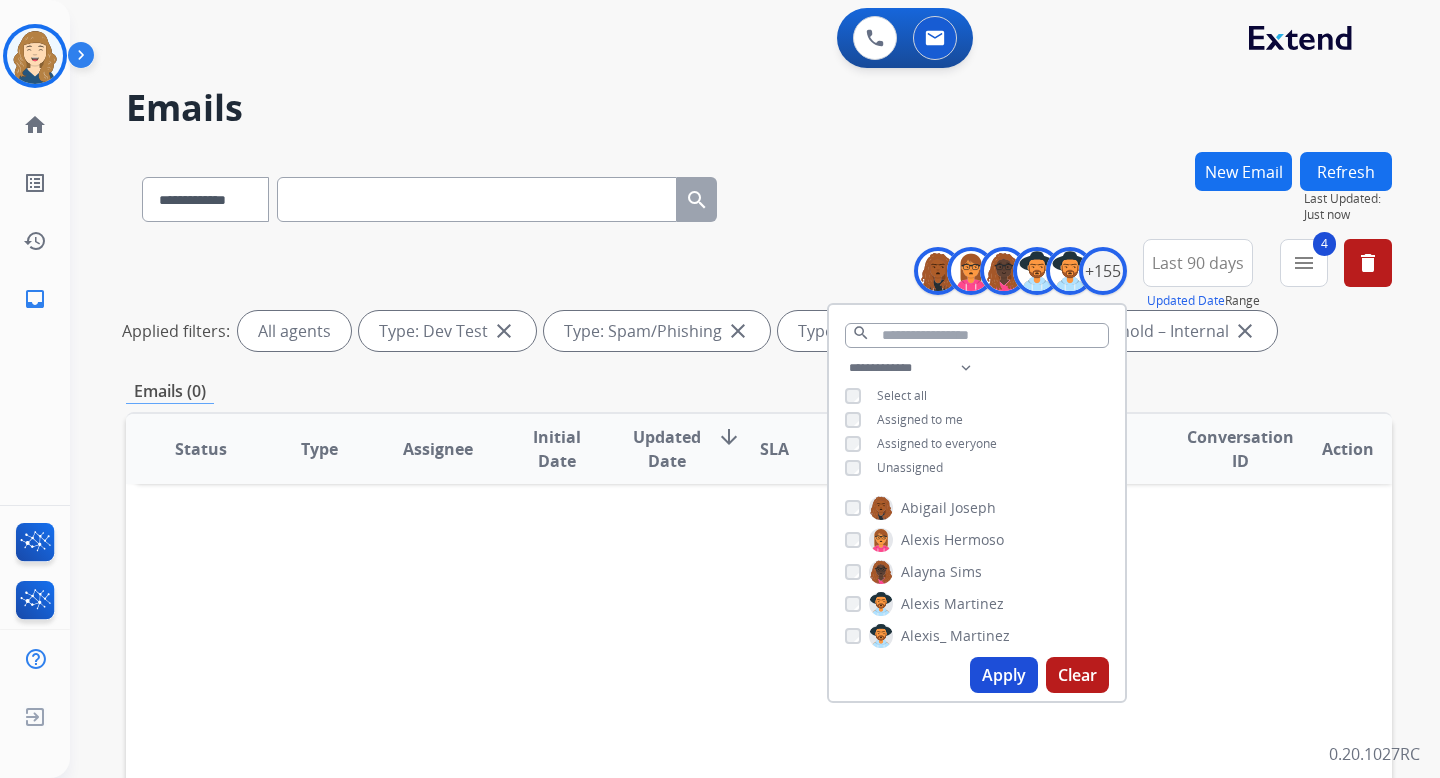 click on "Apply" at bounding box center (1004, 675) 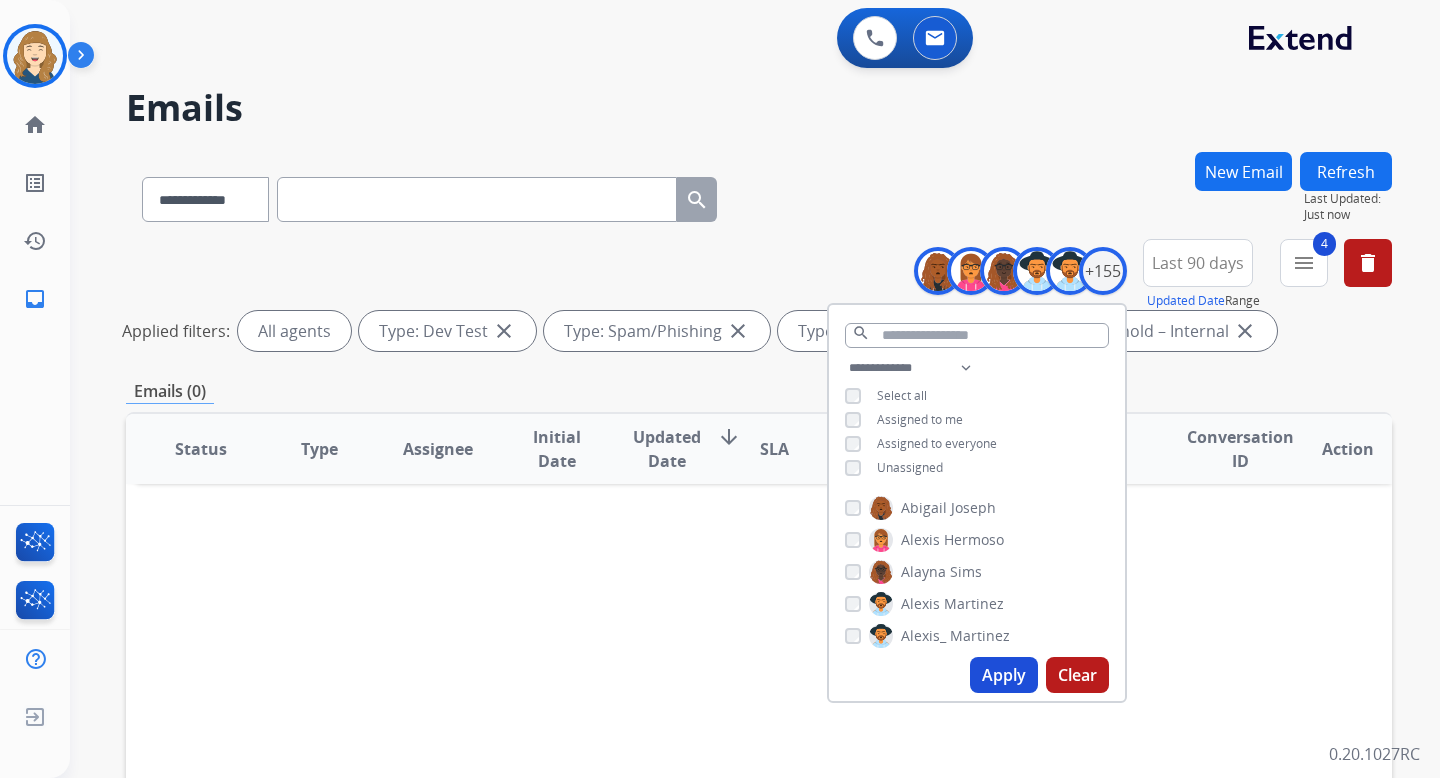 click on "Status Type Assignee Initial Date Updated Date arrow_downward SLA Subject Customer Conversation ID Action" at bounding box center [759, 747] 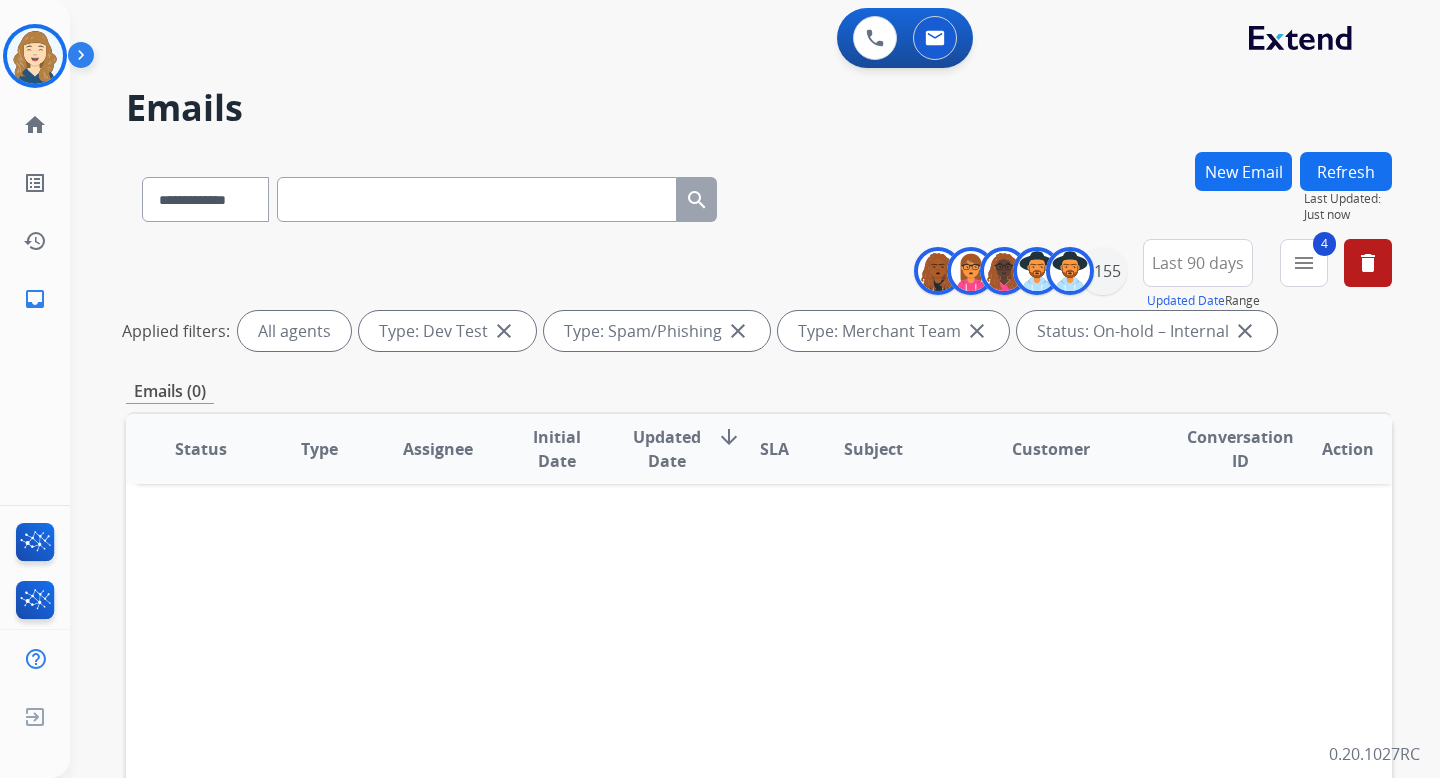 click on "close" at bounding box center (504, 331) 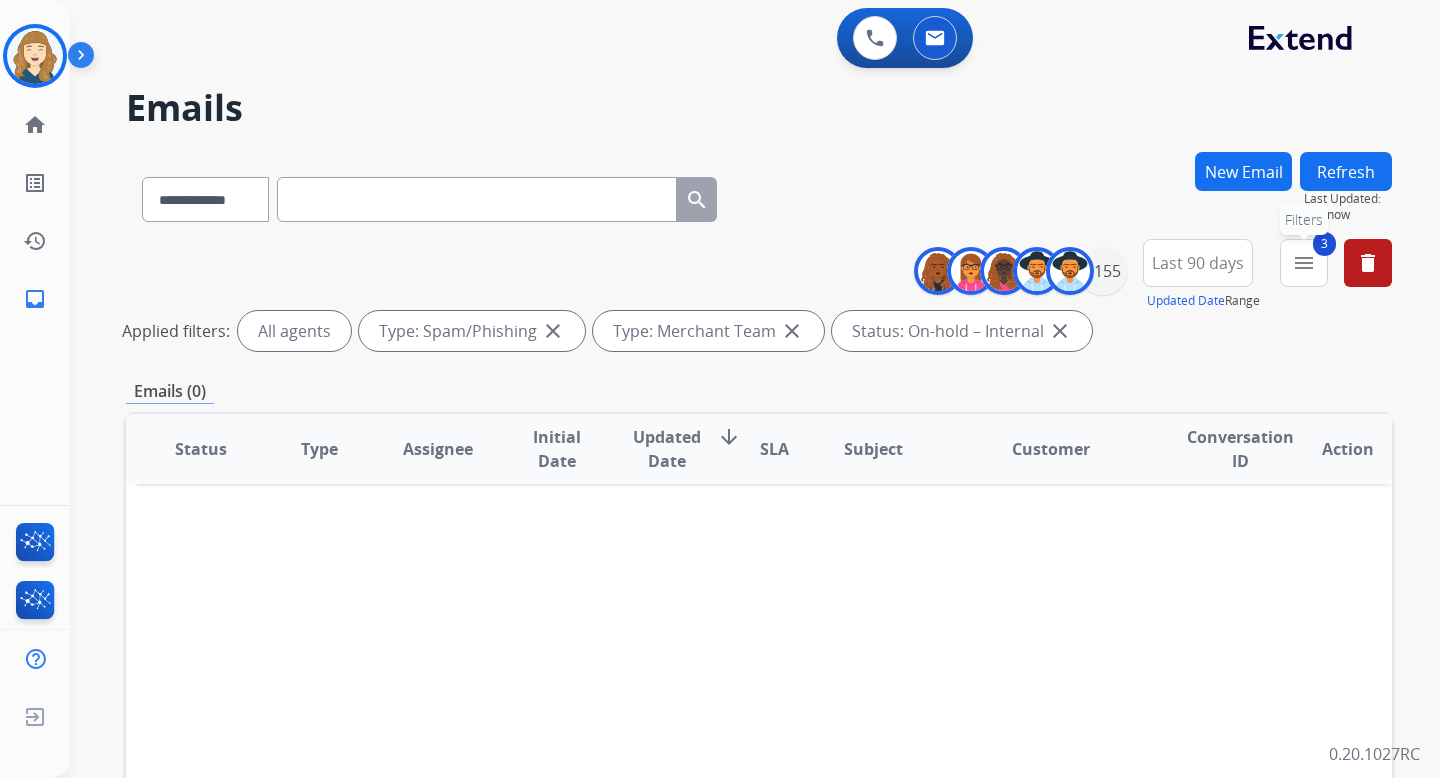 click on "3 menu  Filters" at bounding box center (1304, 263) 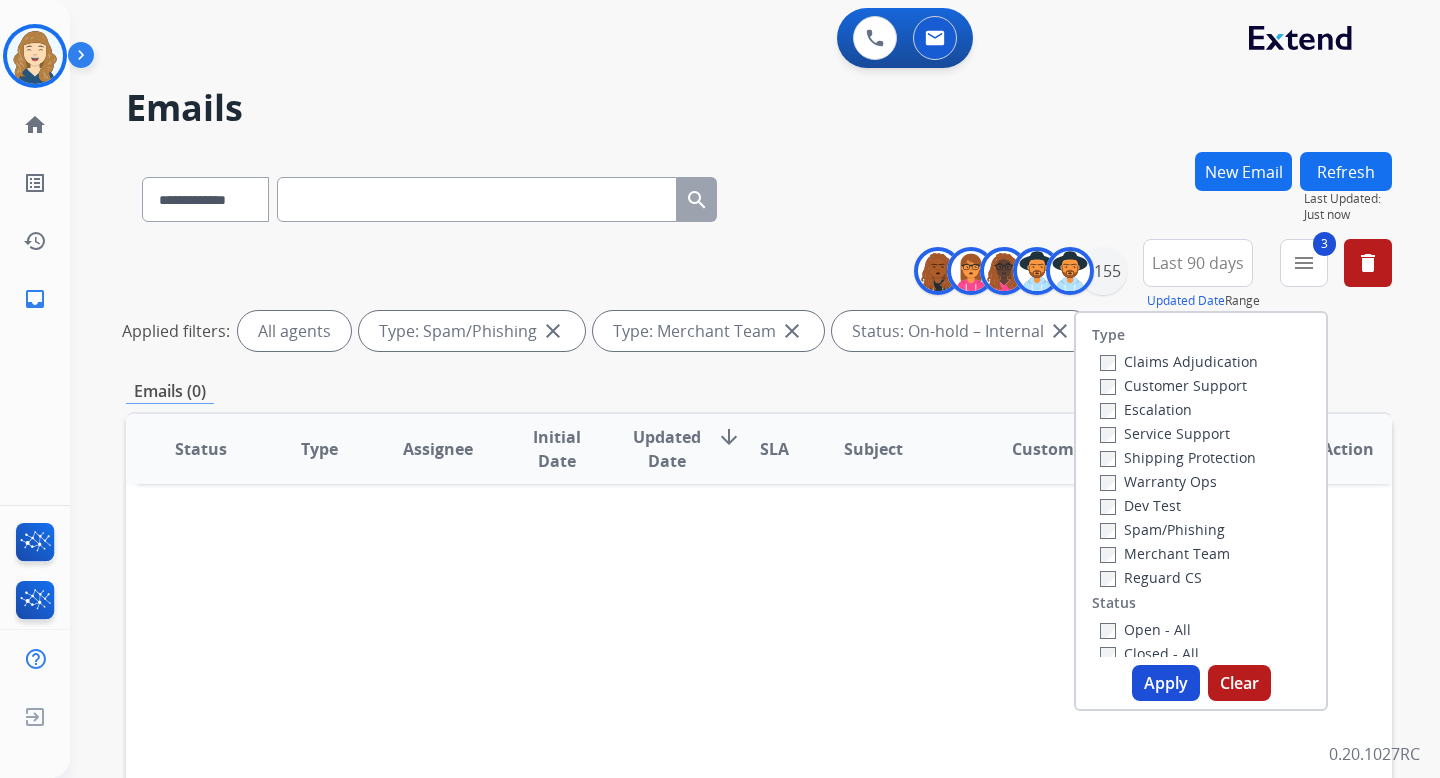 click on "Clear" at bounding box center [1239, 683] 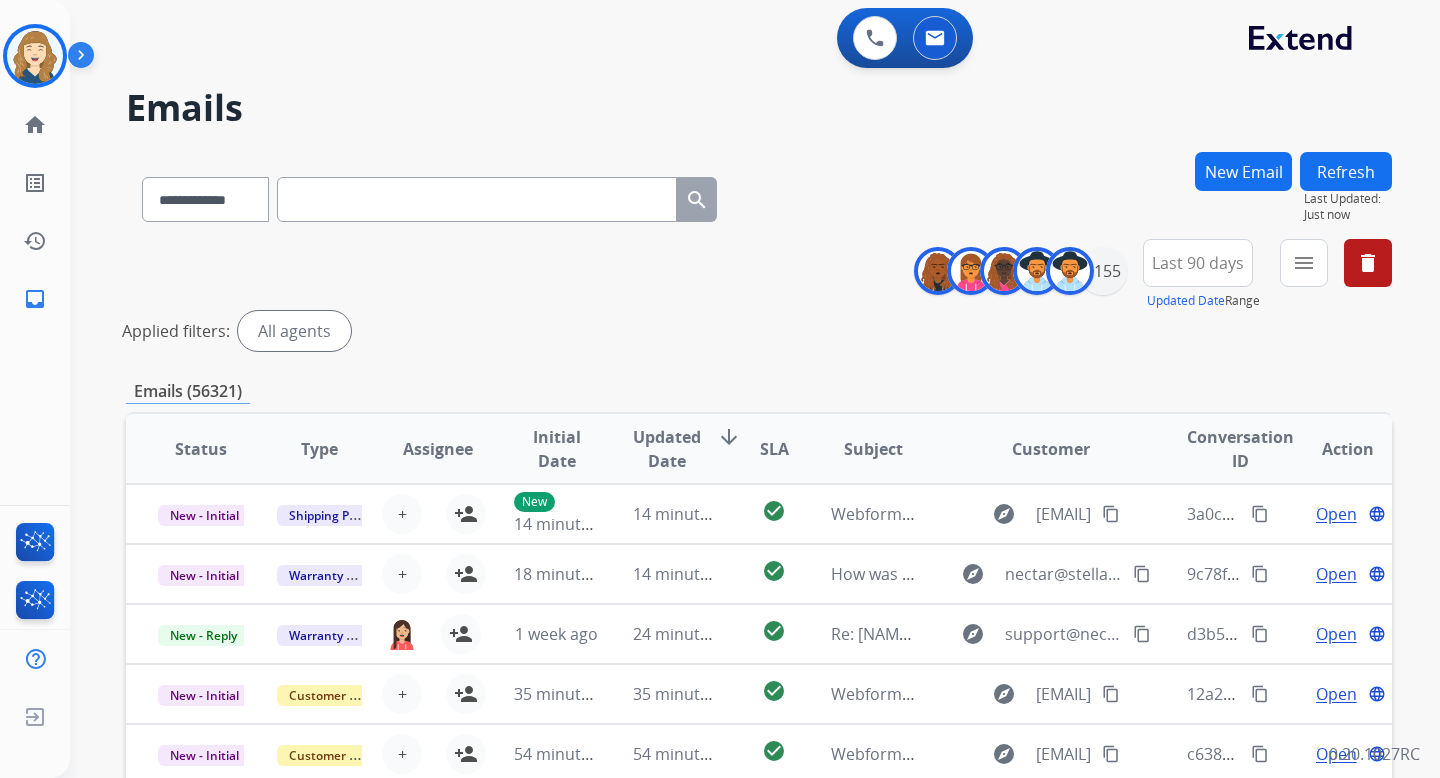 scroll, scrollTop: 2, scrollLeft: 0, axis: vertical 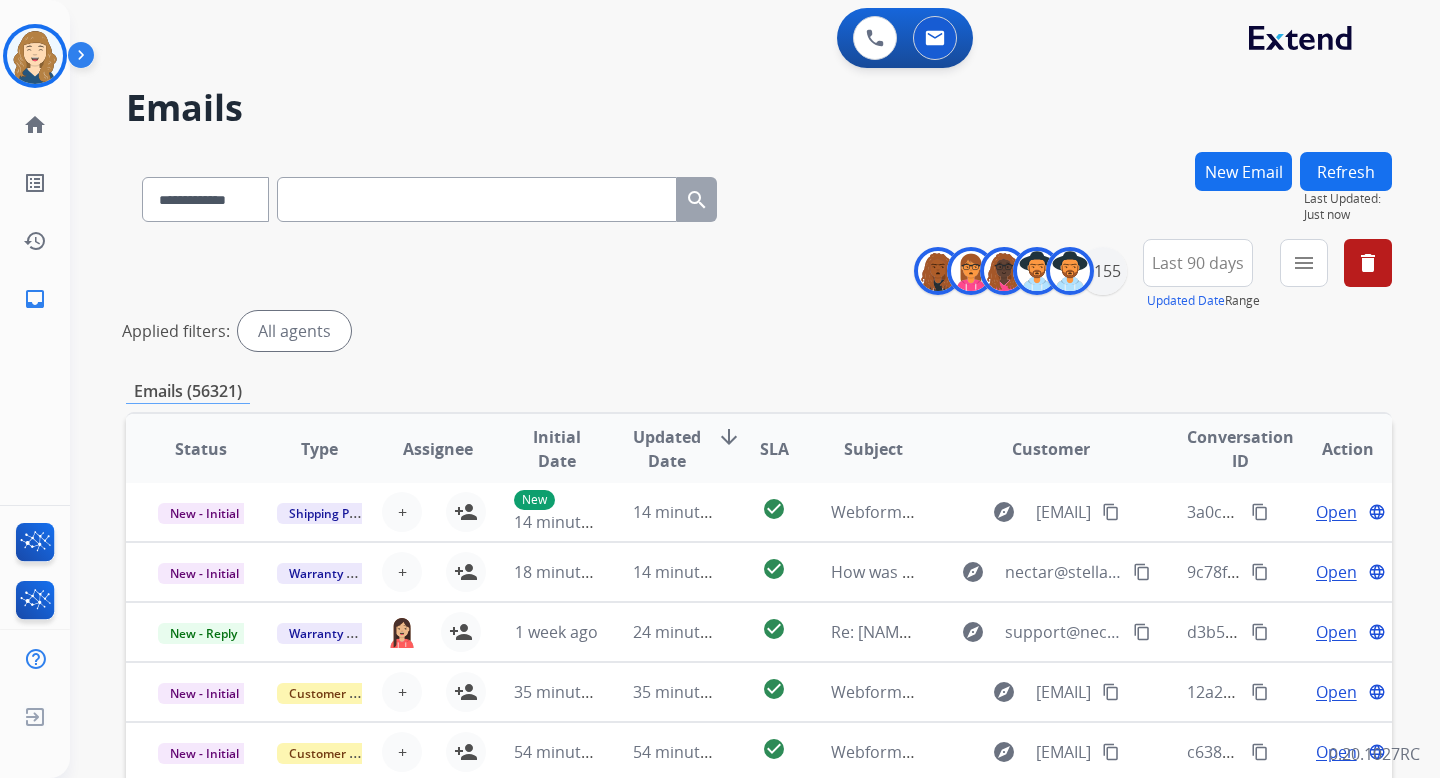 click on "Last 90 days" at bounding box center [1198, 263] 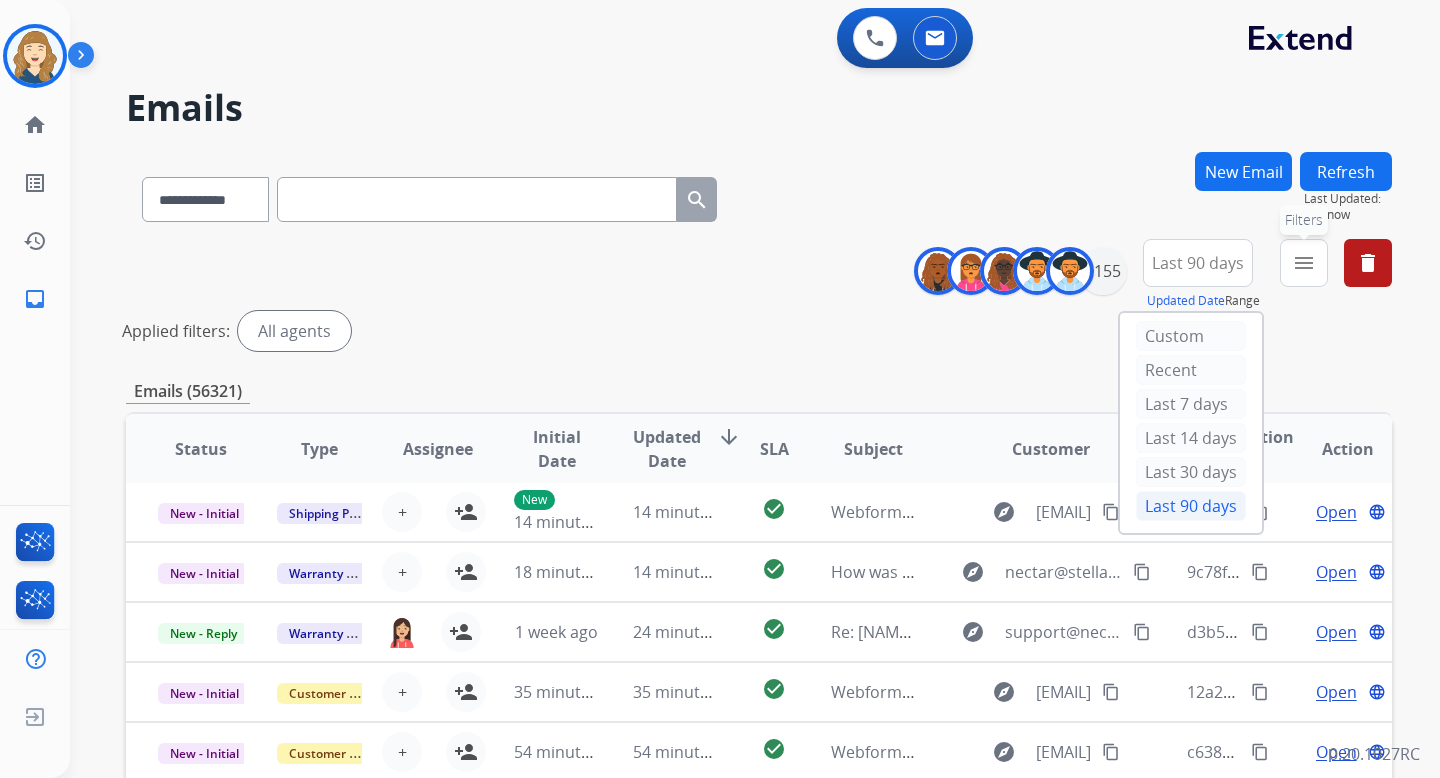 click on "menu" at bounding box center [1304, 263] 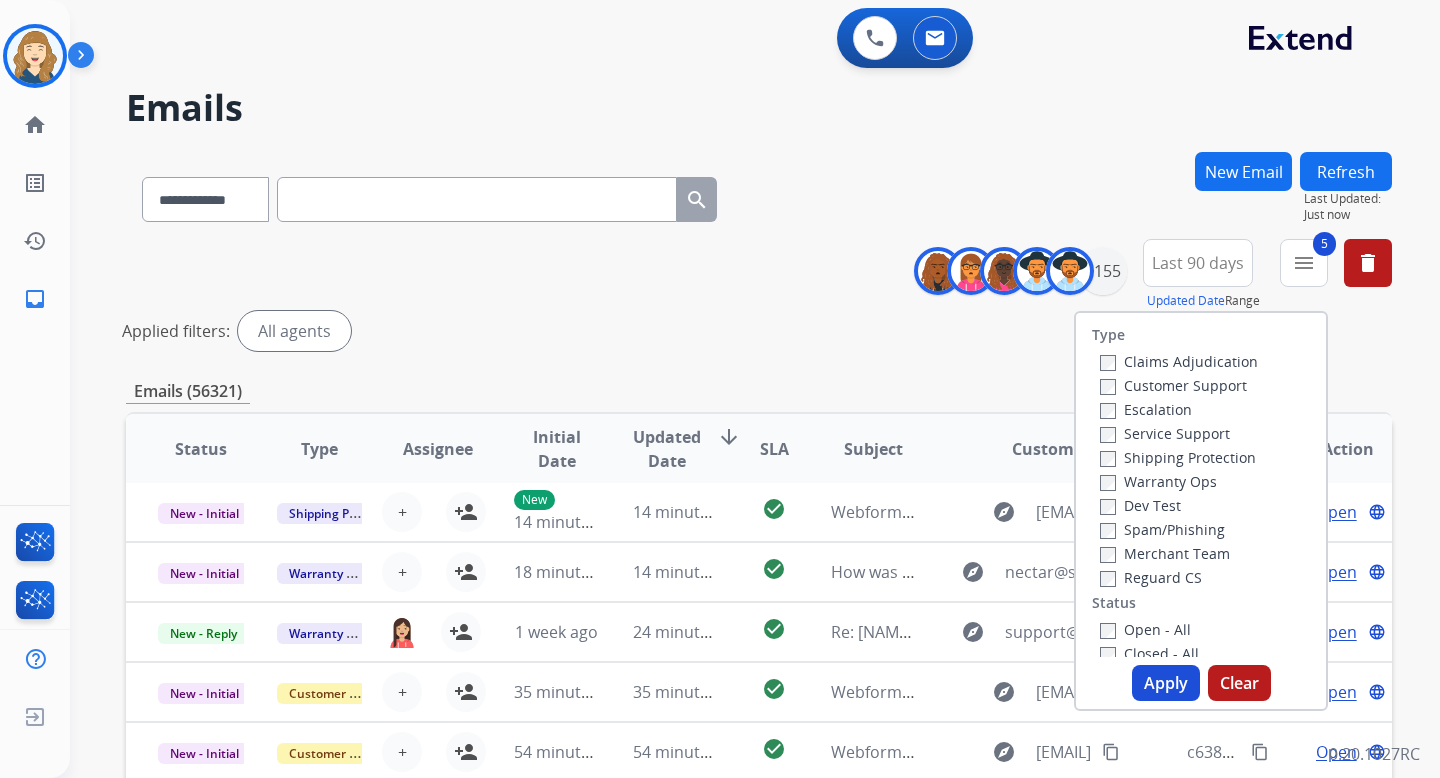 click on "Warranty Ops" at bounding box center [1179, 481] 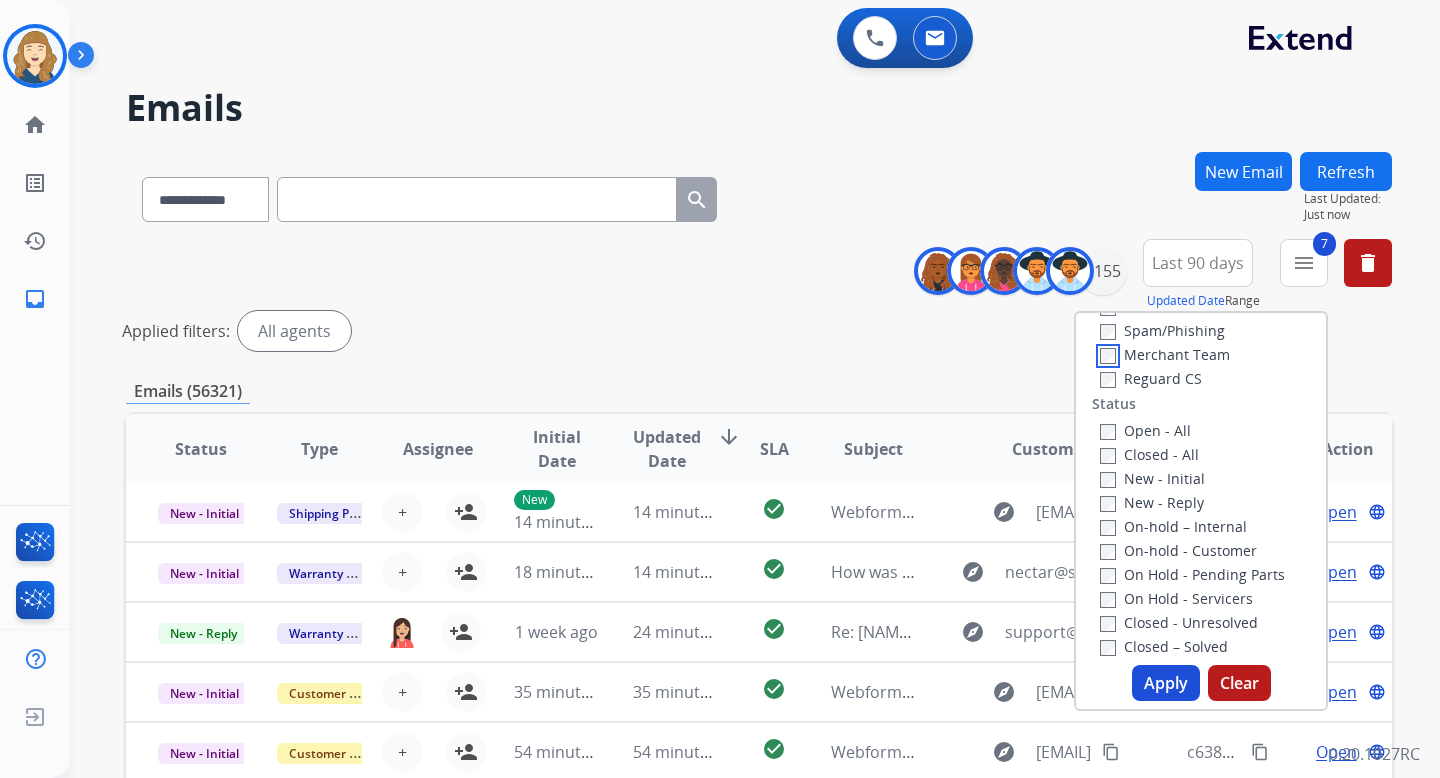 scroll, scrollTop: 402, scrollLeft: 0, axis: vertical 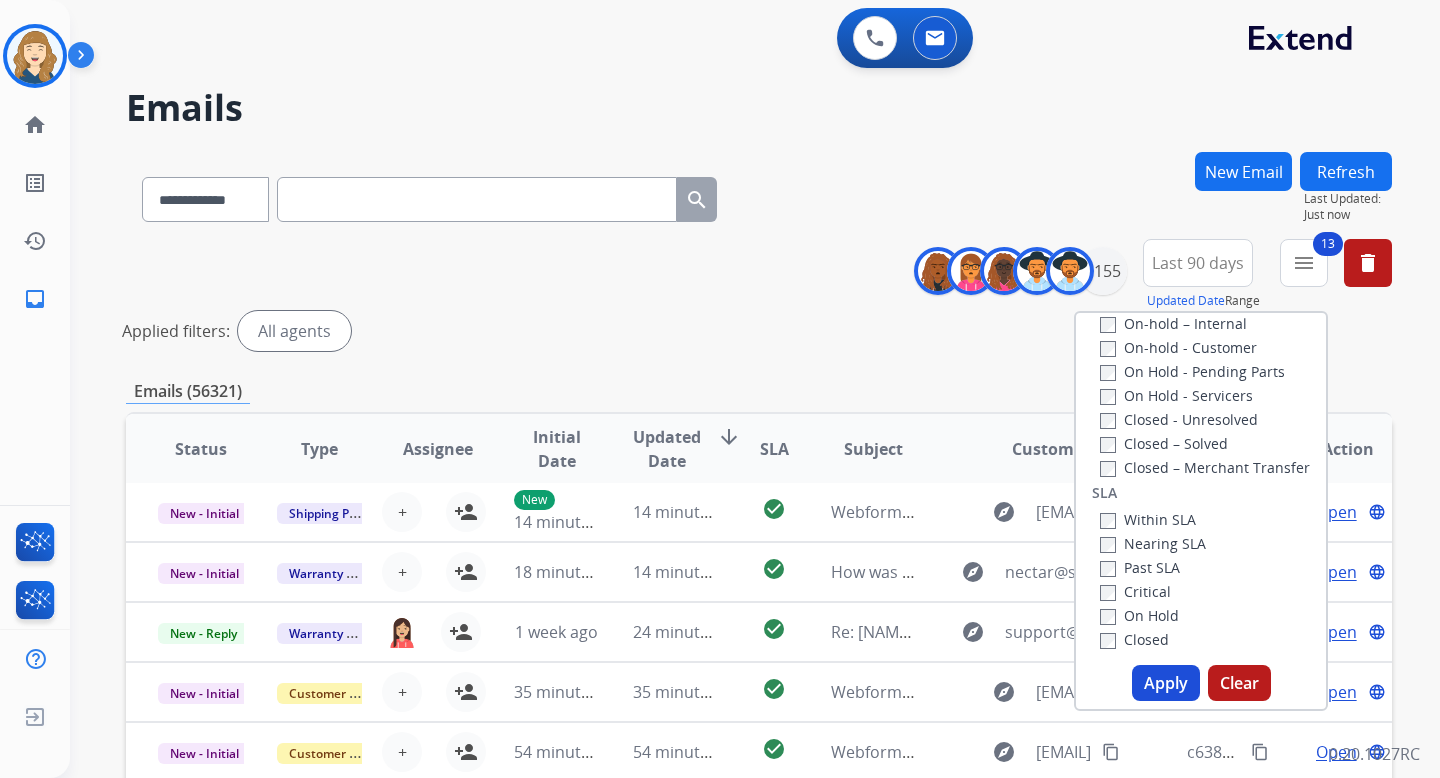 click on "Apply" at bounding box center [1166, 683] 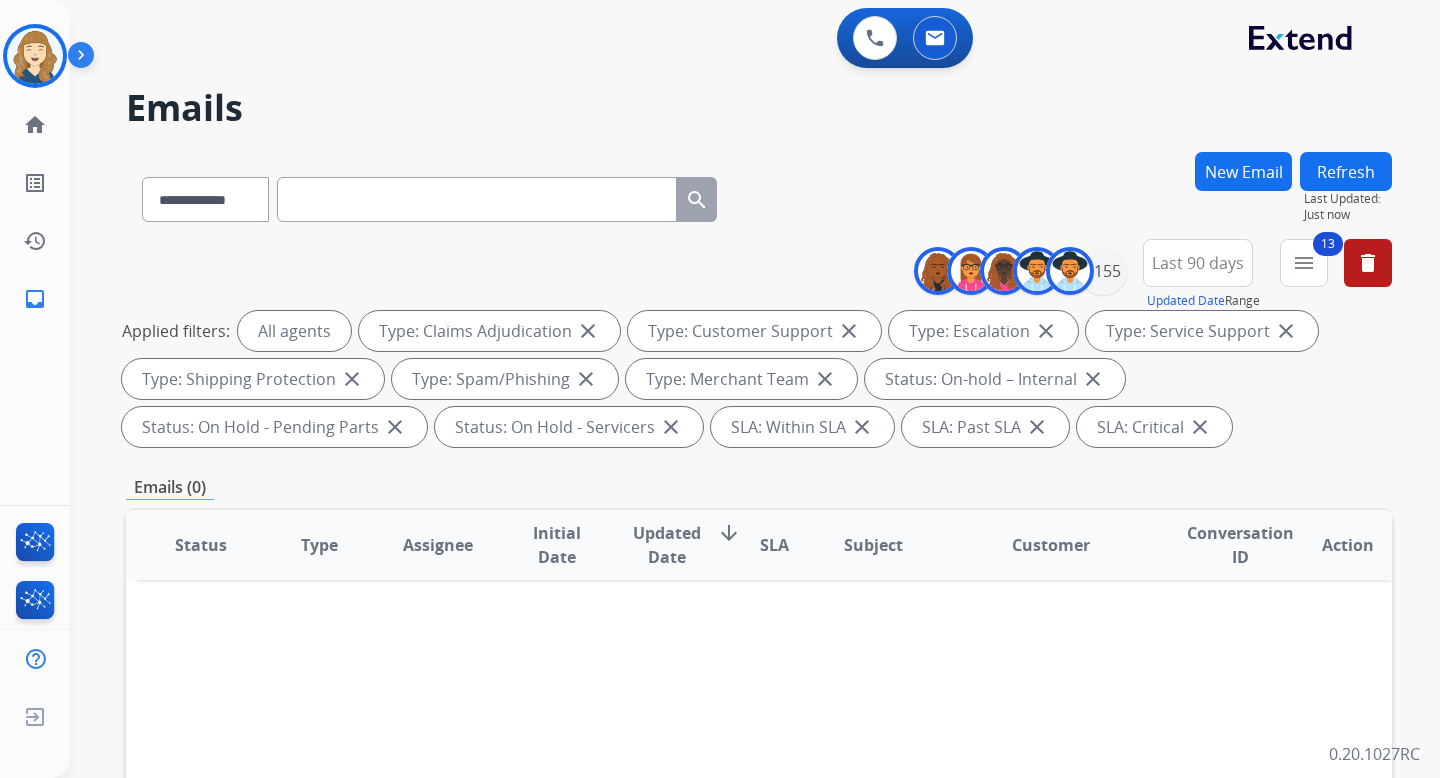 scroll, scrollTop: 0, scrollLeft: 0, axis: both 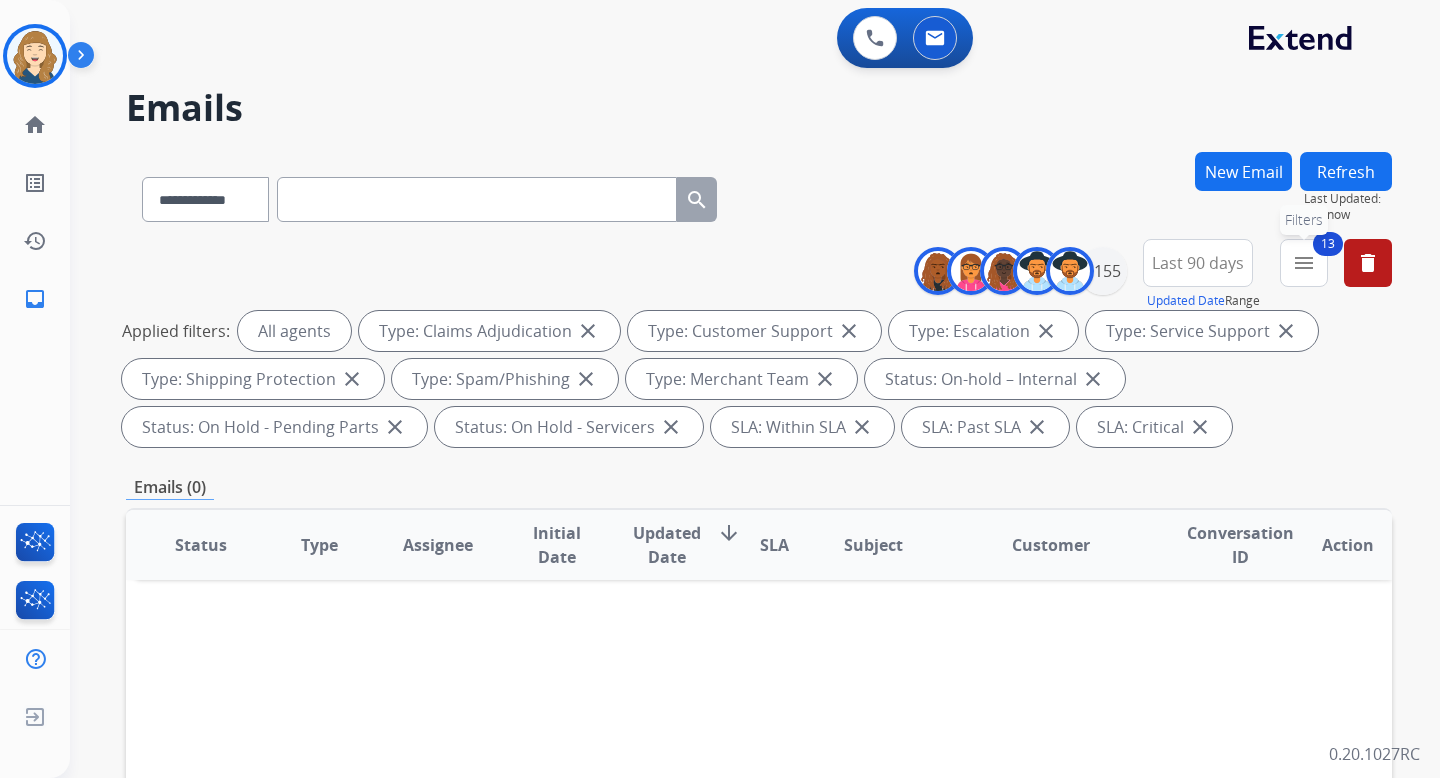 click on "menu" at bounding box center [1304, 263] 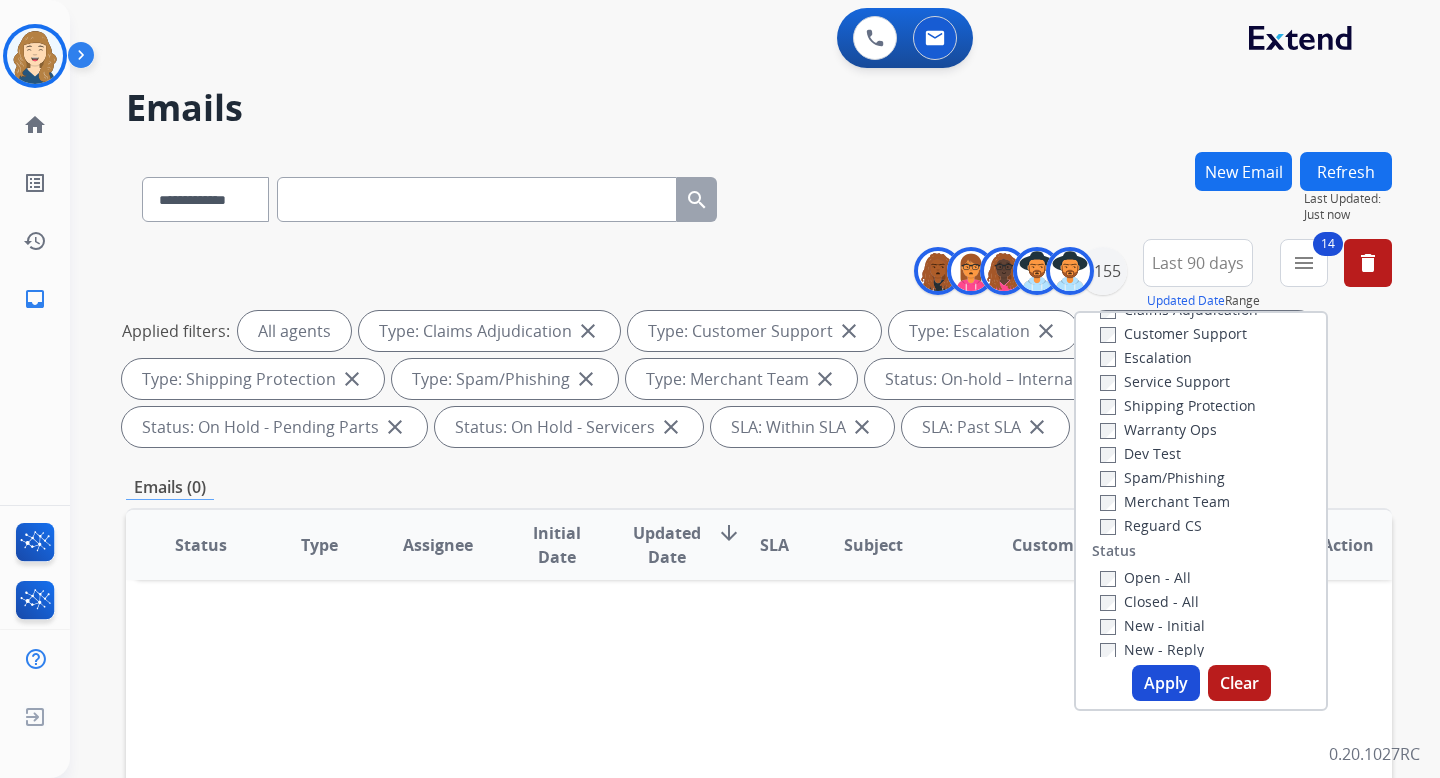 scroll, scrollTop: 13, scrollLeft: 0, axis: vertical 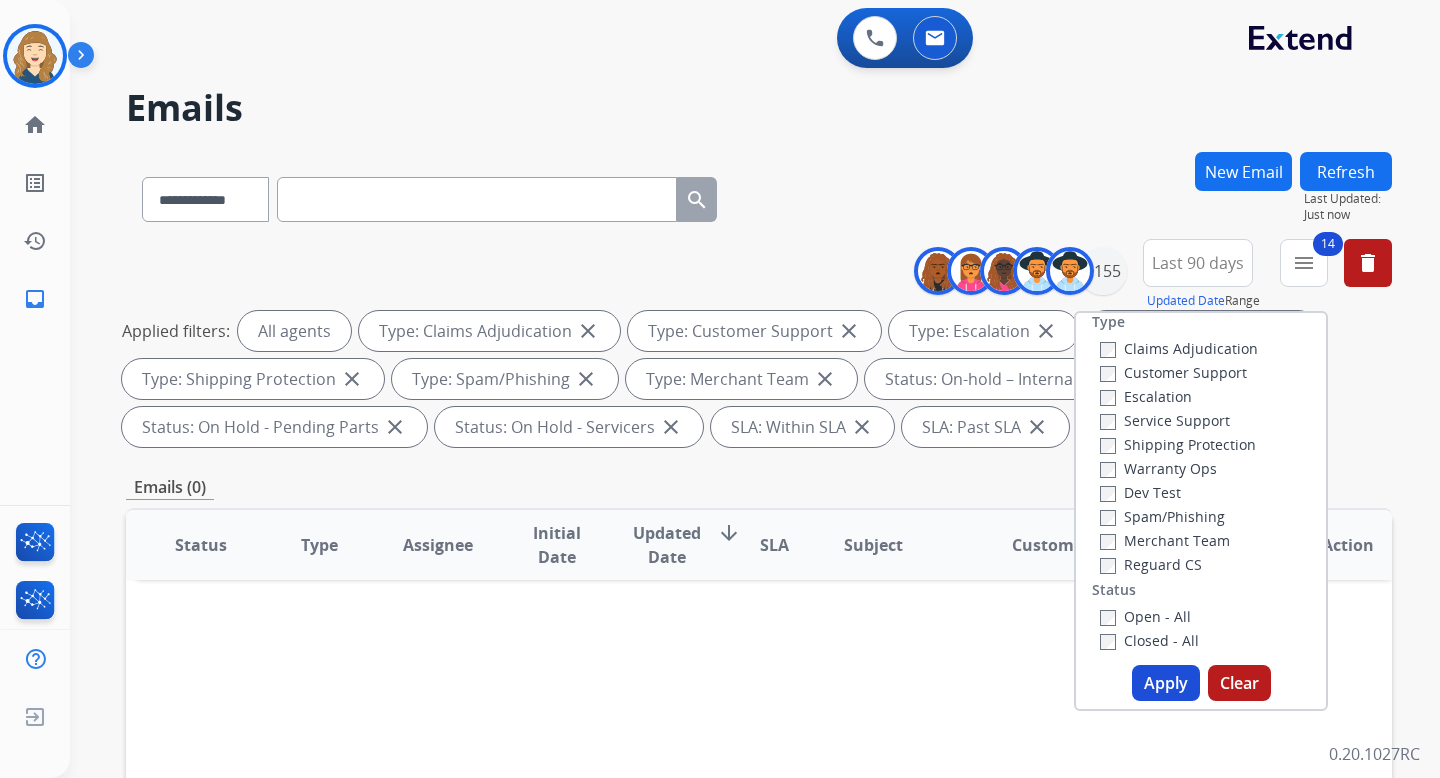 click on "Warranty Ops" at bounding box center (1158, 468) 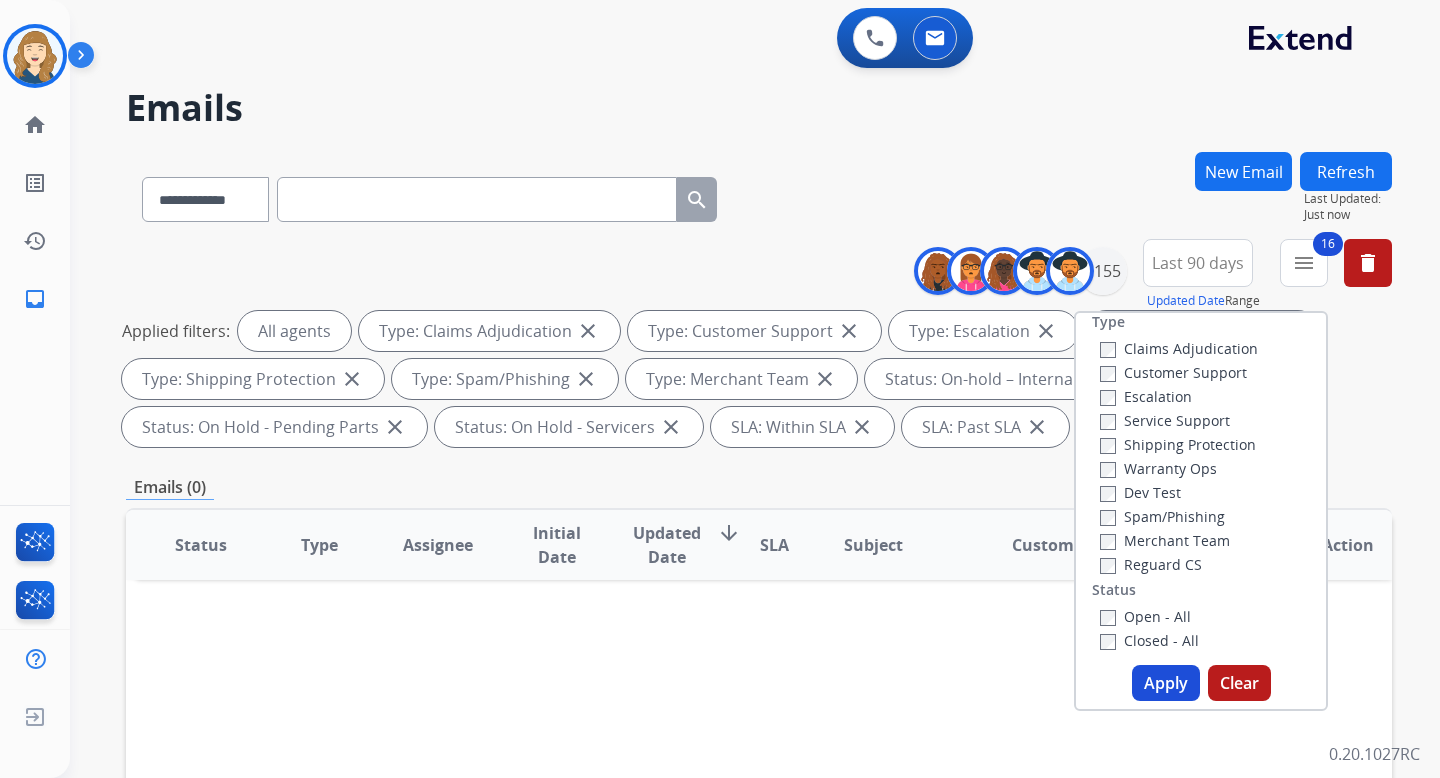 click on "Apply" at bounding box center [1166, 683] 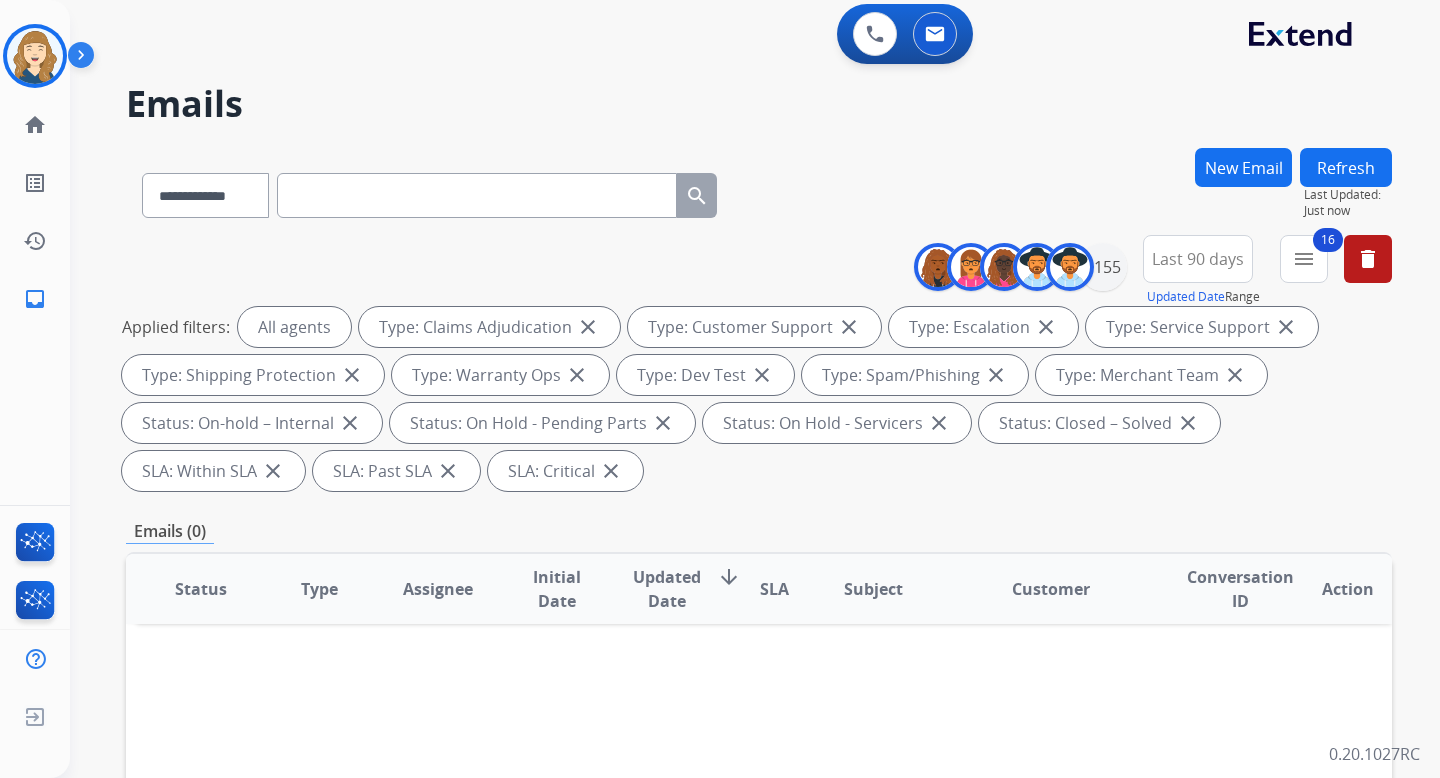 scroll, scrollTop: 0, scrollLeft: 0, axis: both 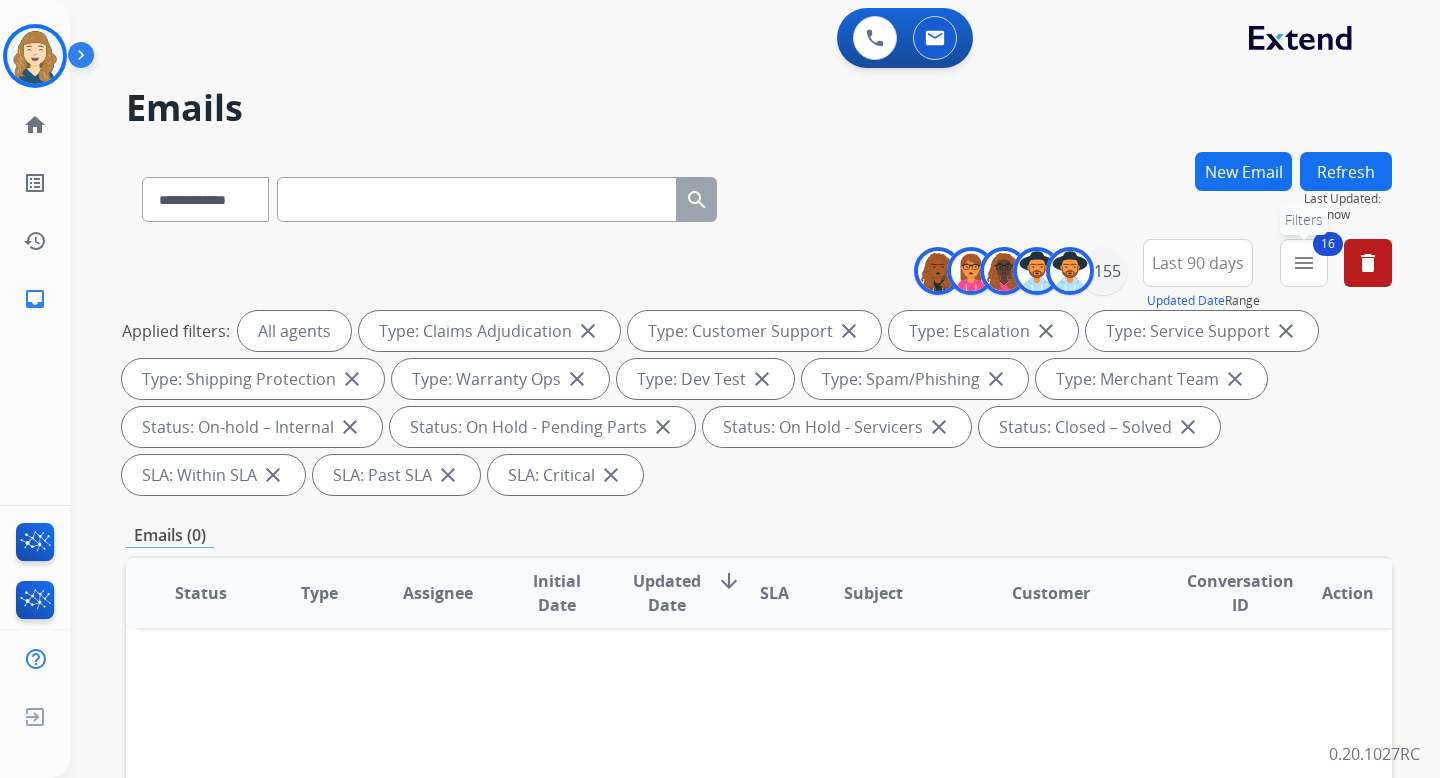 click on "menu" at bounding box center (1304, 263) 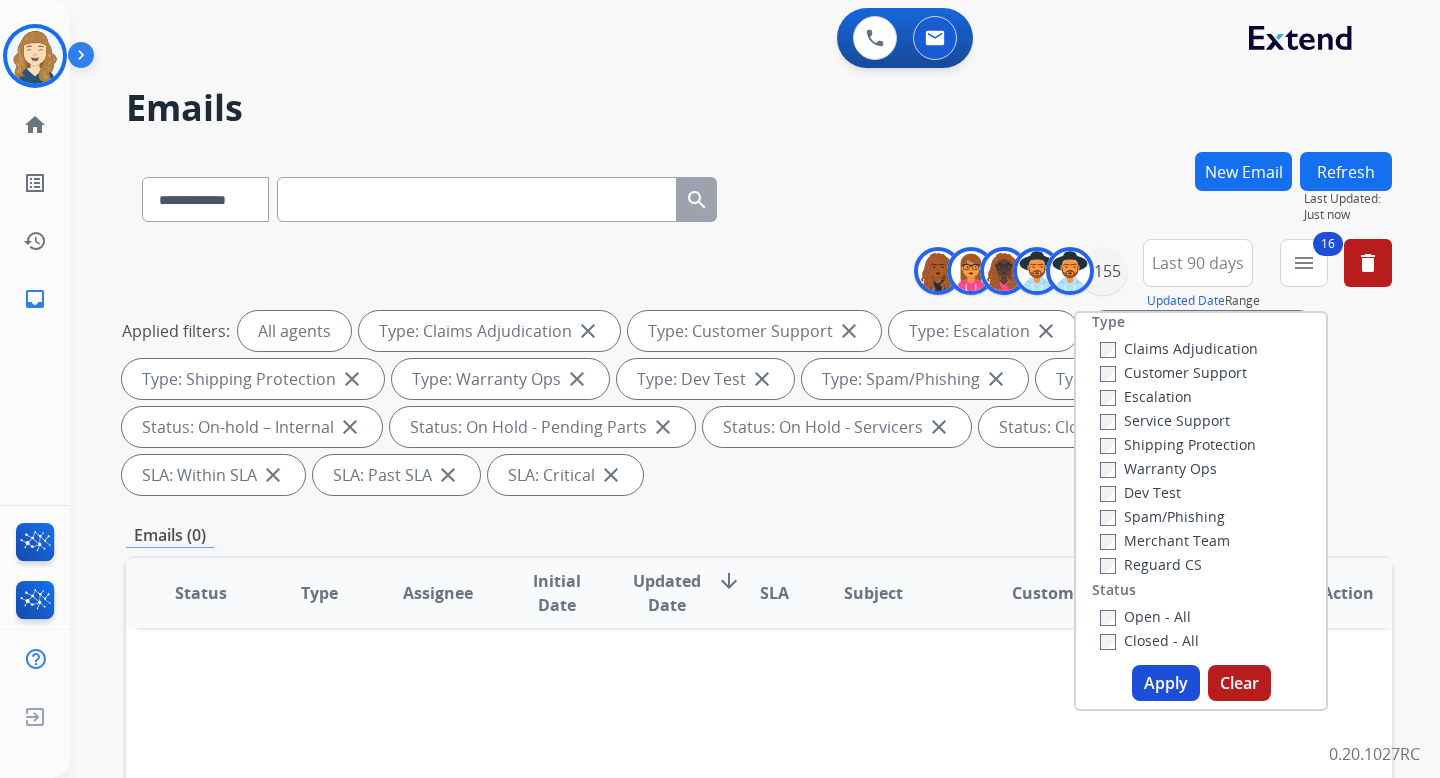 click on "**********" at bounding box center (759, 195) 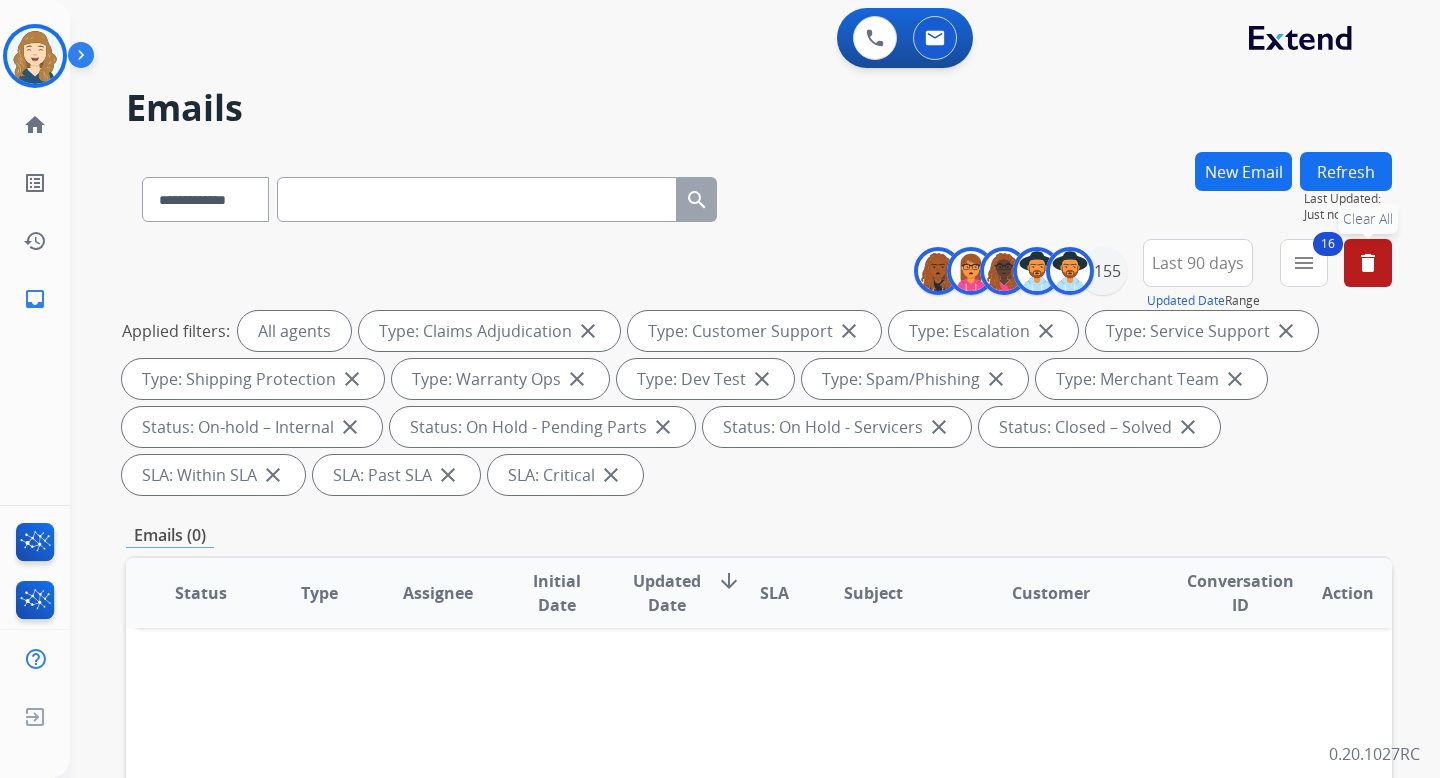 click on "delete" at bounding box center [1368, 263] 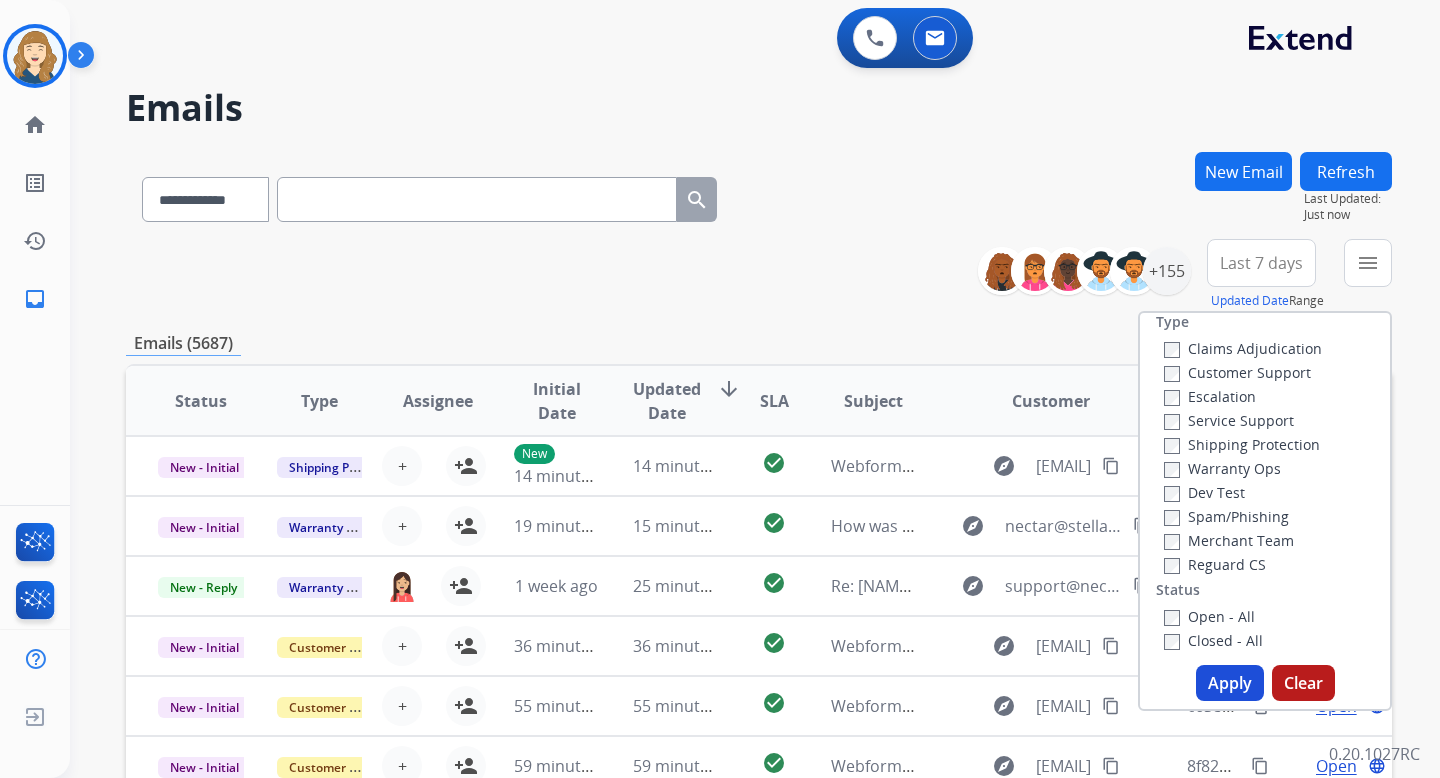 click on "Subject" at bounding box center [858, 401] 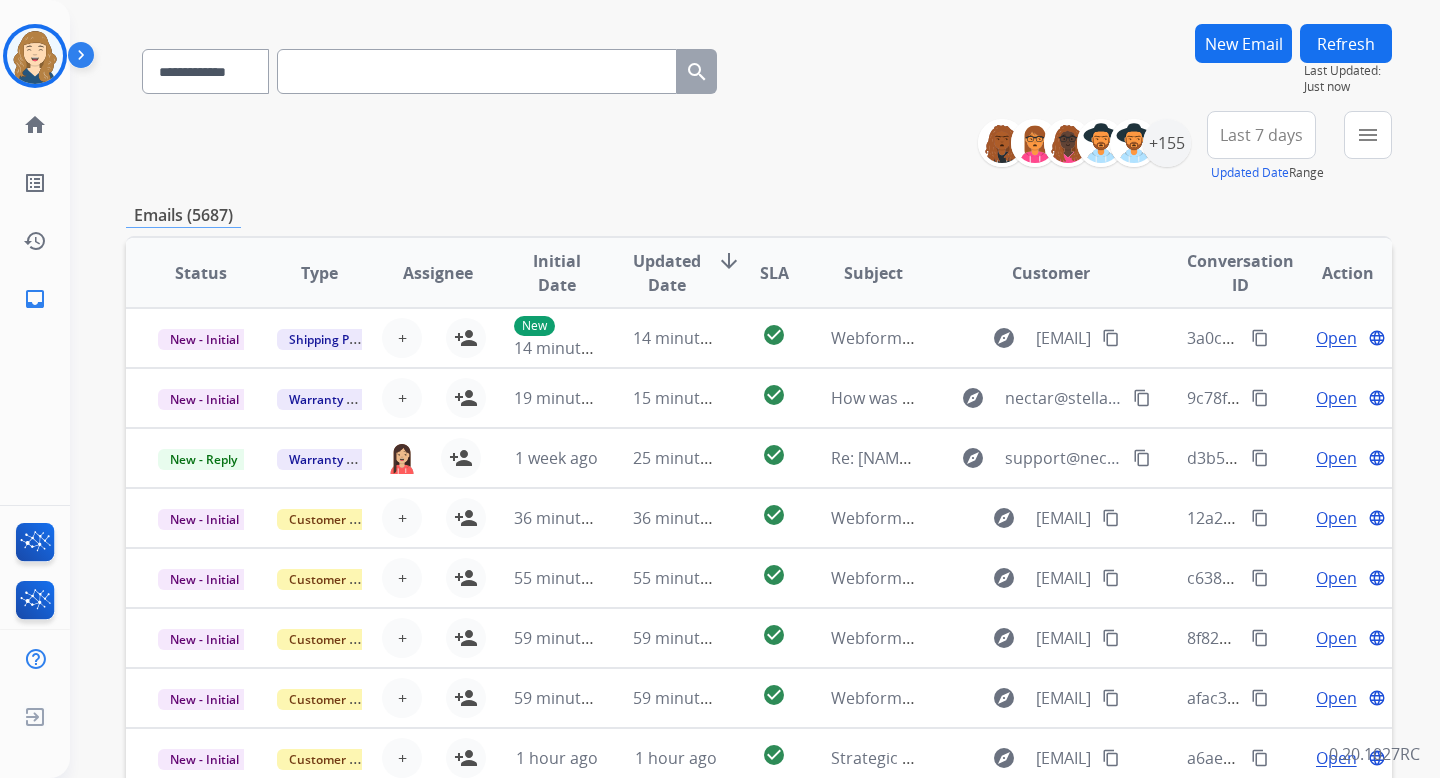 scroll, scrollTop: 251, scrollLeft: 0, axis: vertical 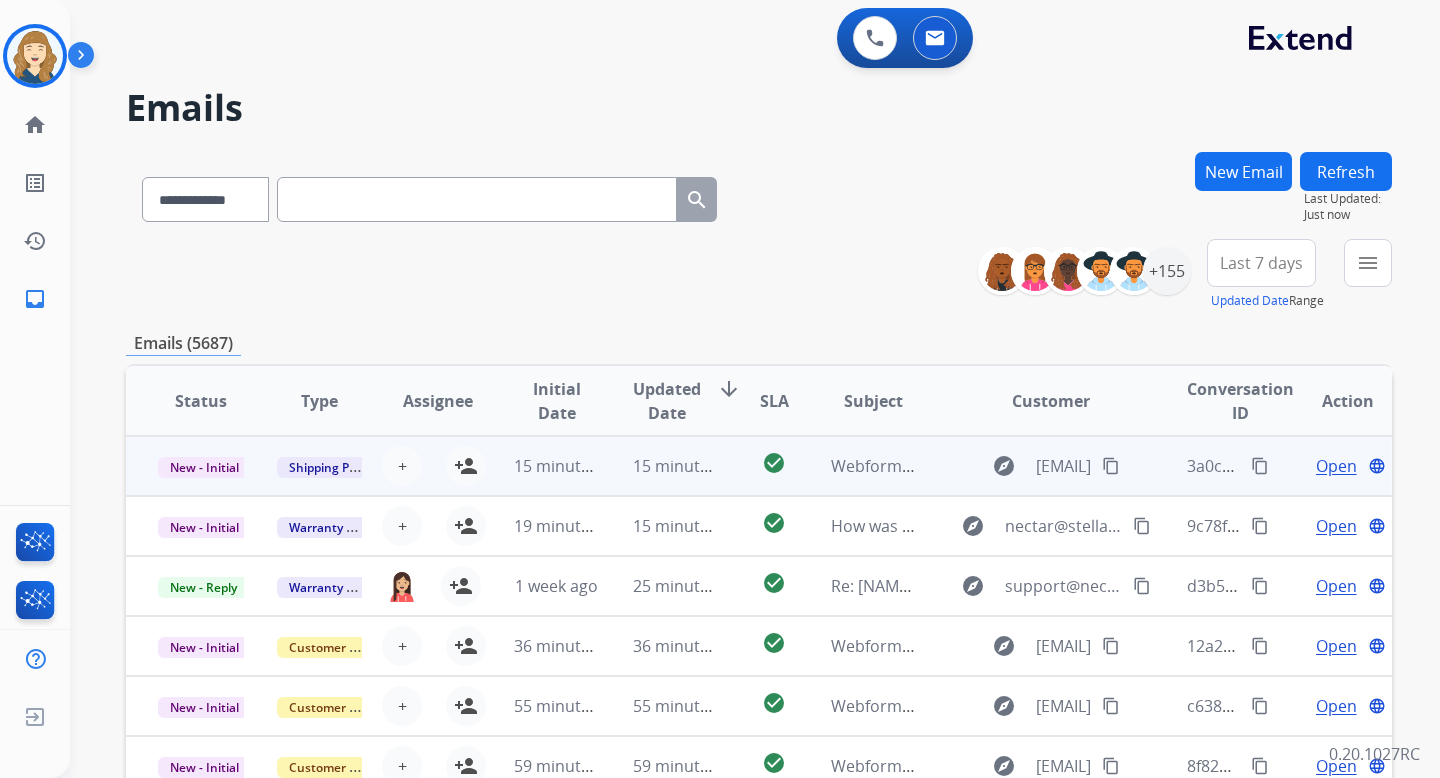 click on "content_copy" at bounding box center [1260, 466] 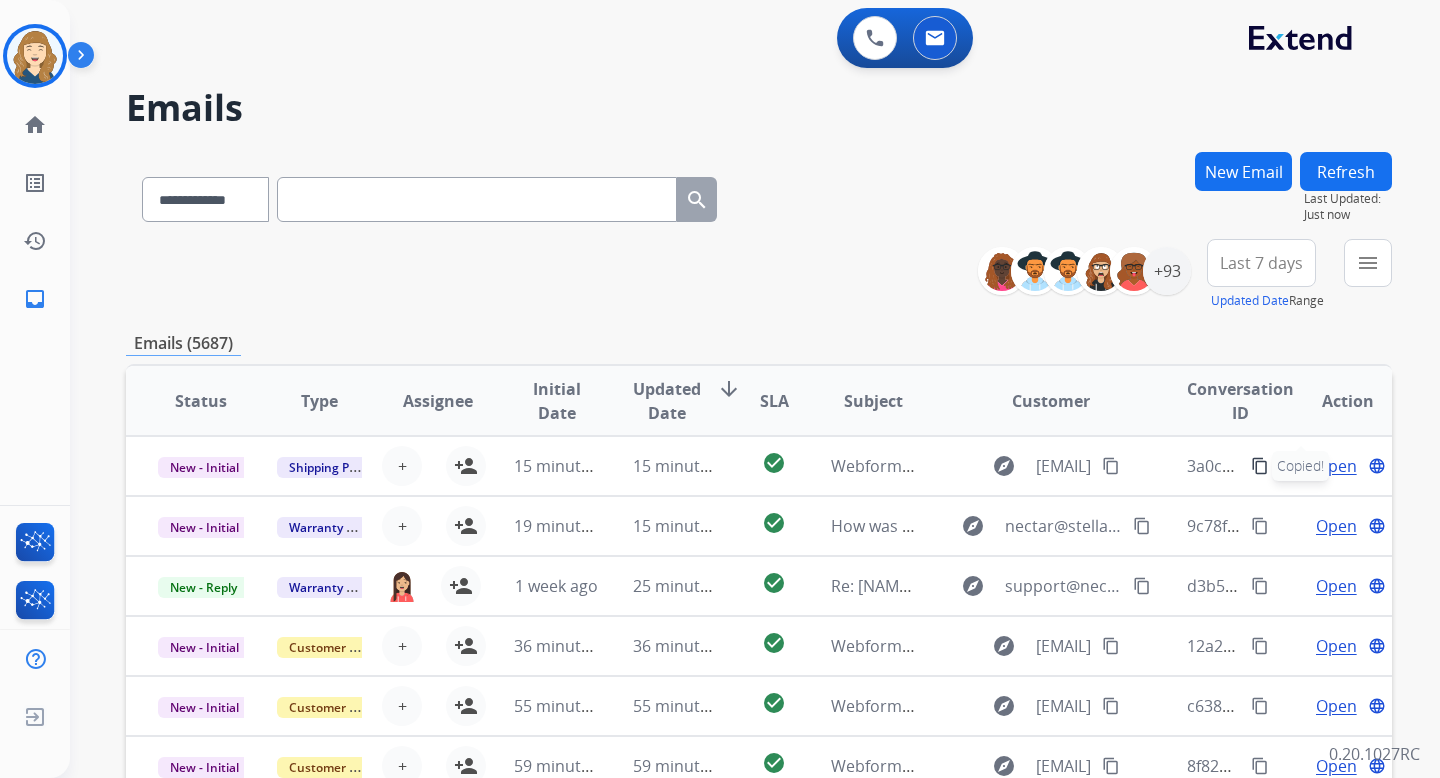 click at bounding box center (477, 199) 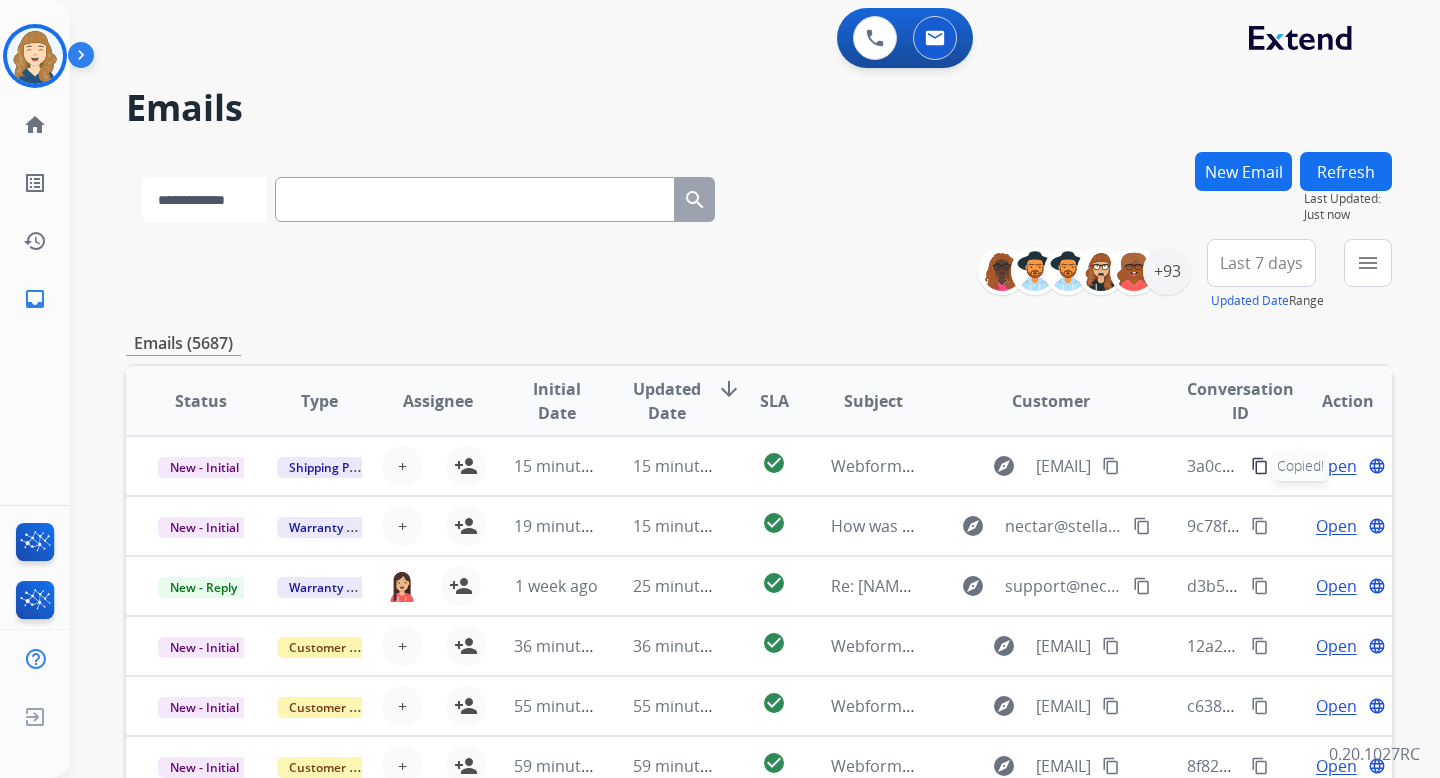 click on "**********" at bounding box center (204, 199) 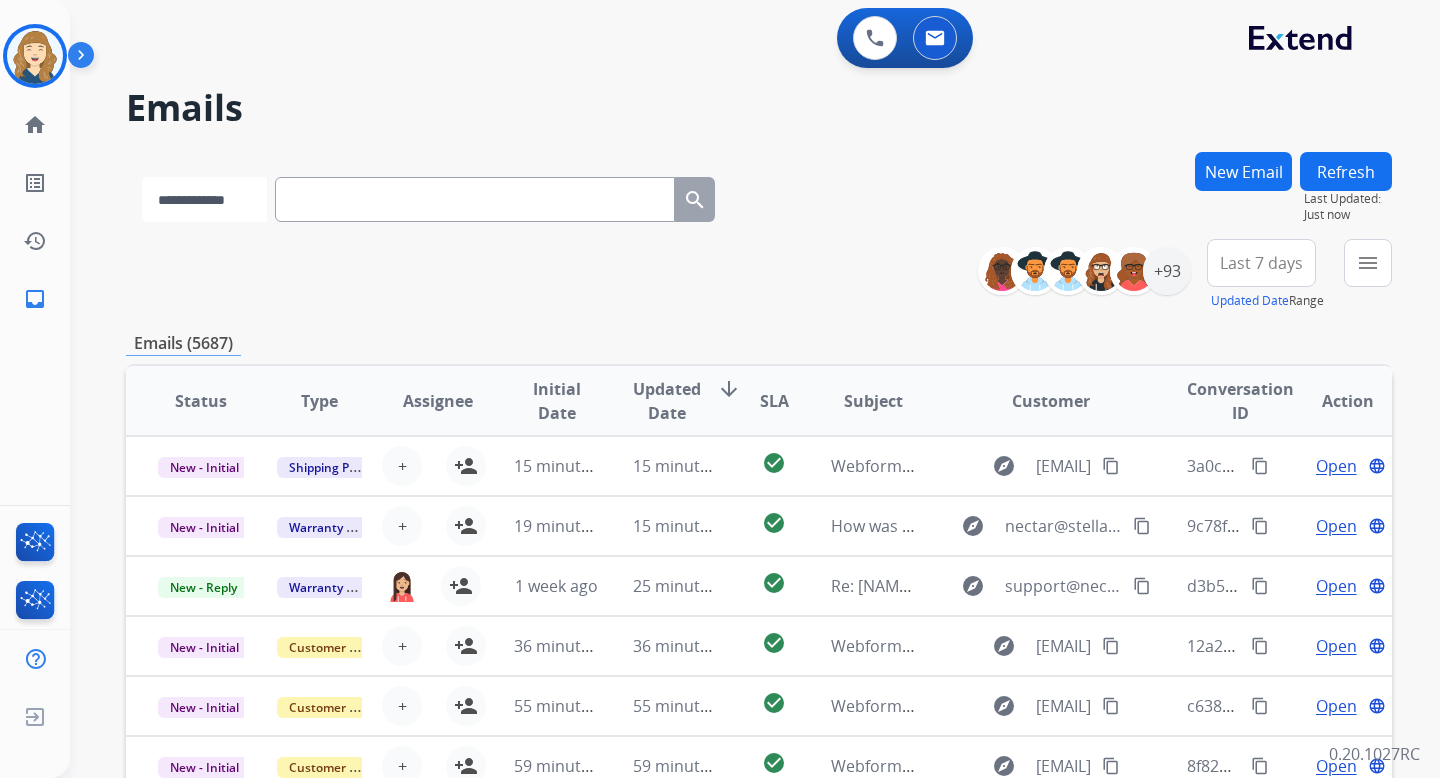 select on "**********" 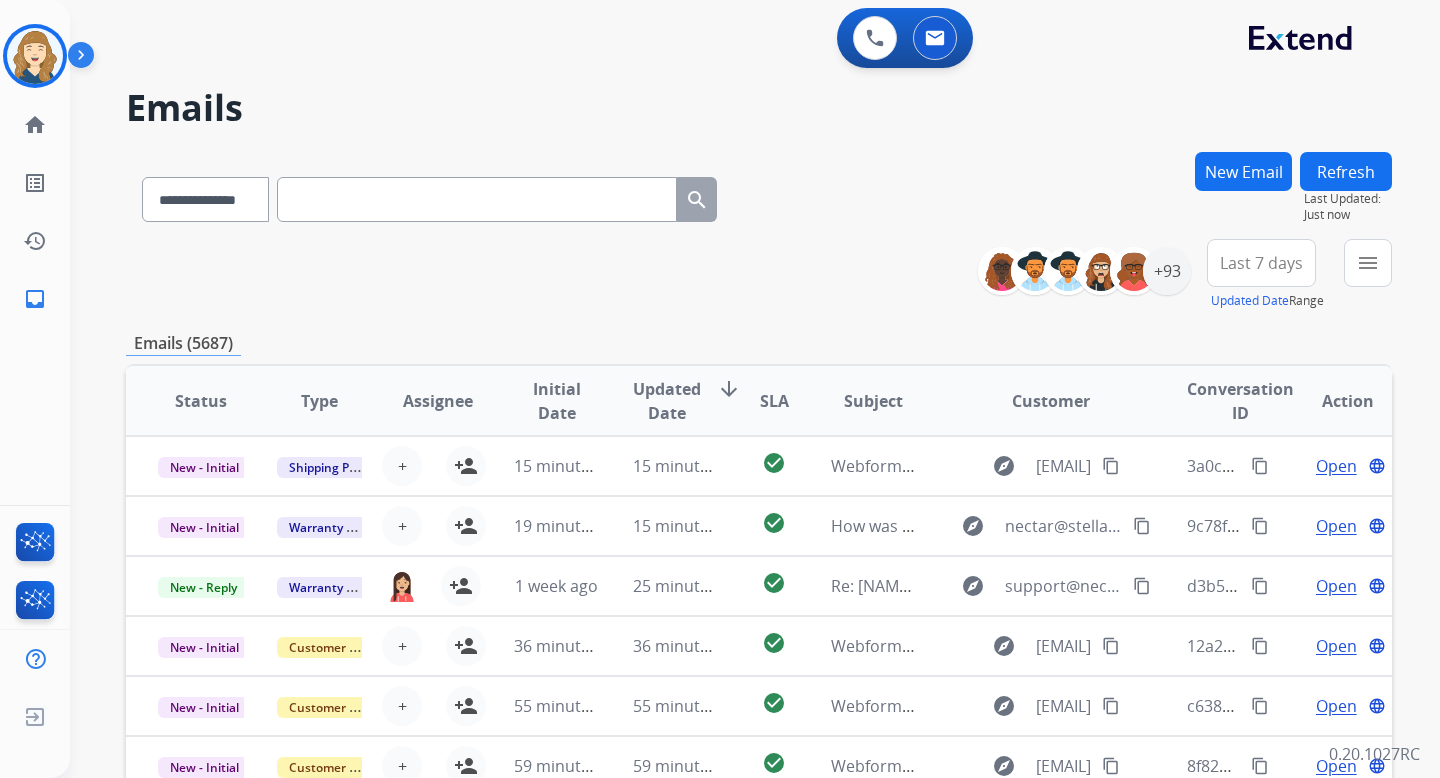 click at bounding box center [477, 199] 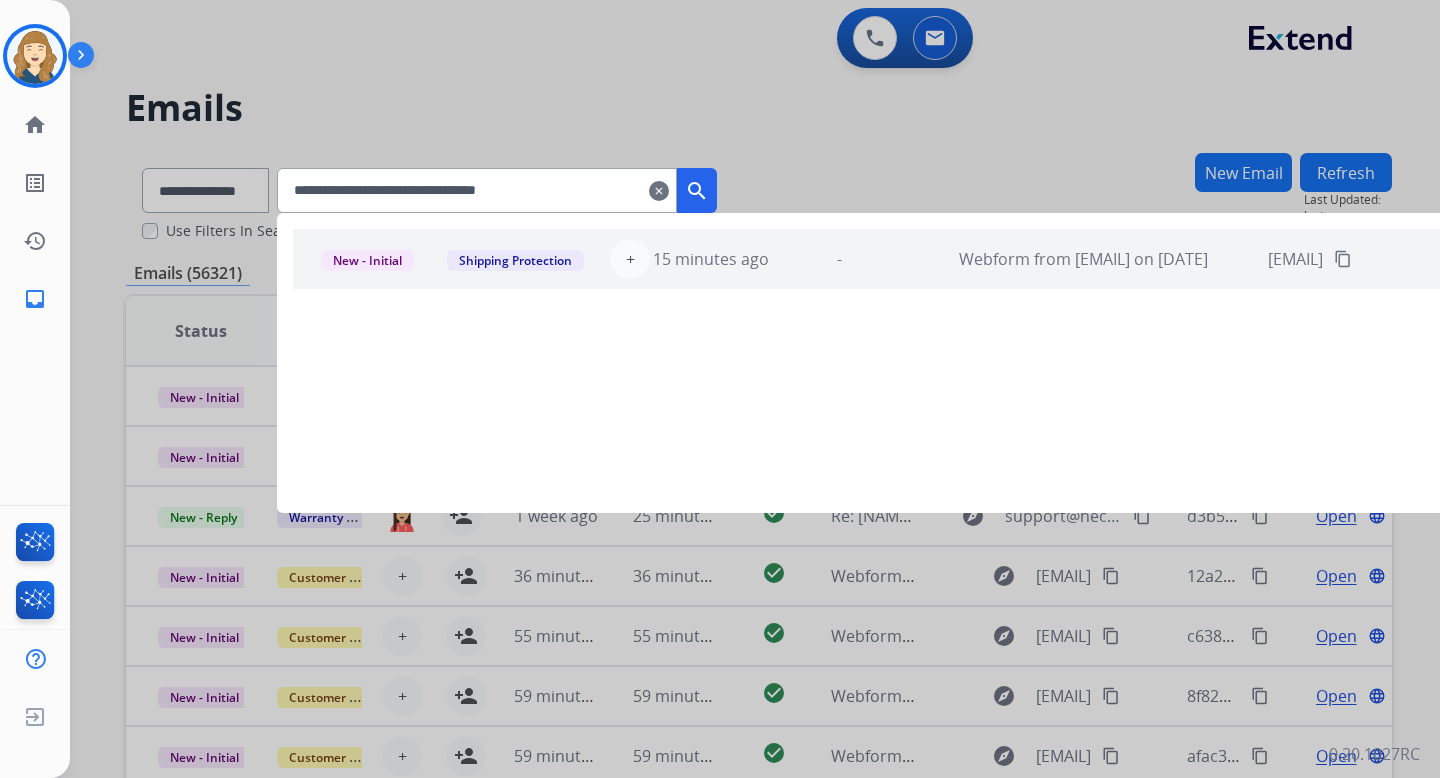 type on "**********" 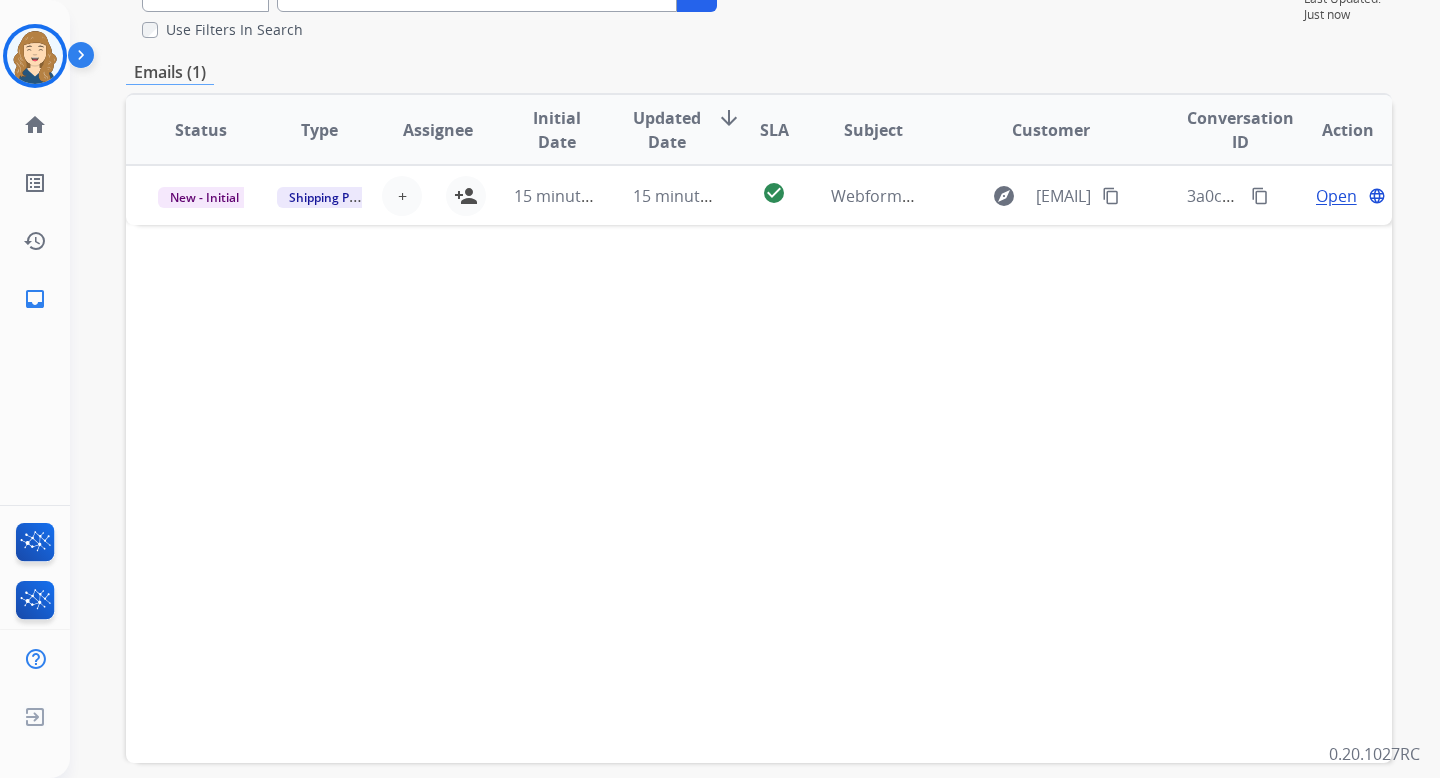 scroll, scrollTop: 0, scrollLeft: 0, axis: both 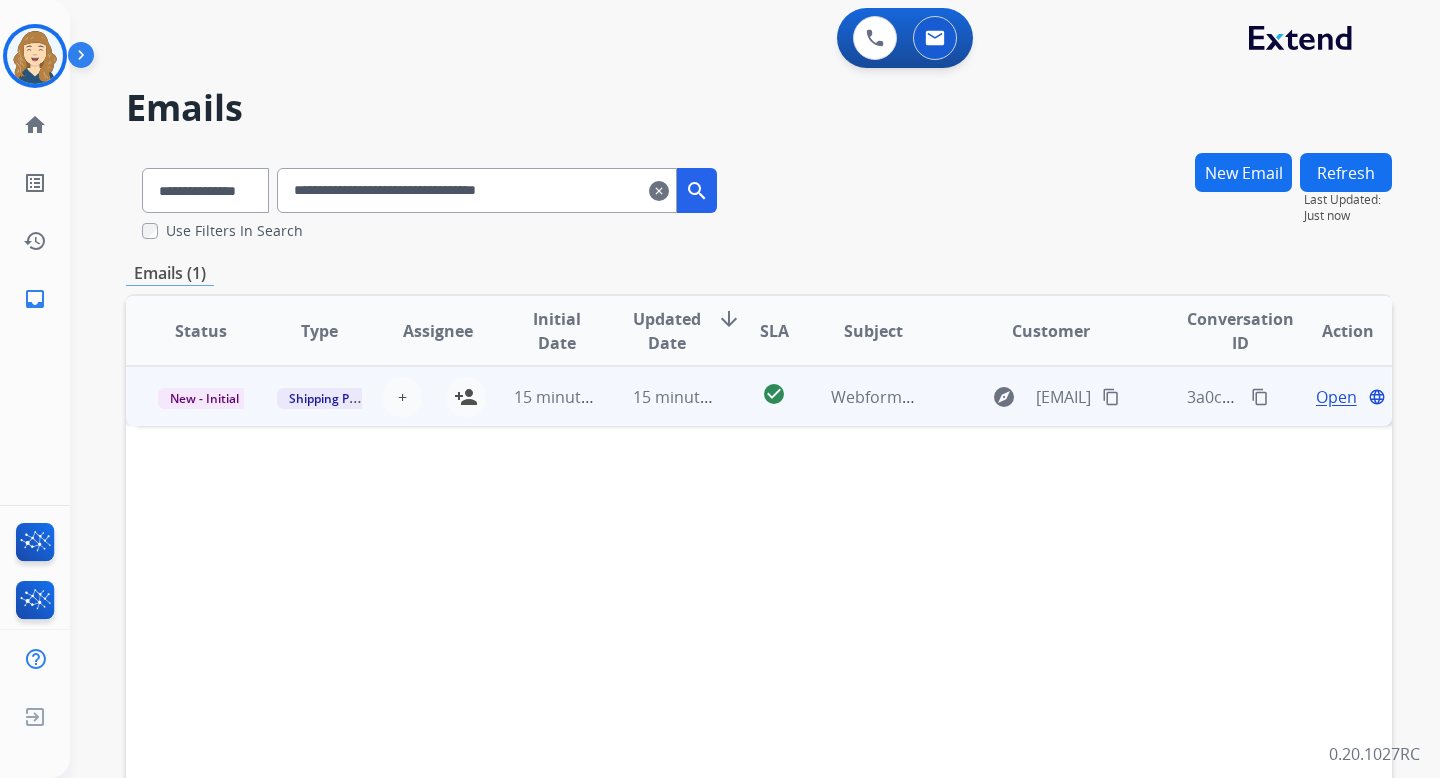 click on "Open" at bounding box center [1336, 397] 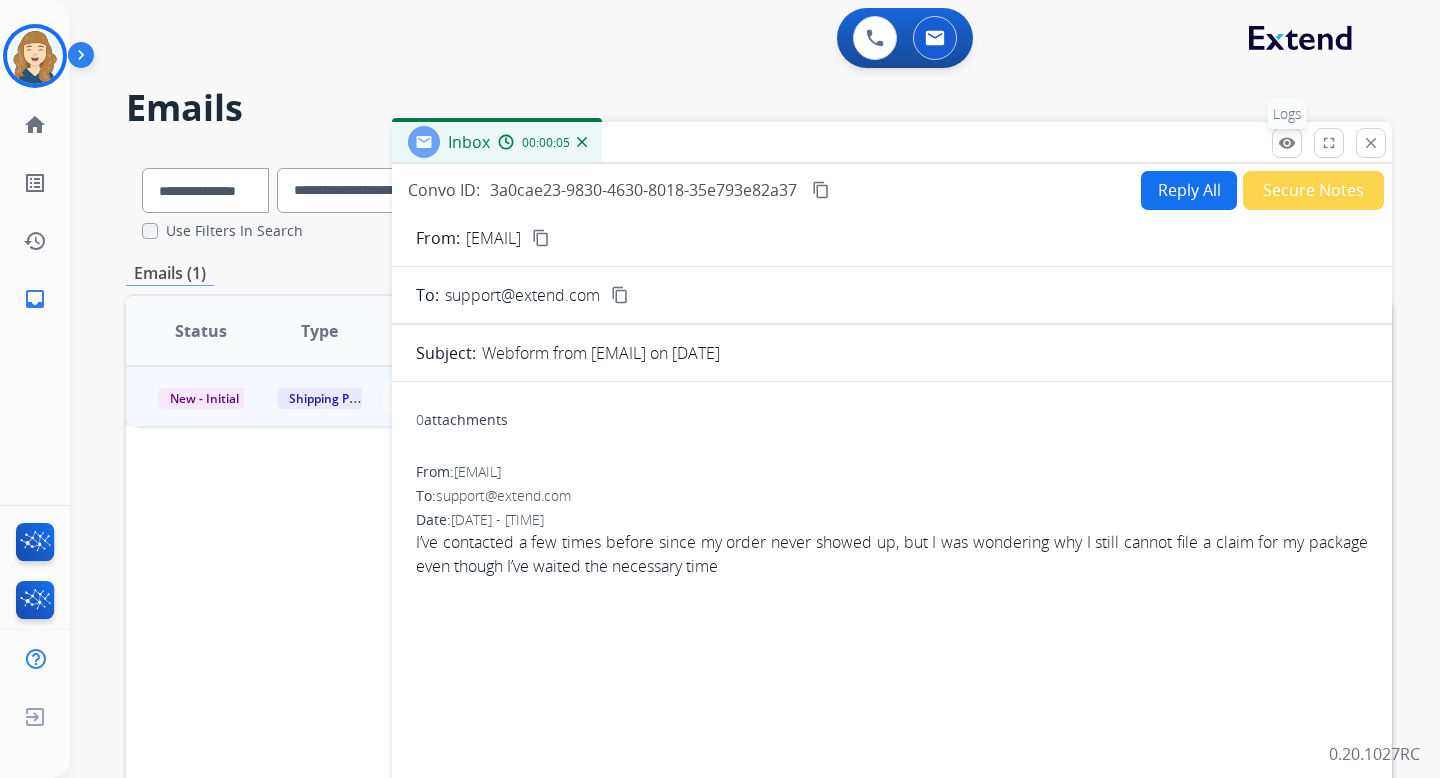 click on "remove_red_eye" at bounding box center [1287, 143] 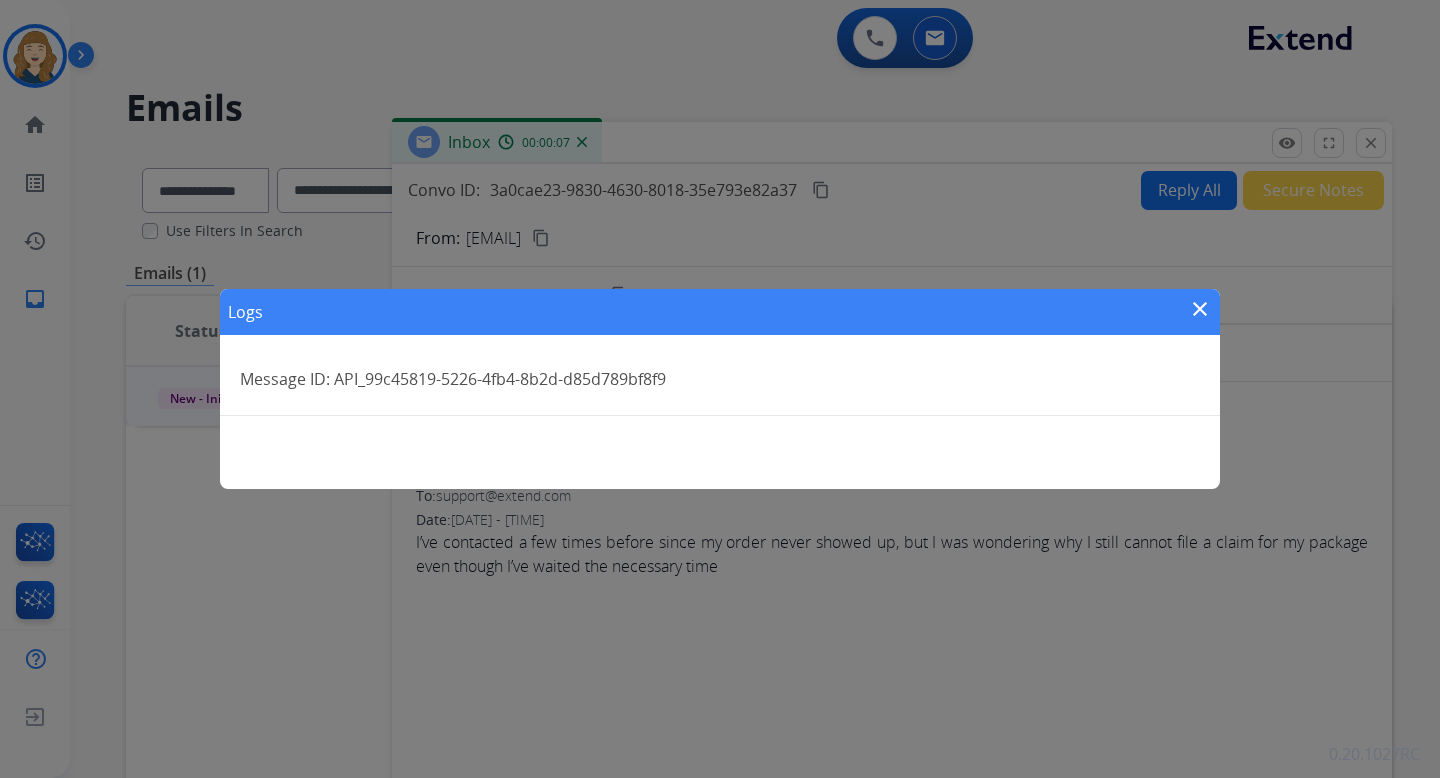 click on "close" at bounding box center (1200, 309) 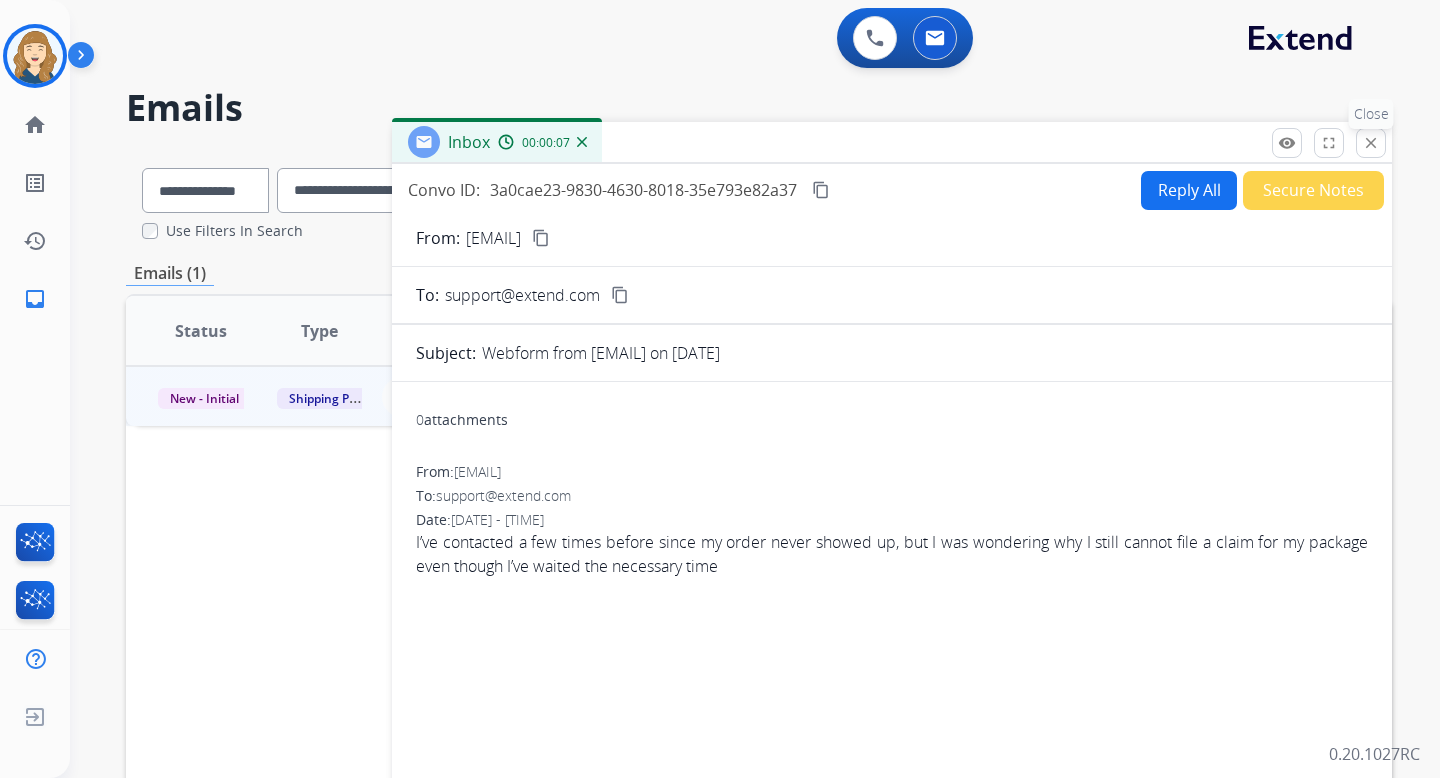 click on "close" at bounding box center [1371, 143] 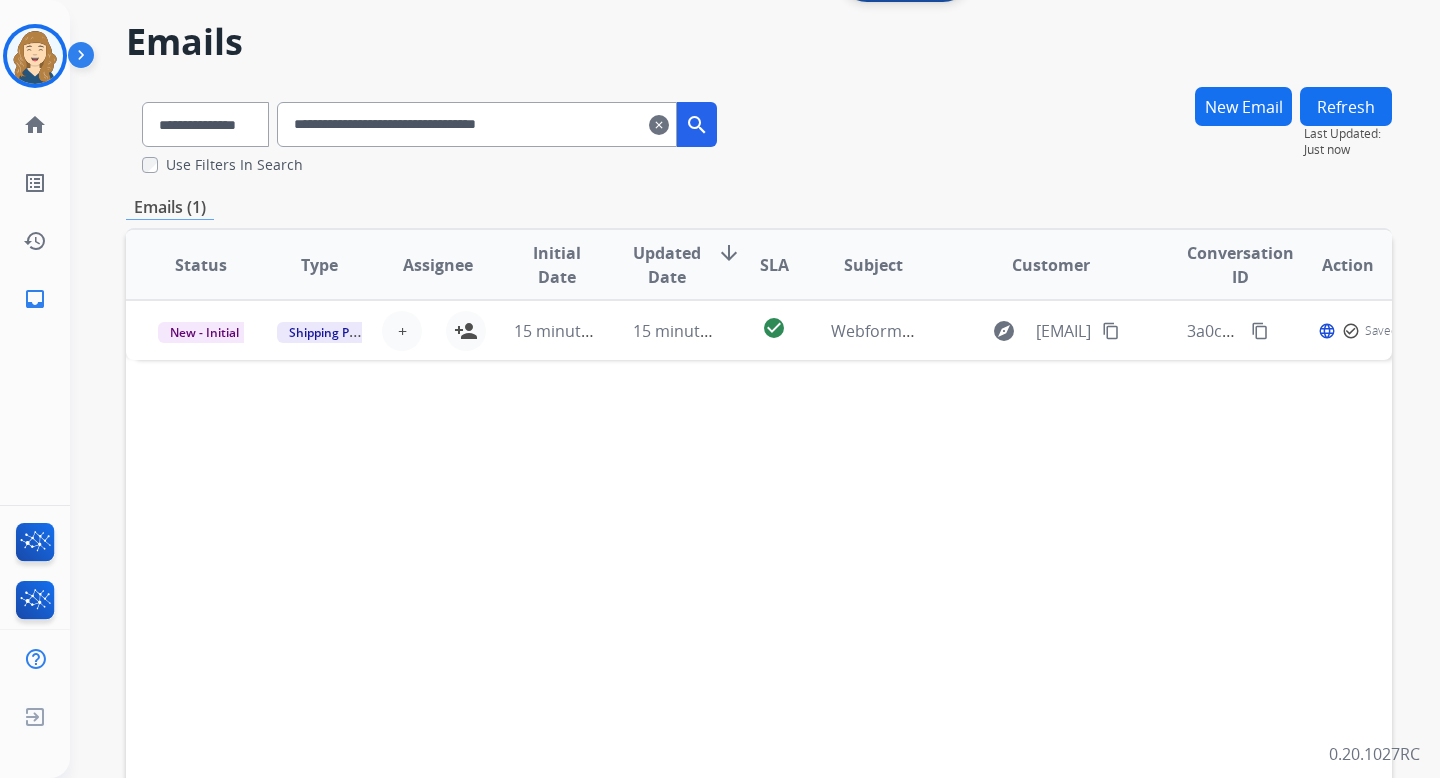 scroll, scrollTop: 0, scrollLeft: 0, axis: both 